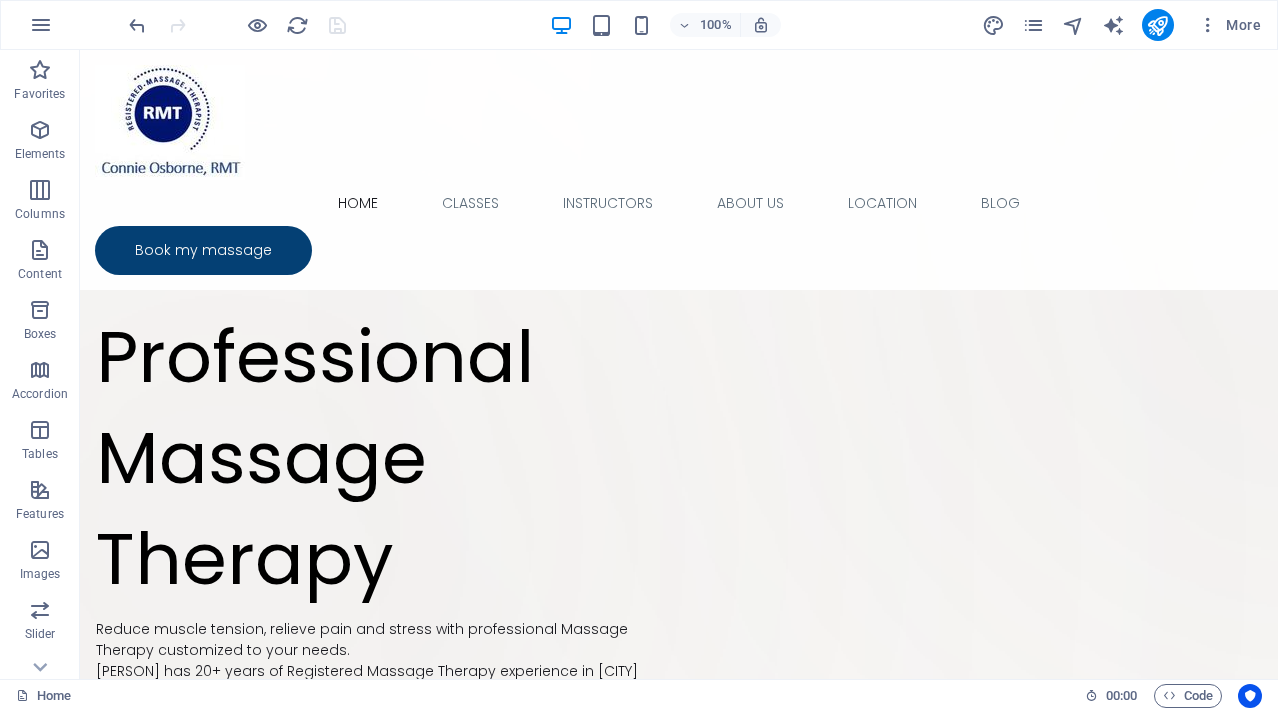 scroll, scrollTop: 198, scrollLeft: 0, axis: vertical 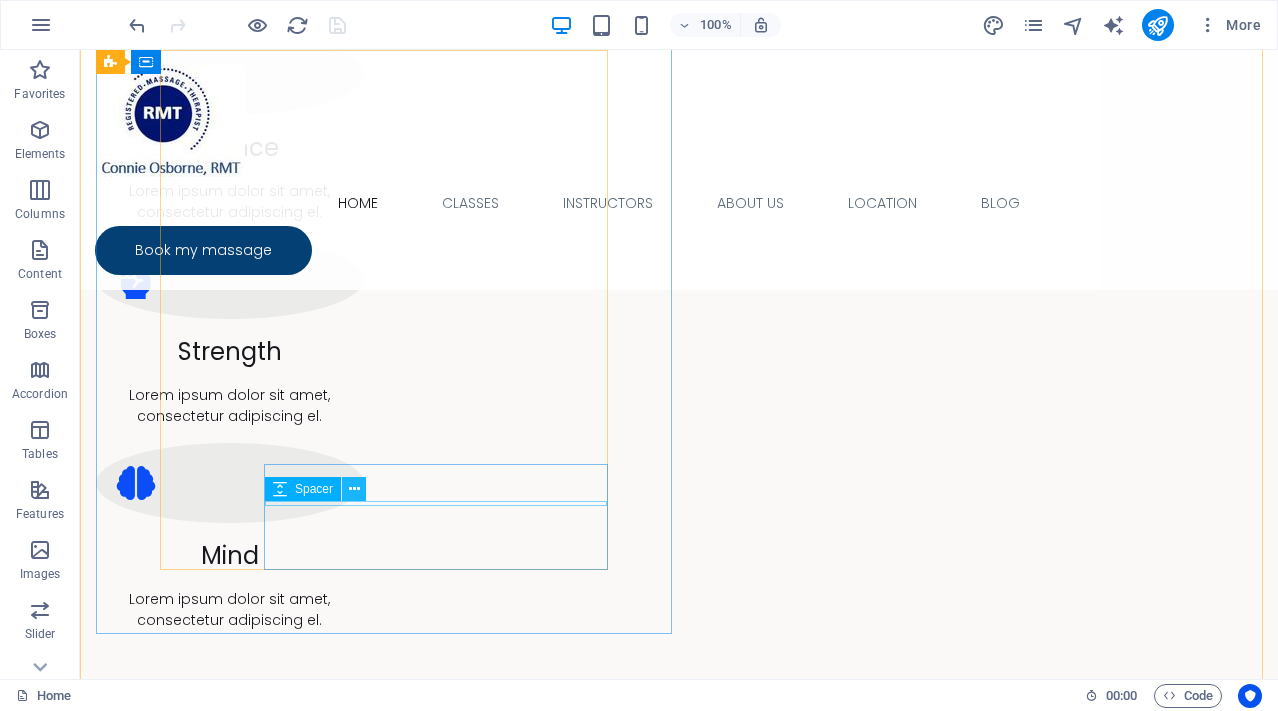 click at bounding box center [354, 489] 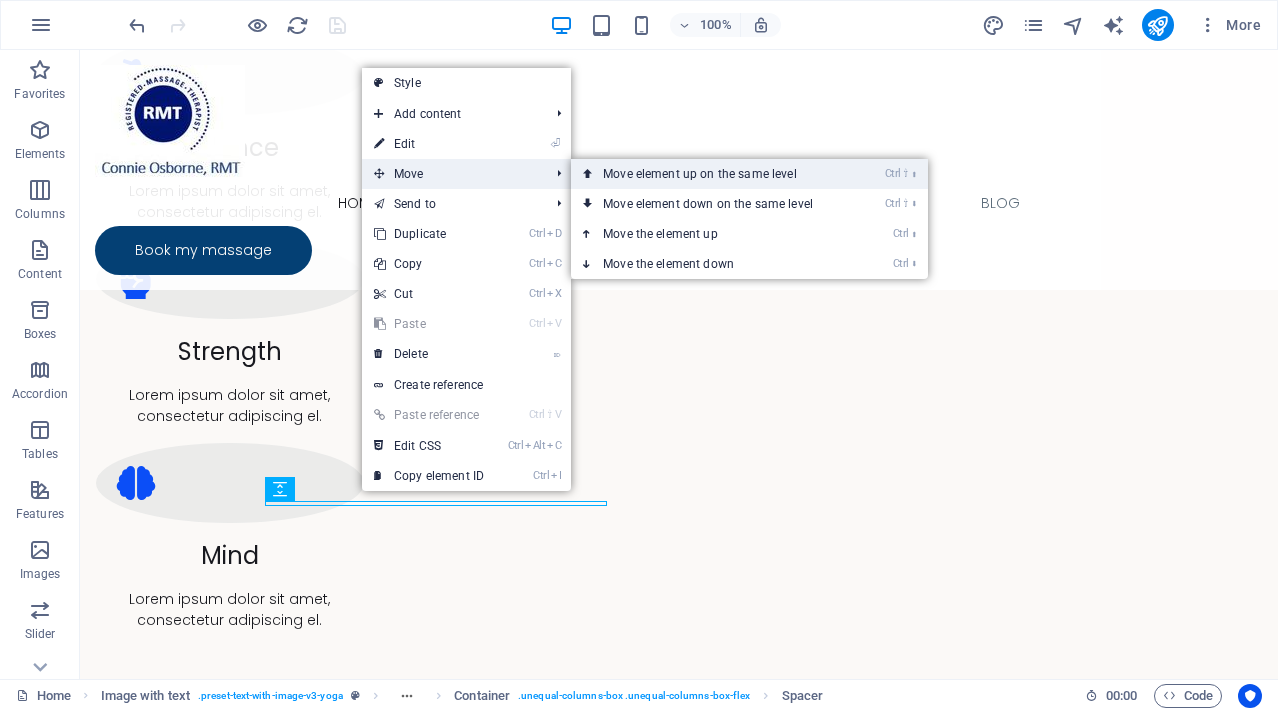 click on "Ctrl ⇧ ⬆  Move element up on the same level" at bounding box center (712, 174) 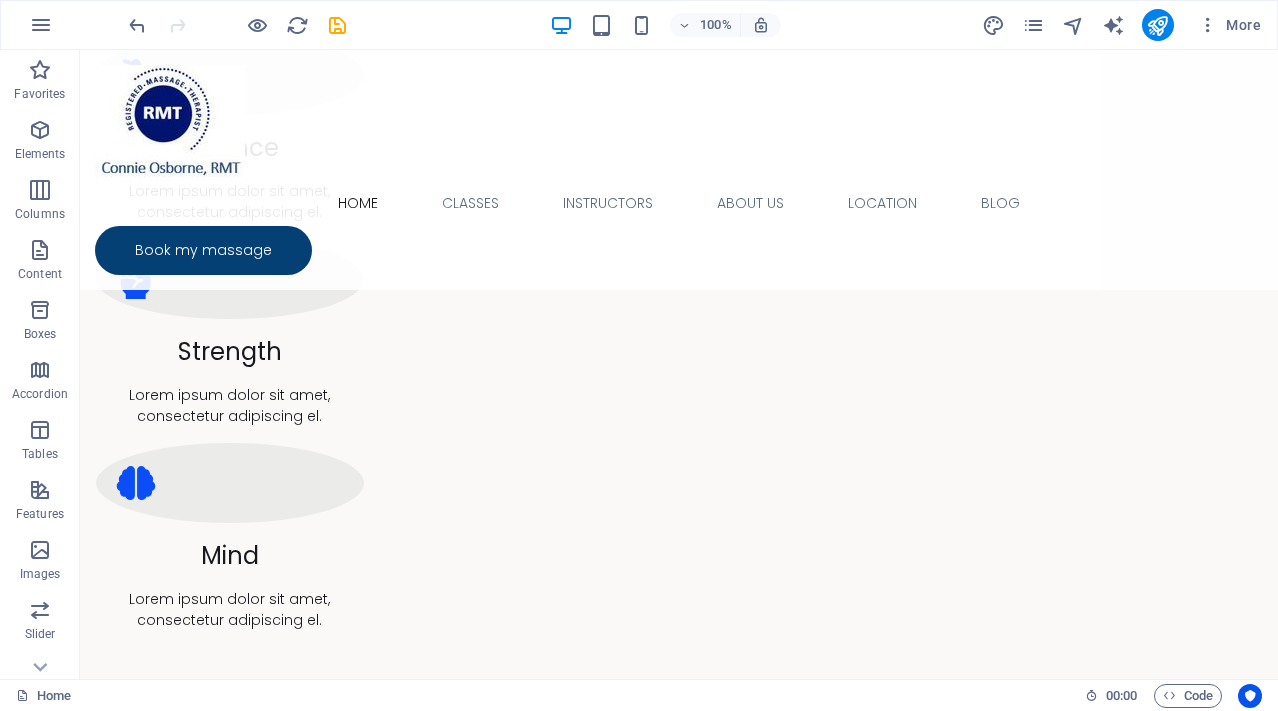 scroll, scrollTop: 1628, scrollLeft: 0, axis: vertical 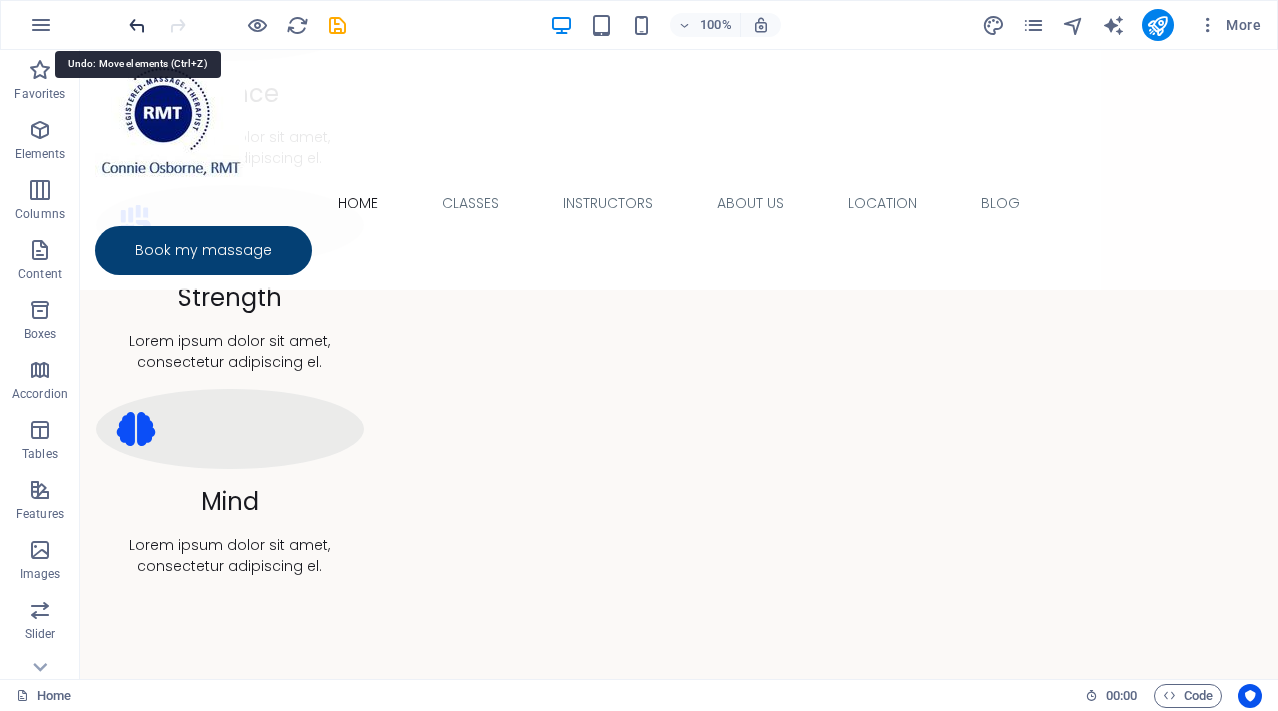 click at bounding box center (137, 25) 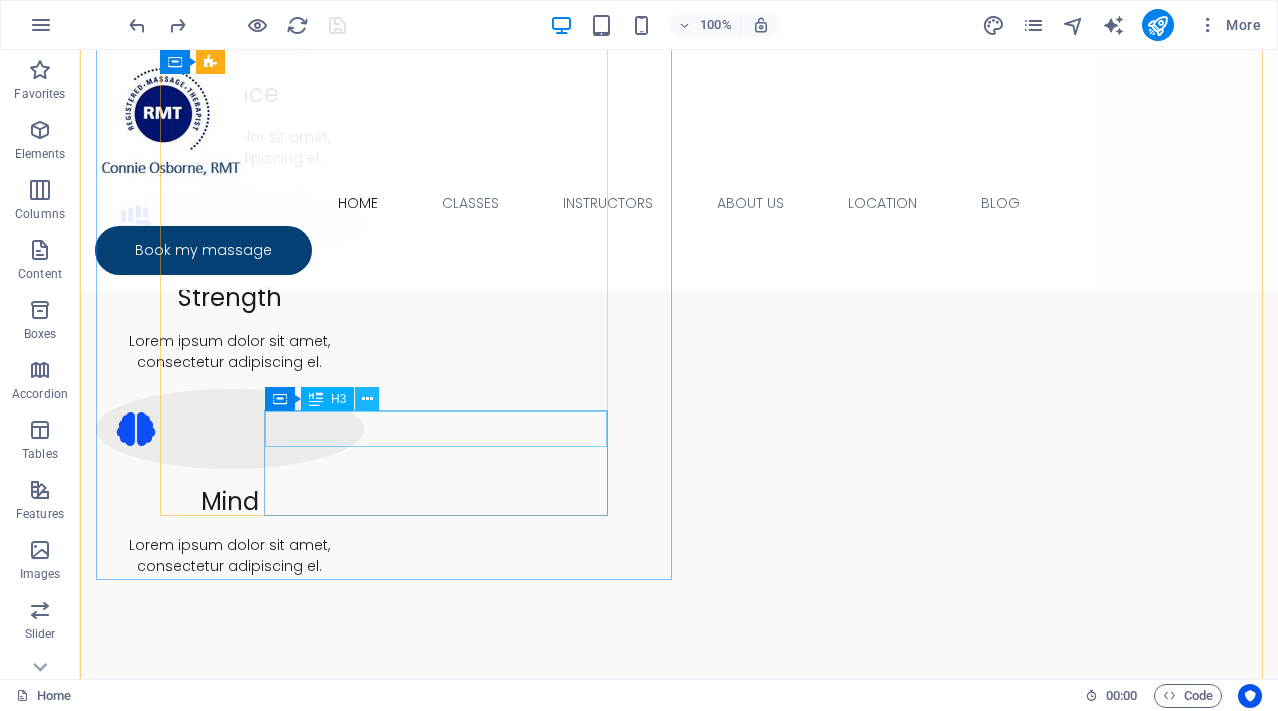 click at bounding box center (367, 399) 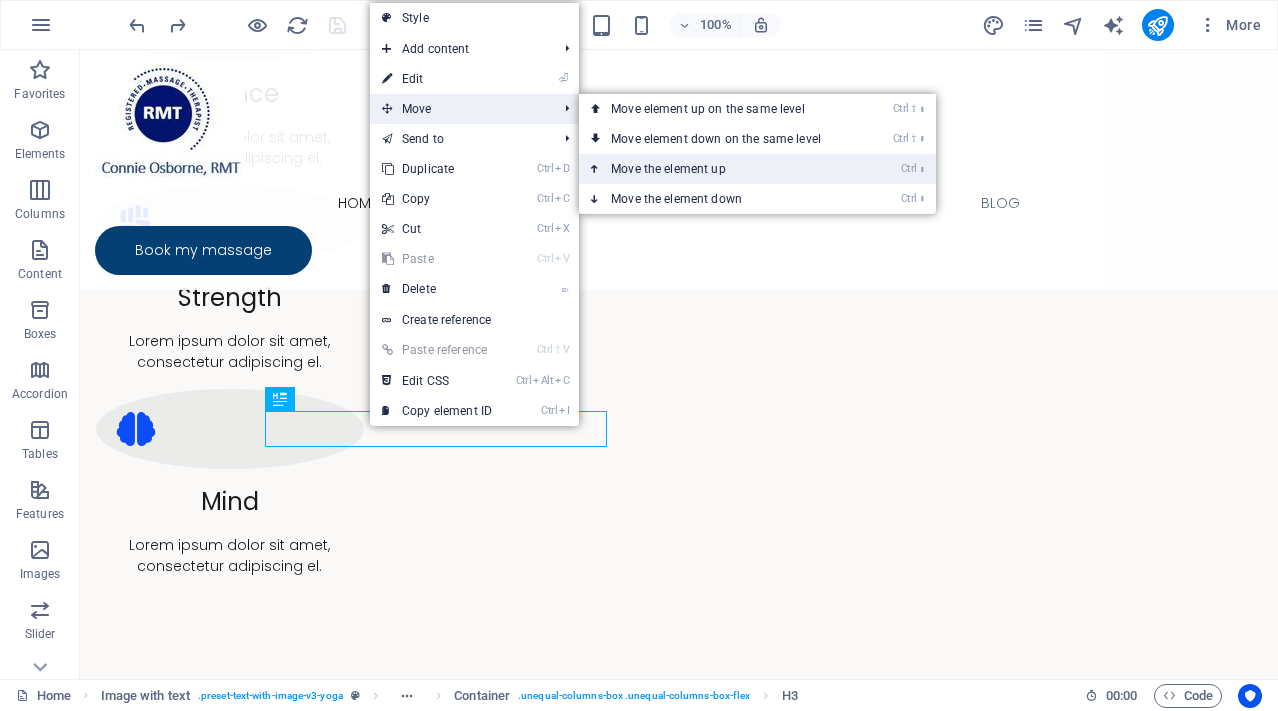 click on "Ctrl ⬆  Move the element up" at bounding box center [720, 169] 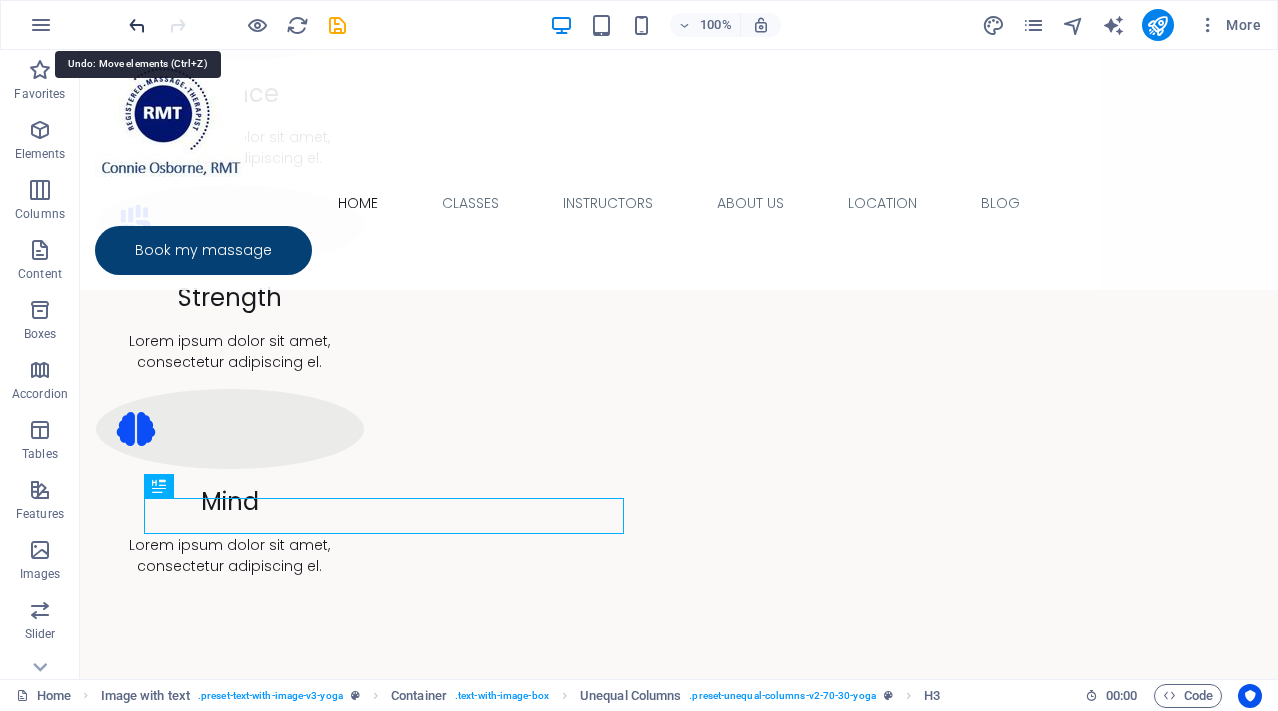 click at bounding box center [137, 25] 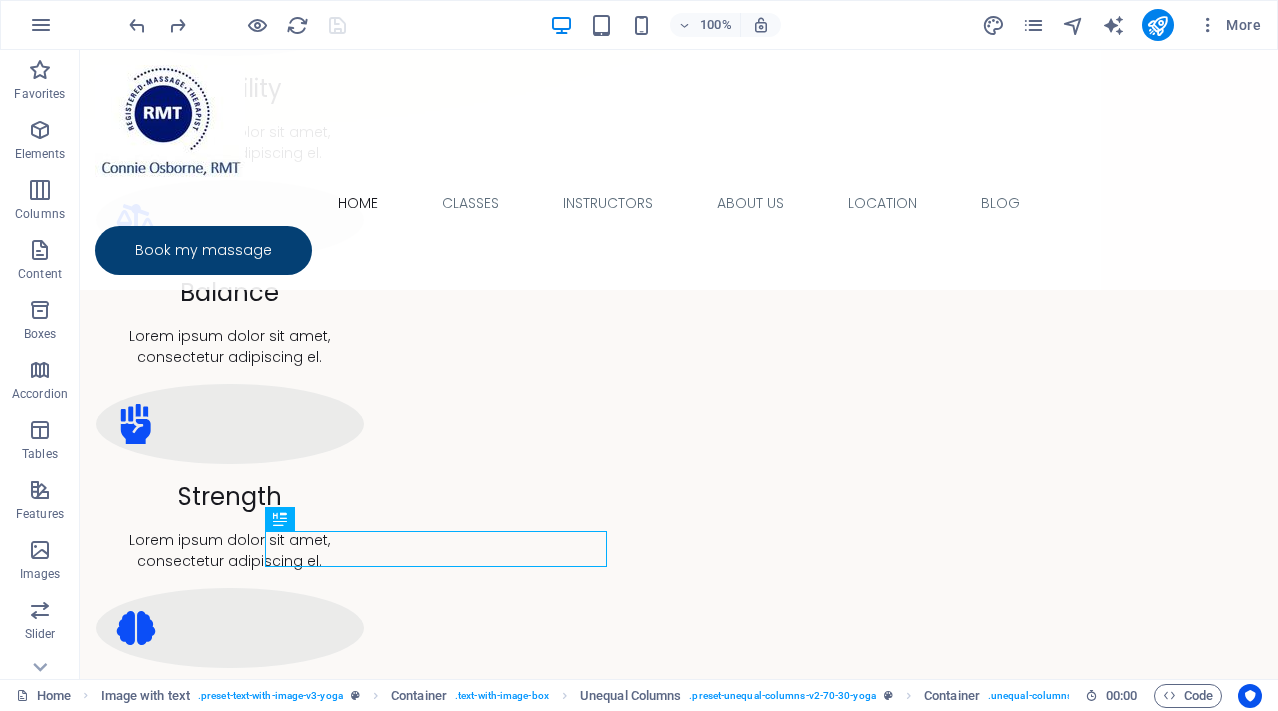 scroll, scrollTop: 1416, scrollLeft: 0, axis: vertical 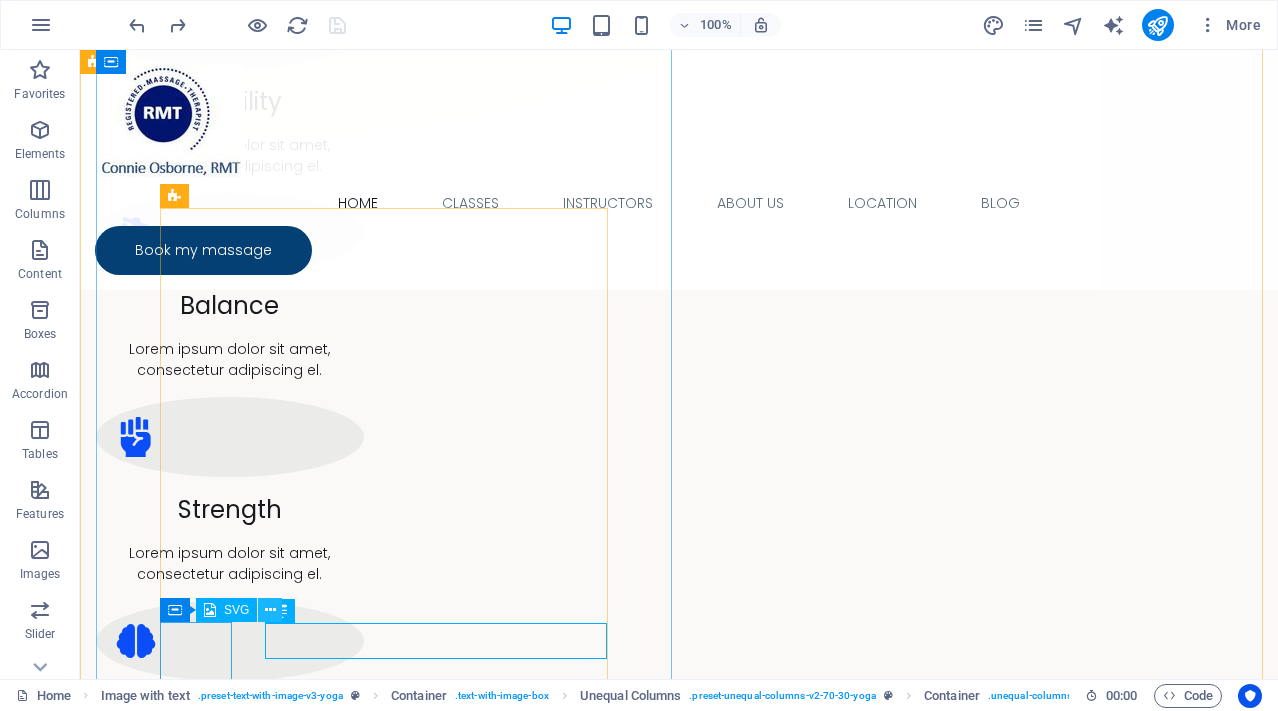 click at bounding box center [270, 610] 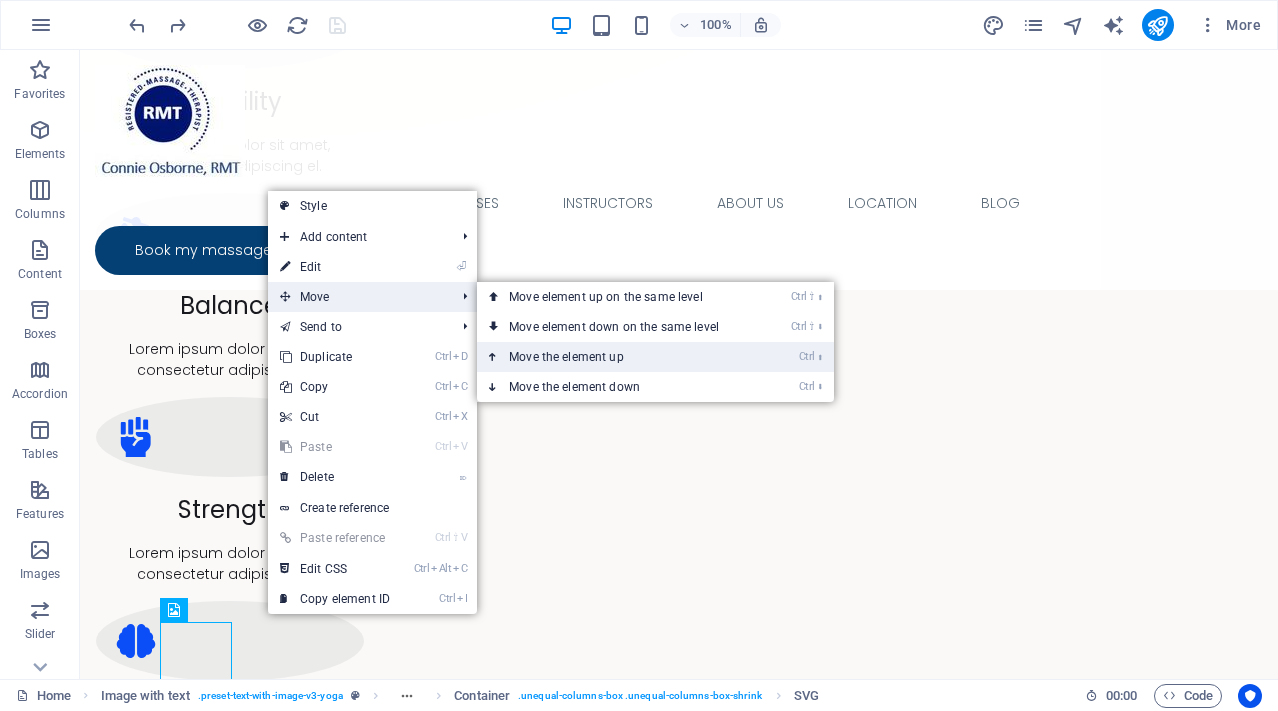 click on "Ctrl ⬆  Move the element up" at bounding box center (618, 357) 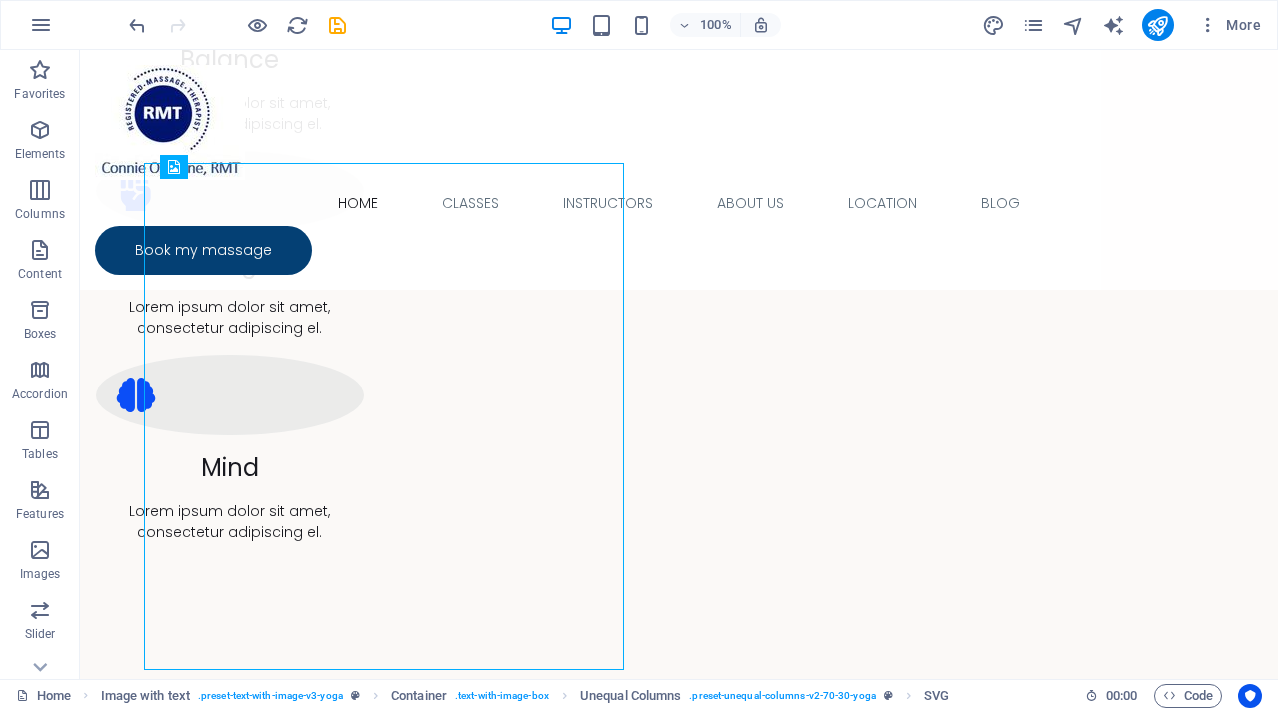 scroll, scrollTop: 1916, scrollLeft: 0, axis: vertical 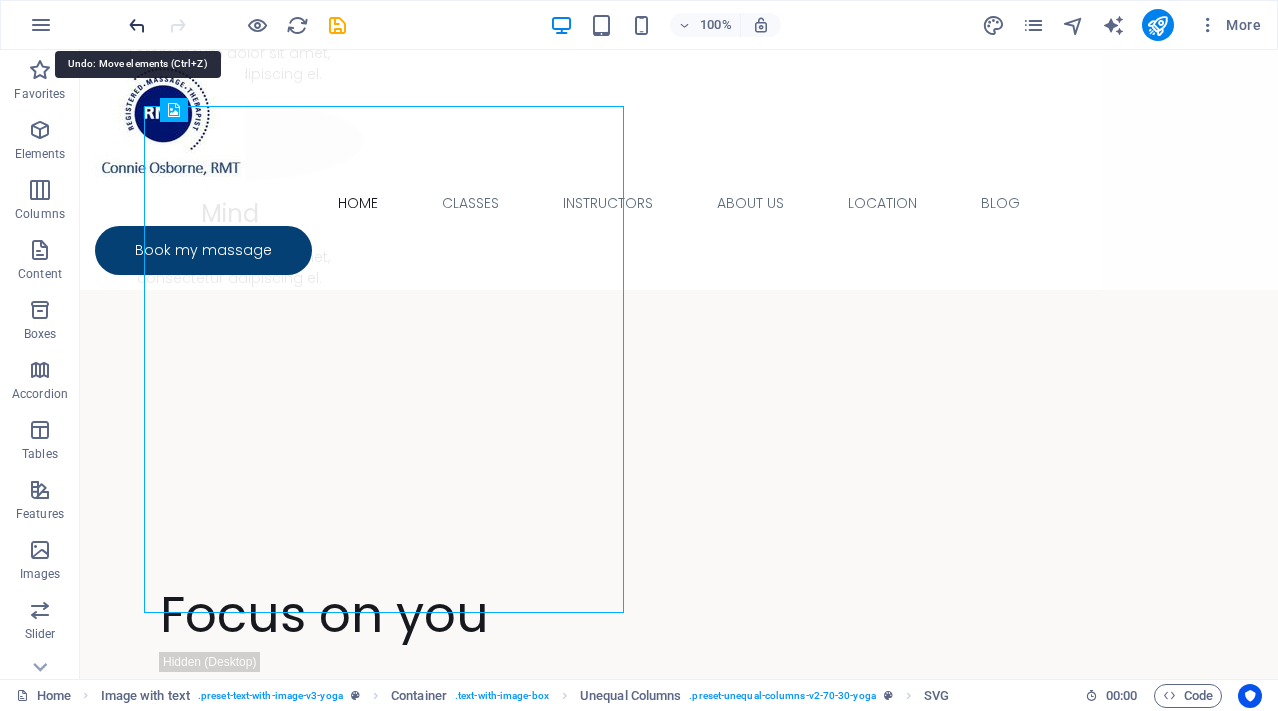 click at bounding box center [137, 25] 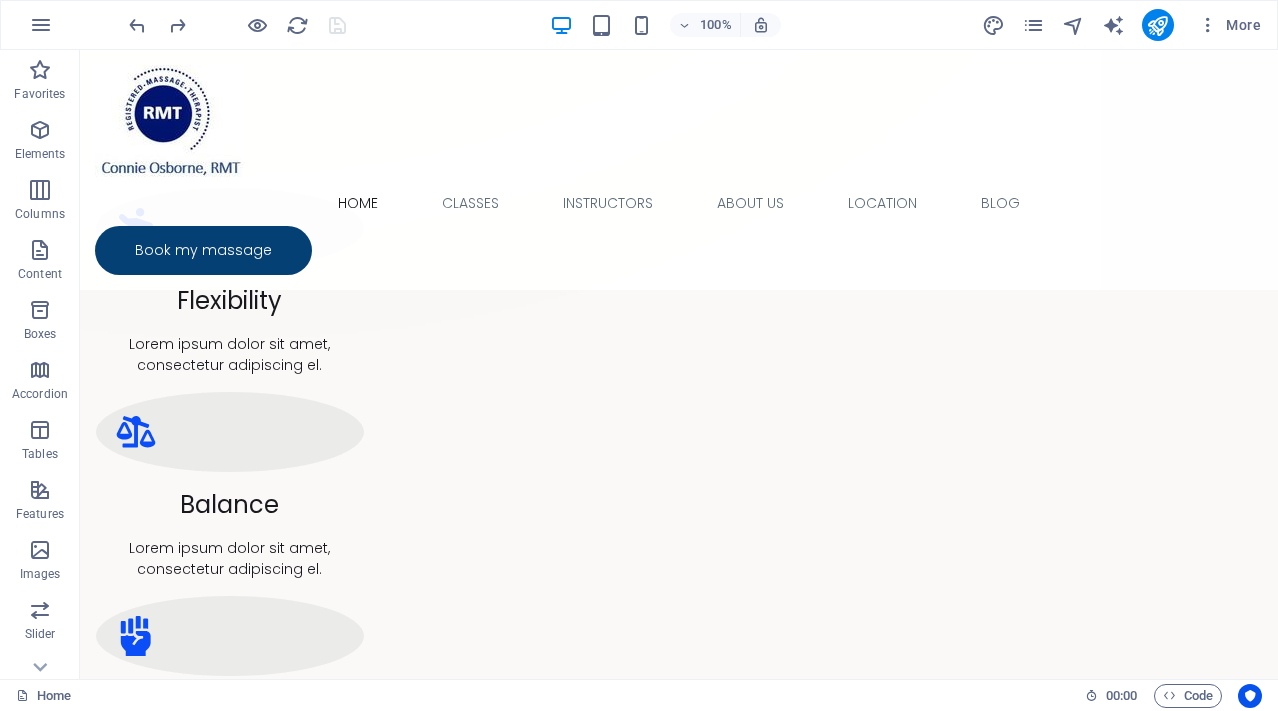 scroll, scrollTop: 1244, scrollLeft: 0, axis: vertical 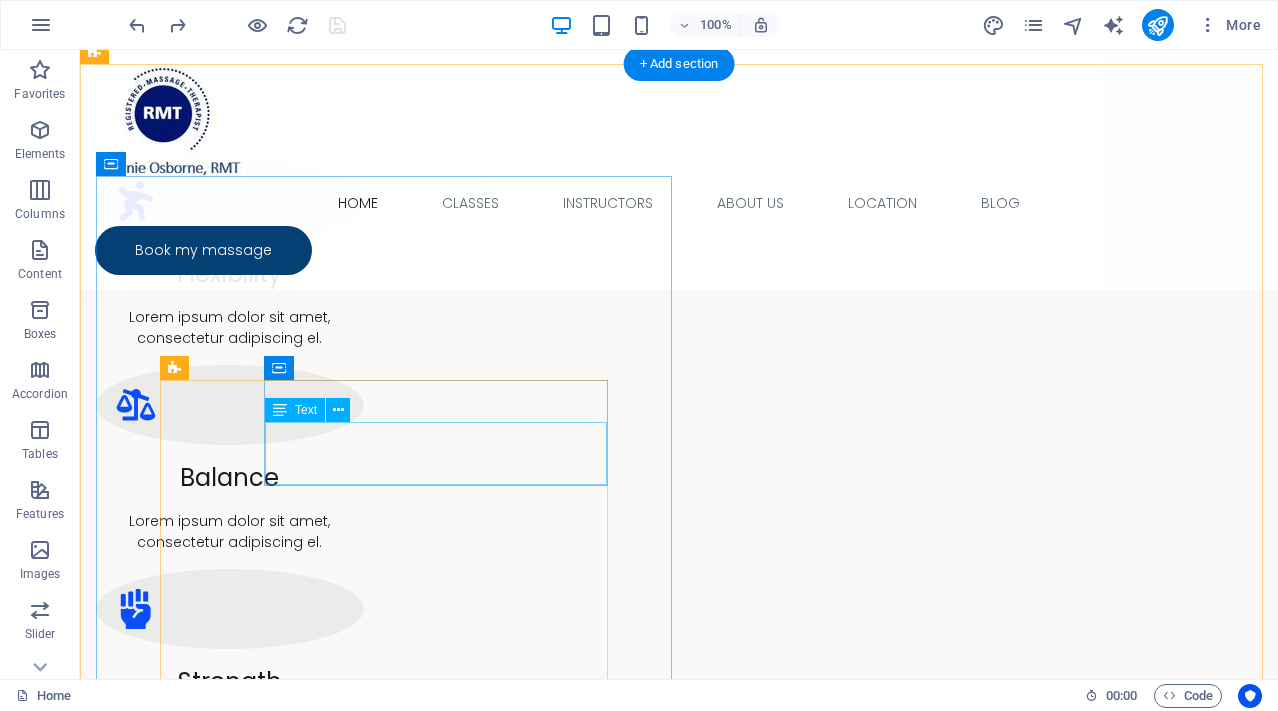 click on "Lorem ipsum dolor sit amet, consectetur adipiscing elit. Morbi gravida blandit volutpat sagittis sed." at bounding box center (679, 1529) 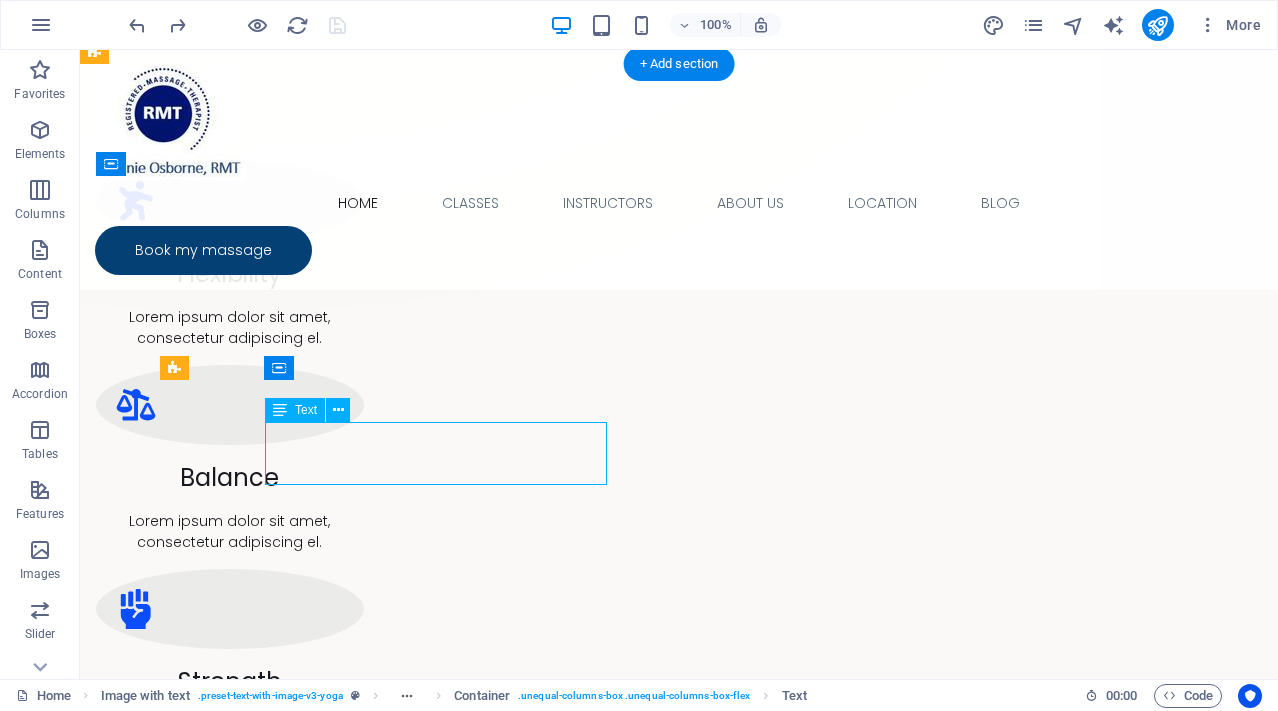 click on "Lorem ipsum dolor sit amet, consectetur adipiscing elit. Morbi gravida blandit volutpat sagittis sed." at bounding box center [679, 1529] 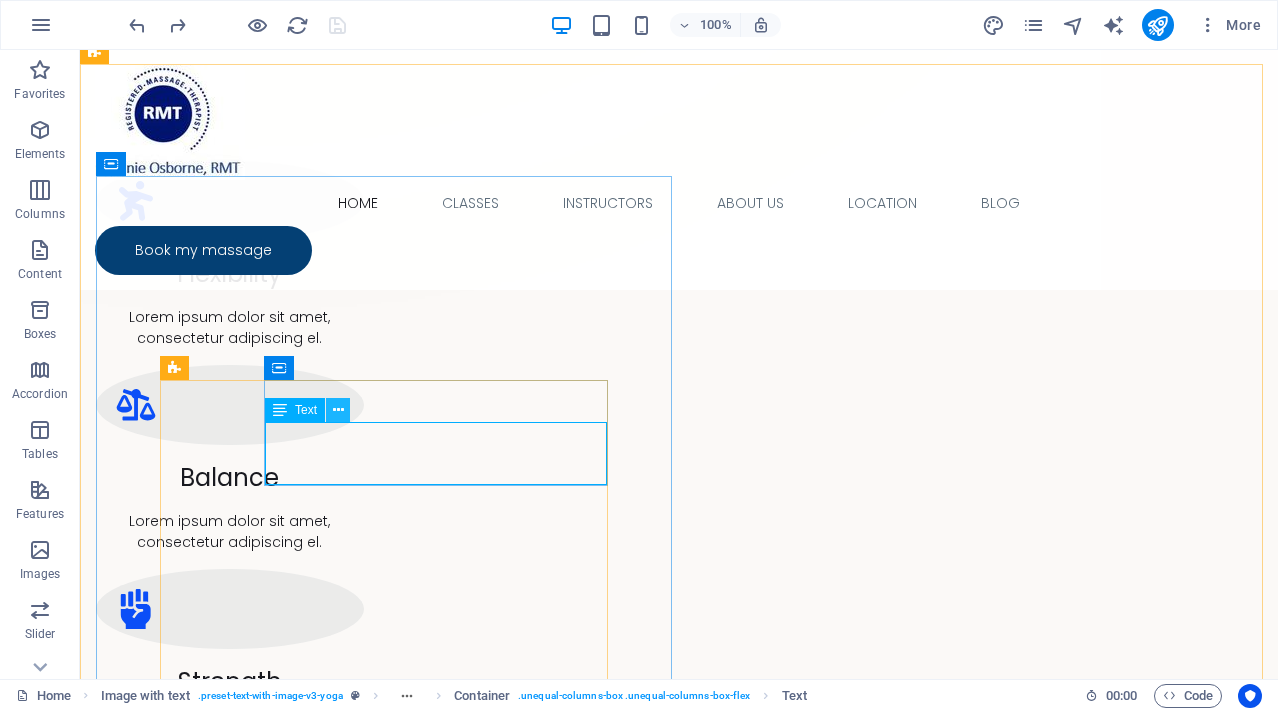 click at bounding box center (338, 410) 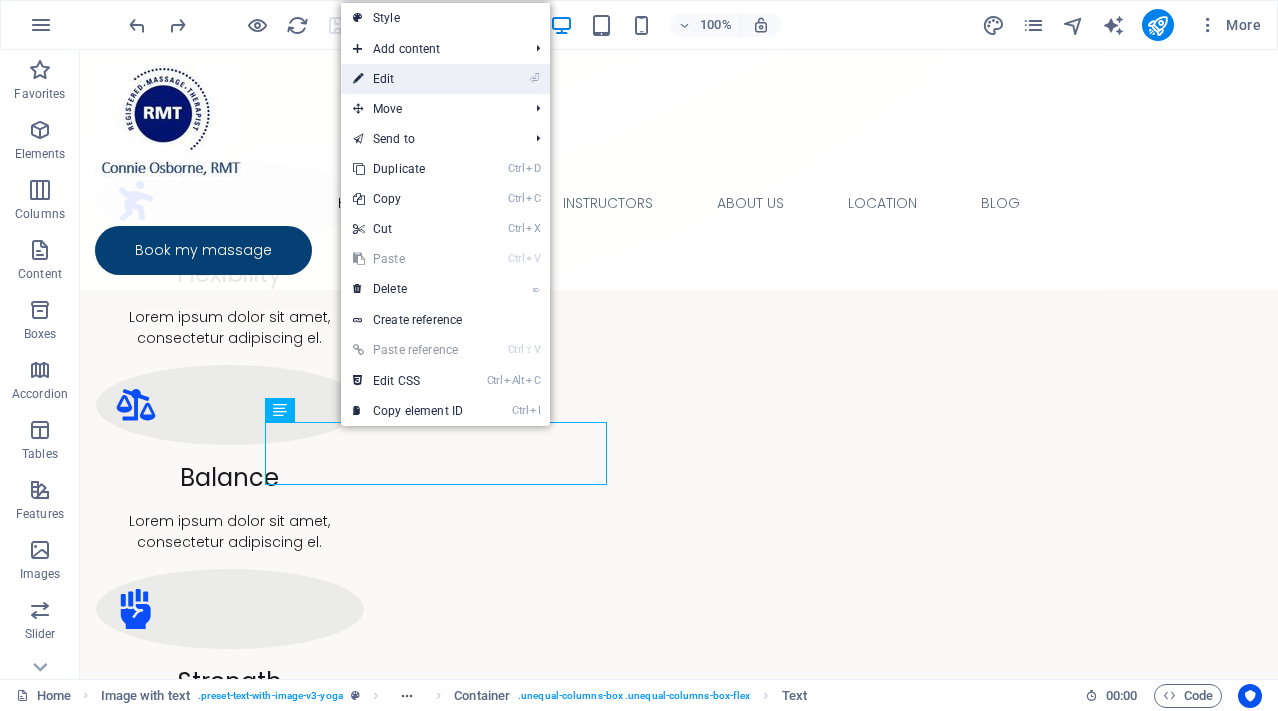 click on "⏎  Edit" at bounding box center [408, 79] 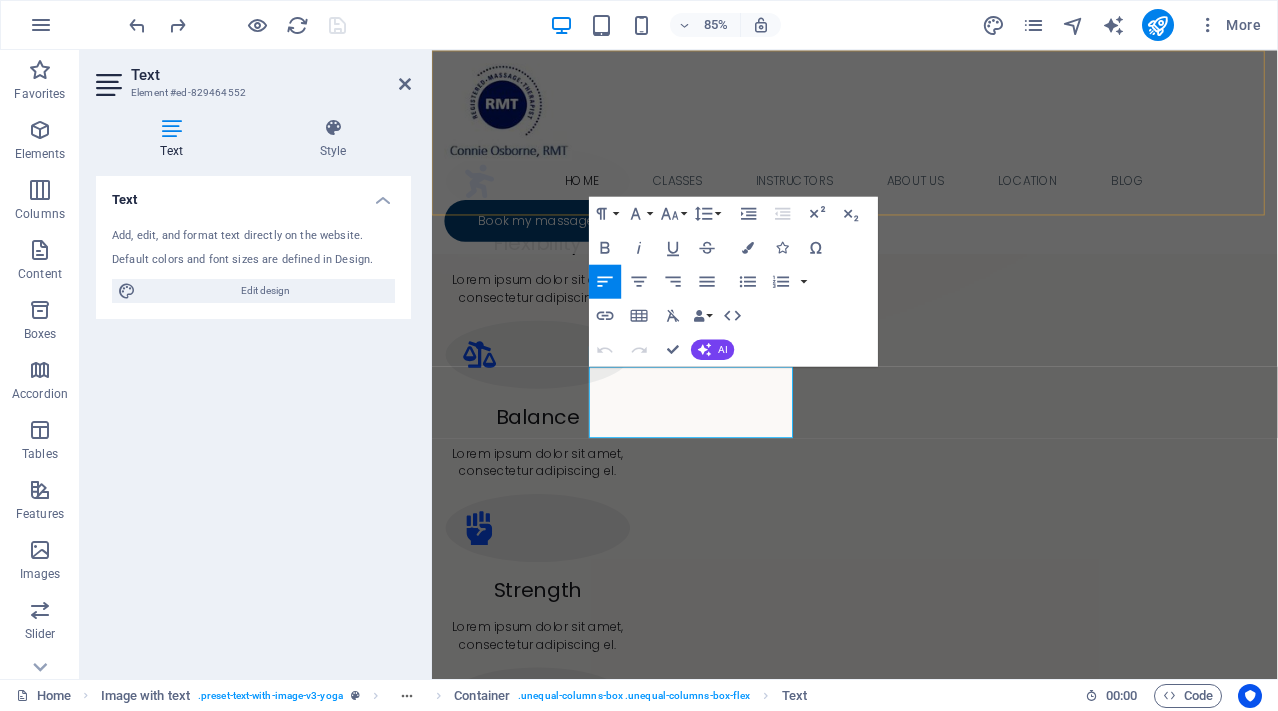 scroll, scrollTop: 1314, scrollLeft: 0, axis: vertical 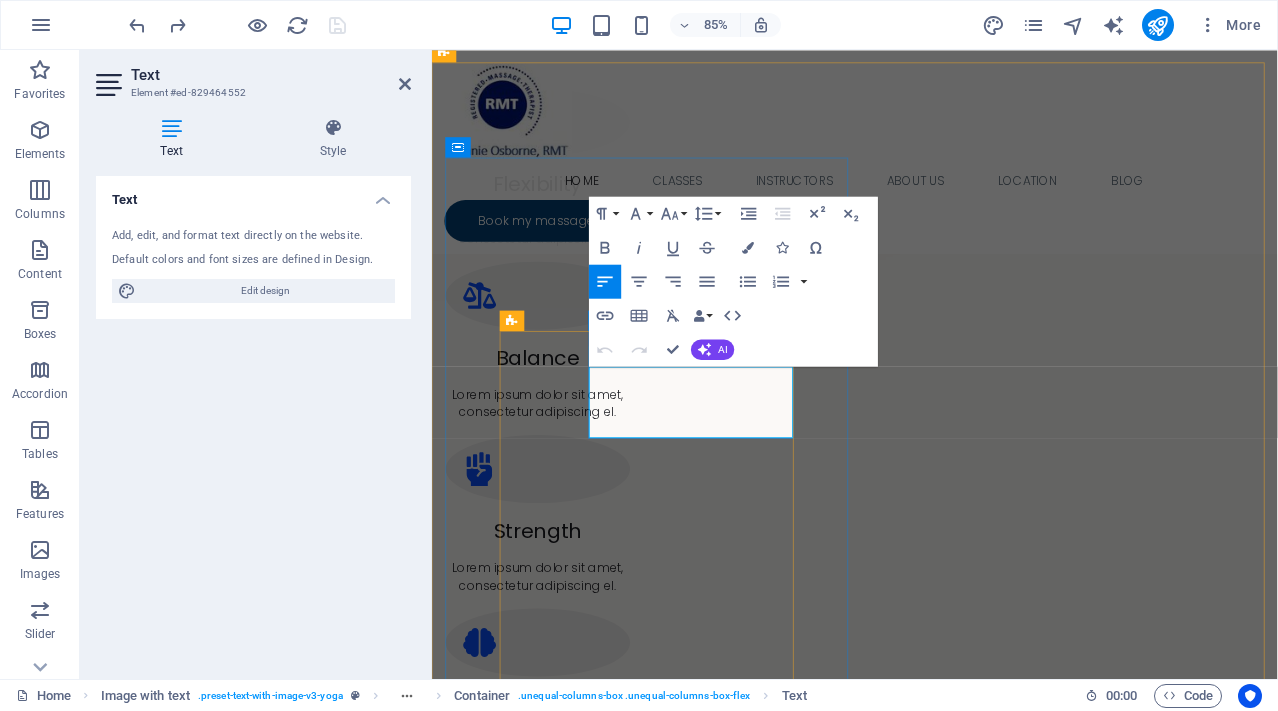 drag, startPoint x: 664, startPoint y: 488, endPoint x: 664, endPoint y: 440, distance: 48 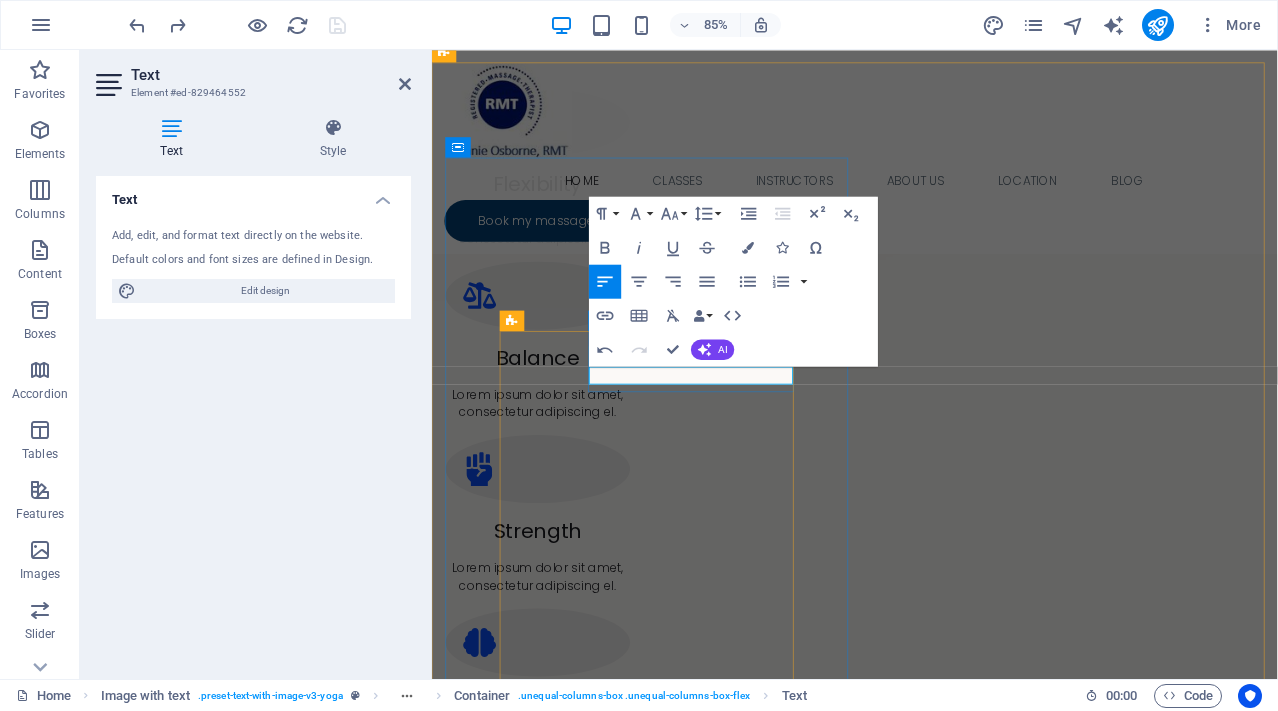 type 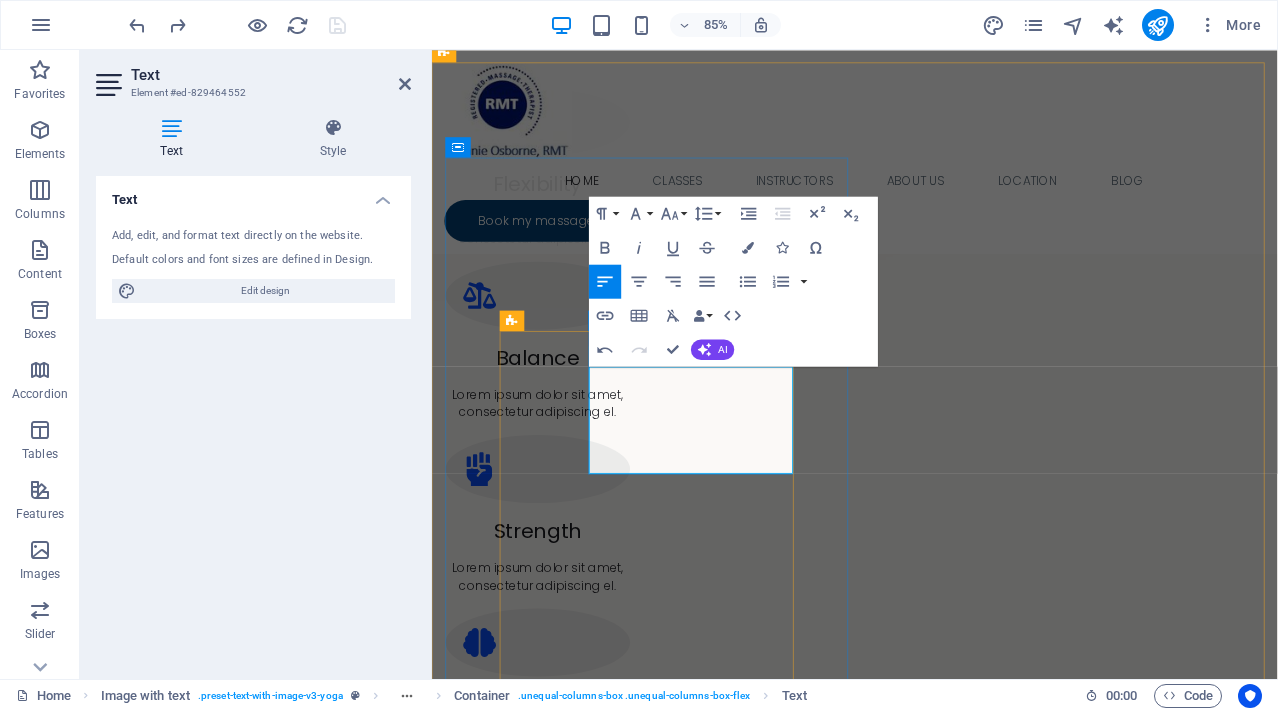 click on "Lorem" at bounding box center (929, 1462) 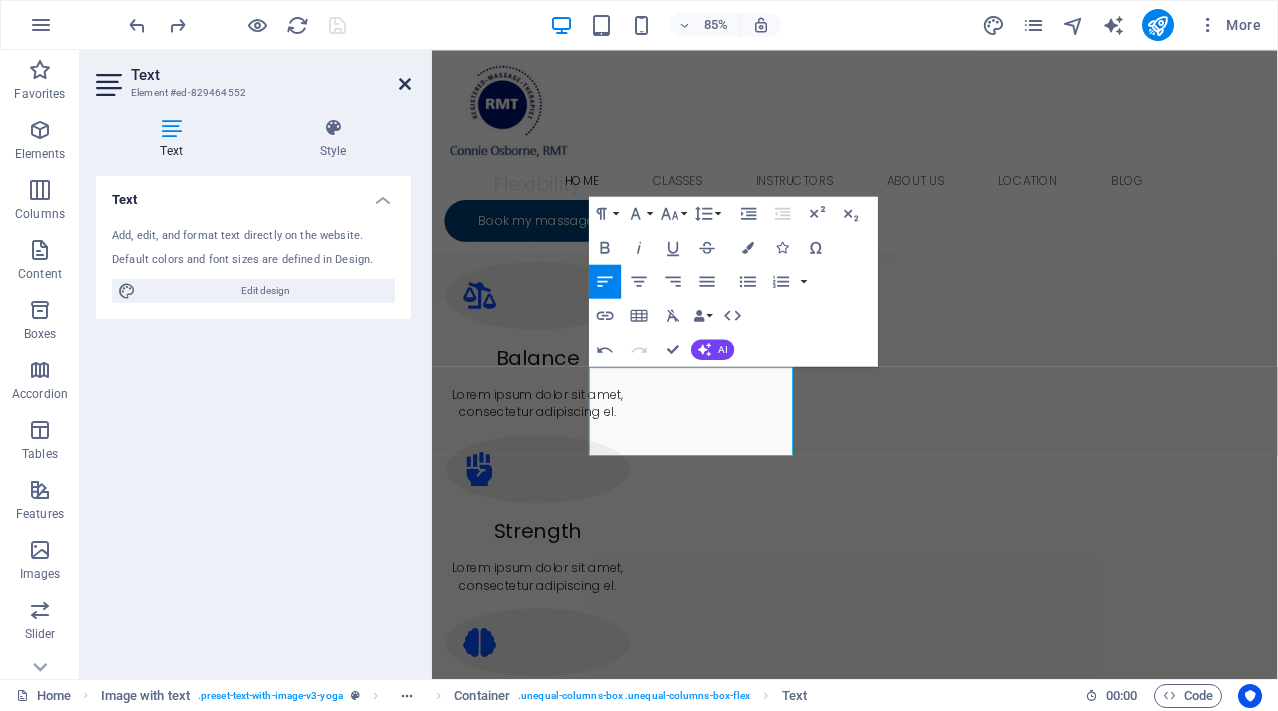 click at bounding box center (405, 84) 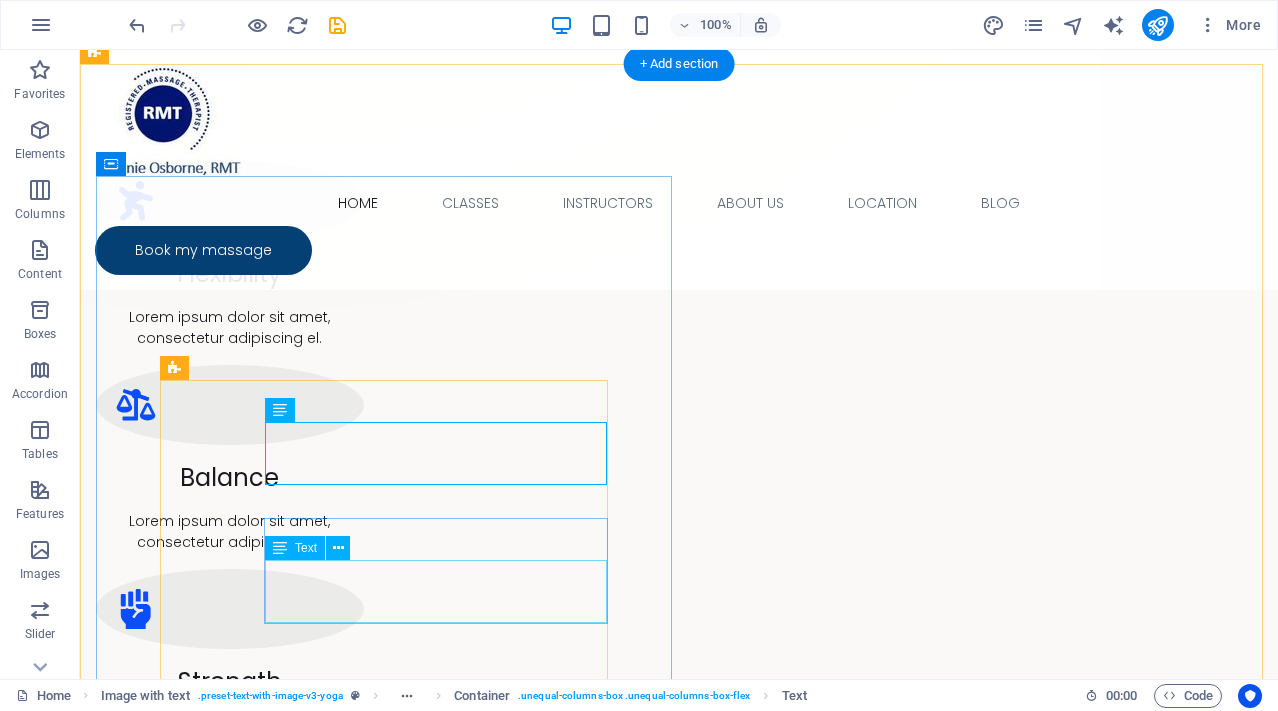 click on "Lorem ipsum dolor sit amet, consectetur adipiscing elit. Morbi gravida blandit volutpat sagittis sed." at bounding box center [679, 1697] 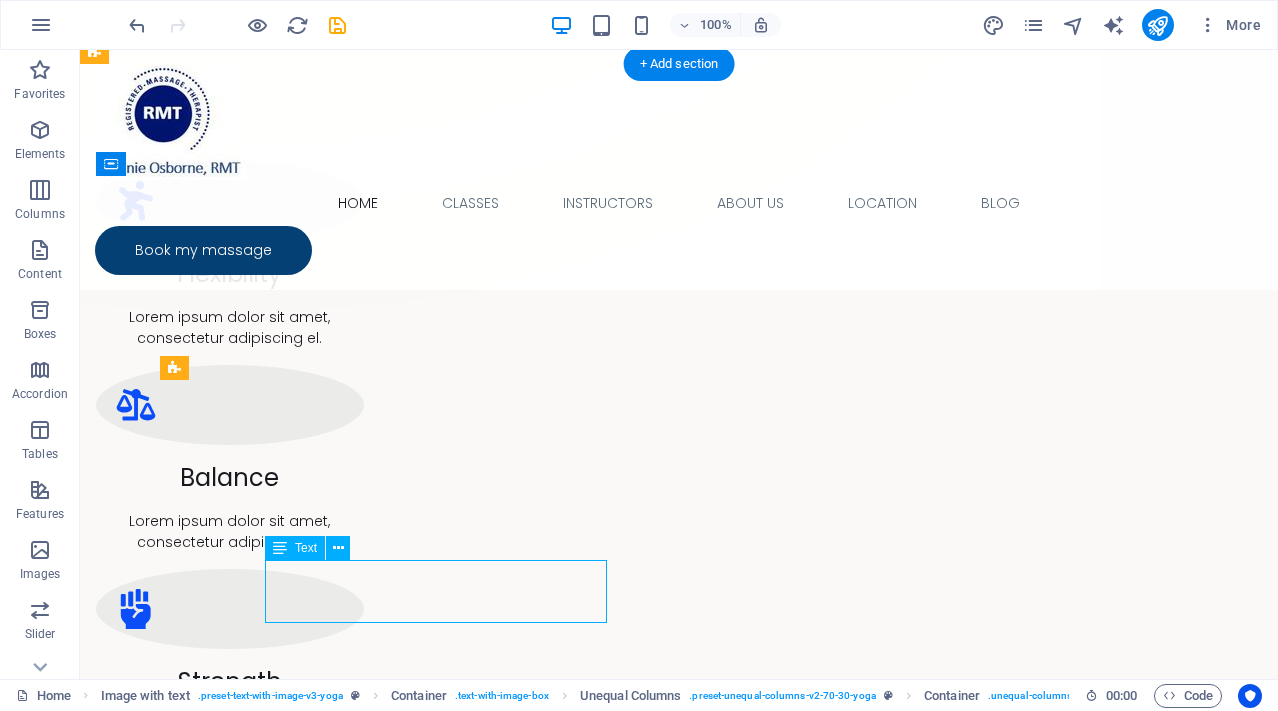 click on "Lorem ipsum dolor sit amet, consectetur adipiscing elit. Morbi gravida blandit volutpat sagittis sed." at bounding box center (679, 1697) 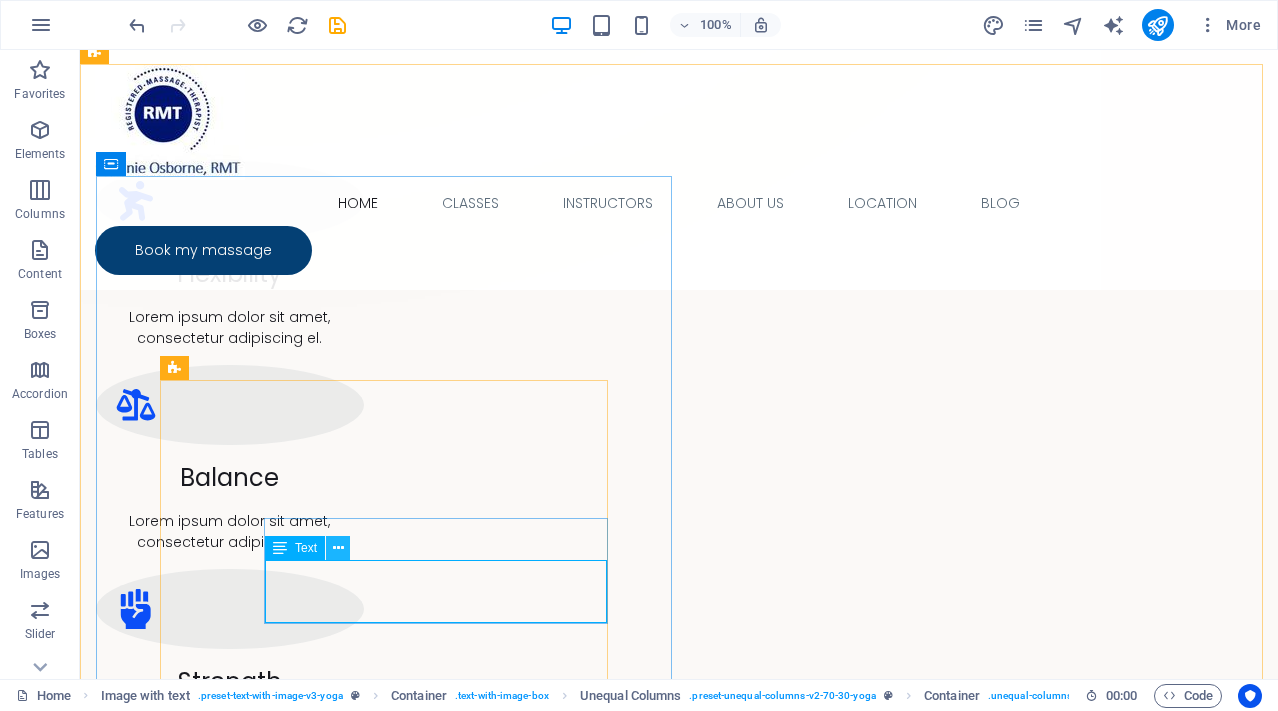 click at bounding box center (338, 548) 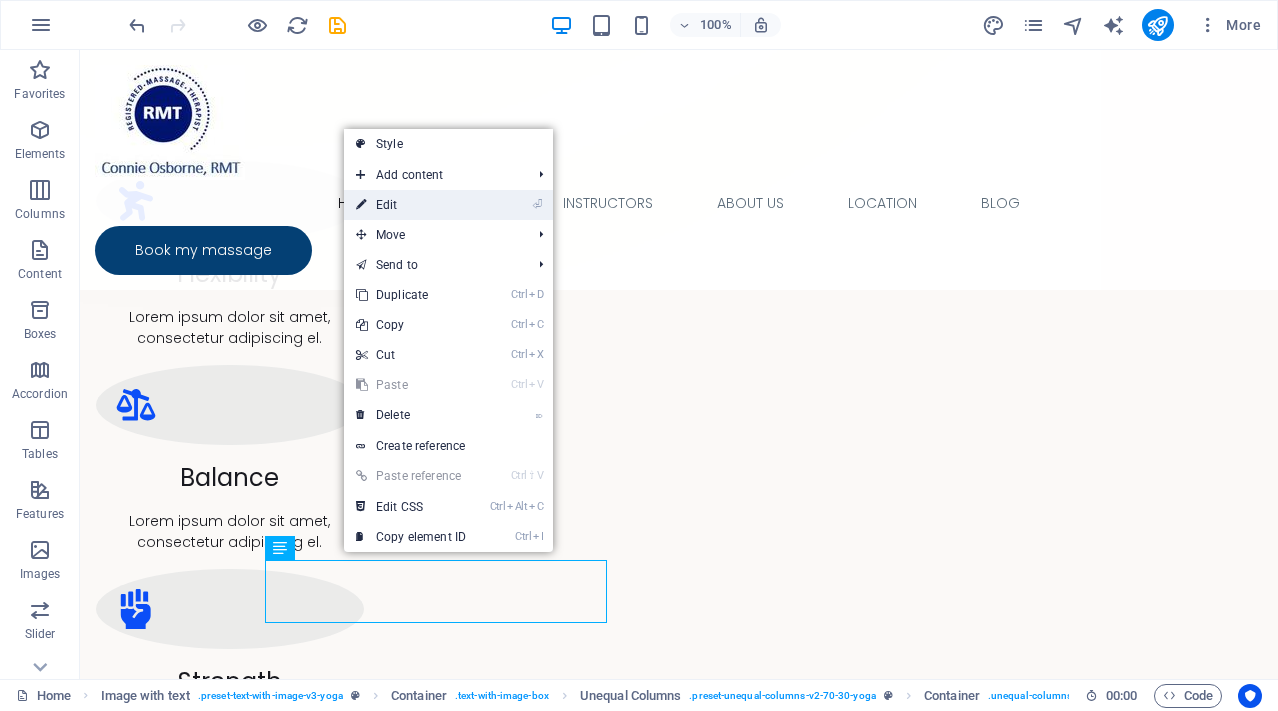 click on "⏎  Edit" at bounding box center [411, 205] 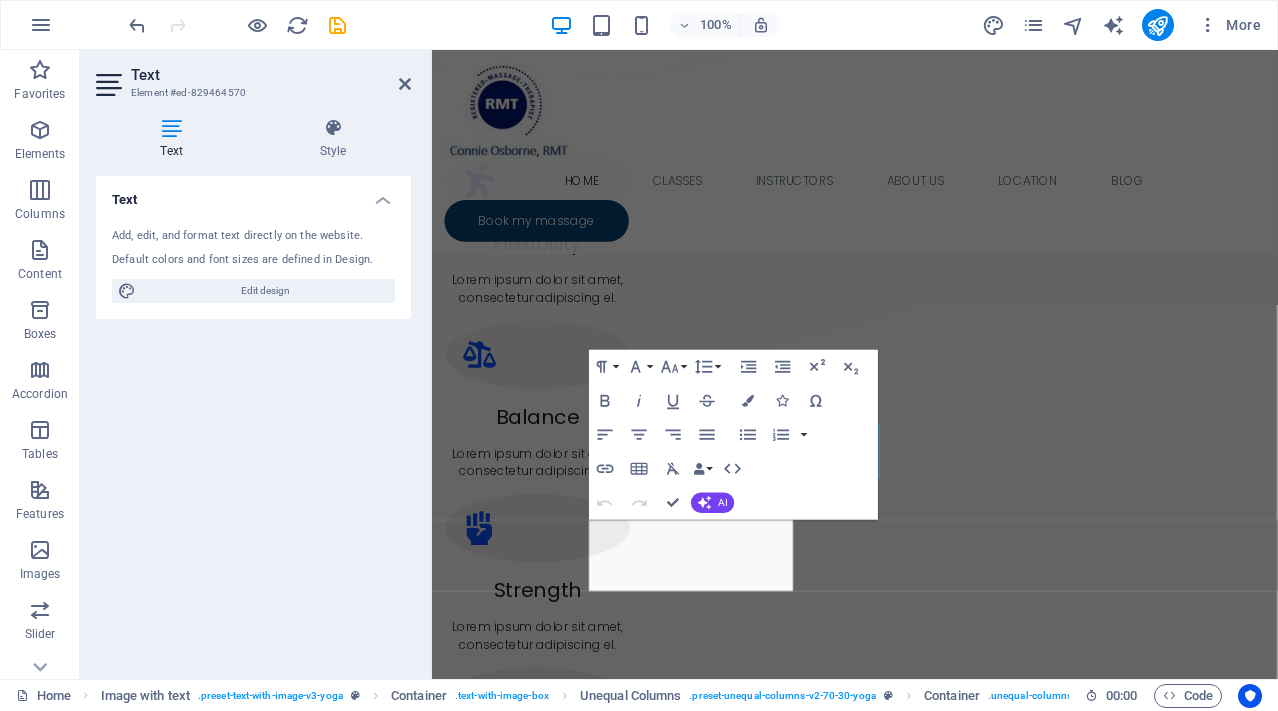 scroll, scrollTop: 1314, scrollLeft: 0, axis: vertical 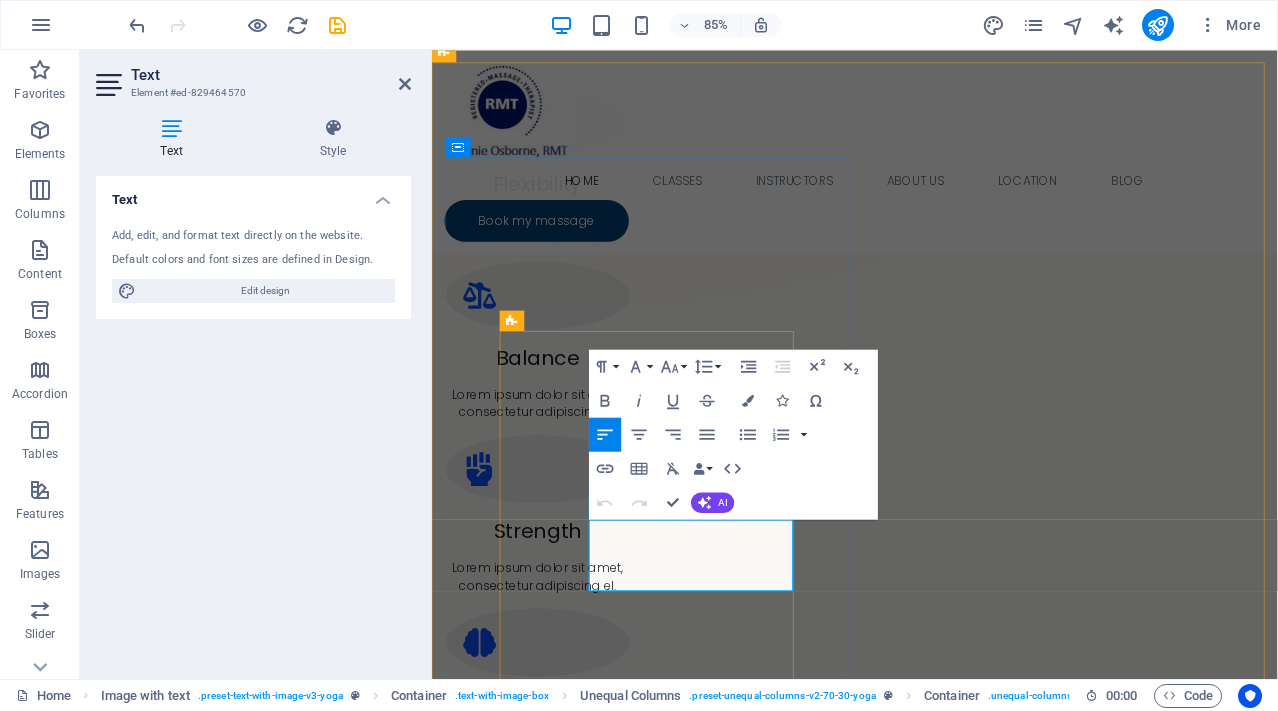 click on "Lorem ipsum dolor sit amet, consectetur adipiscing elit. Morbi gravida blandit volutpat sagittis sed." at bounding box center [929, 1651] 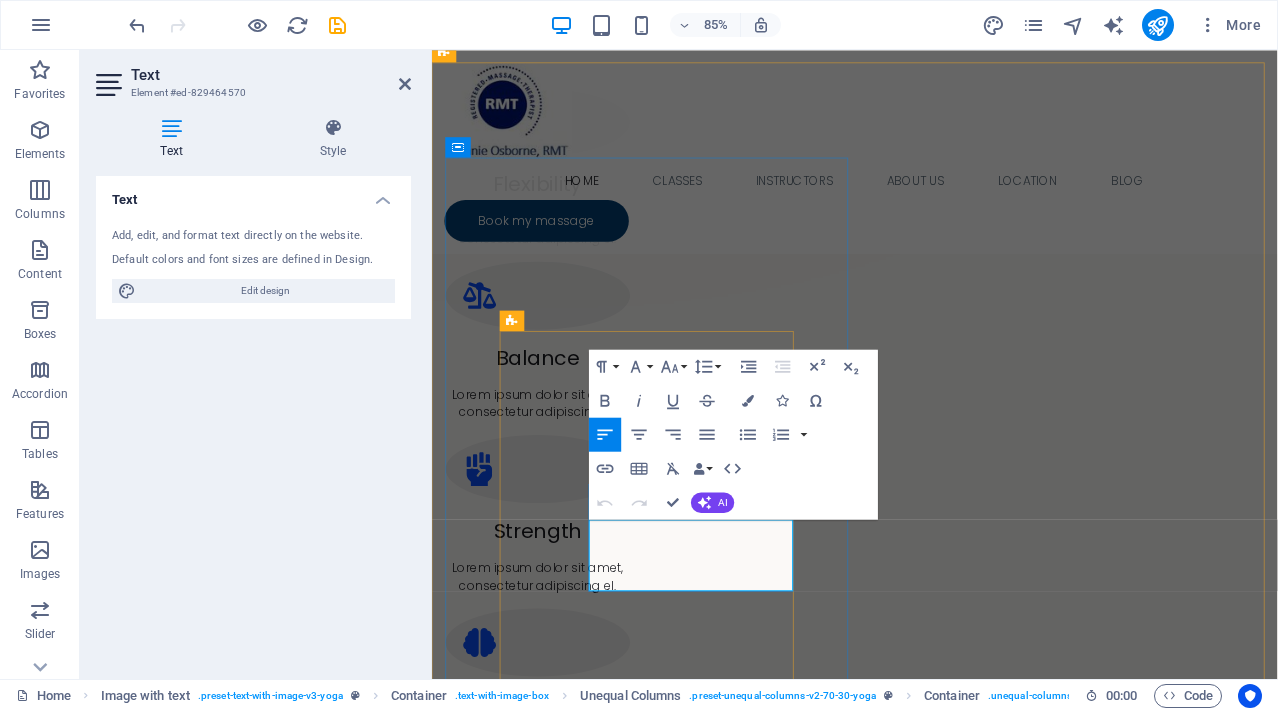 click on "Lorem ipsum dolor sit amet, consectetur adipiscing elit. Morbi gravida blandit volutpat sagittis sed." at bounding box center [929, 1651] 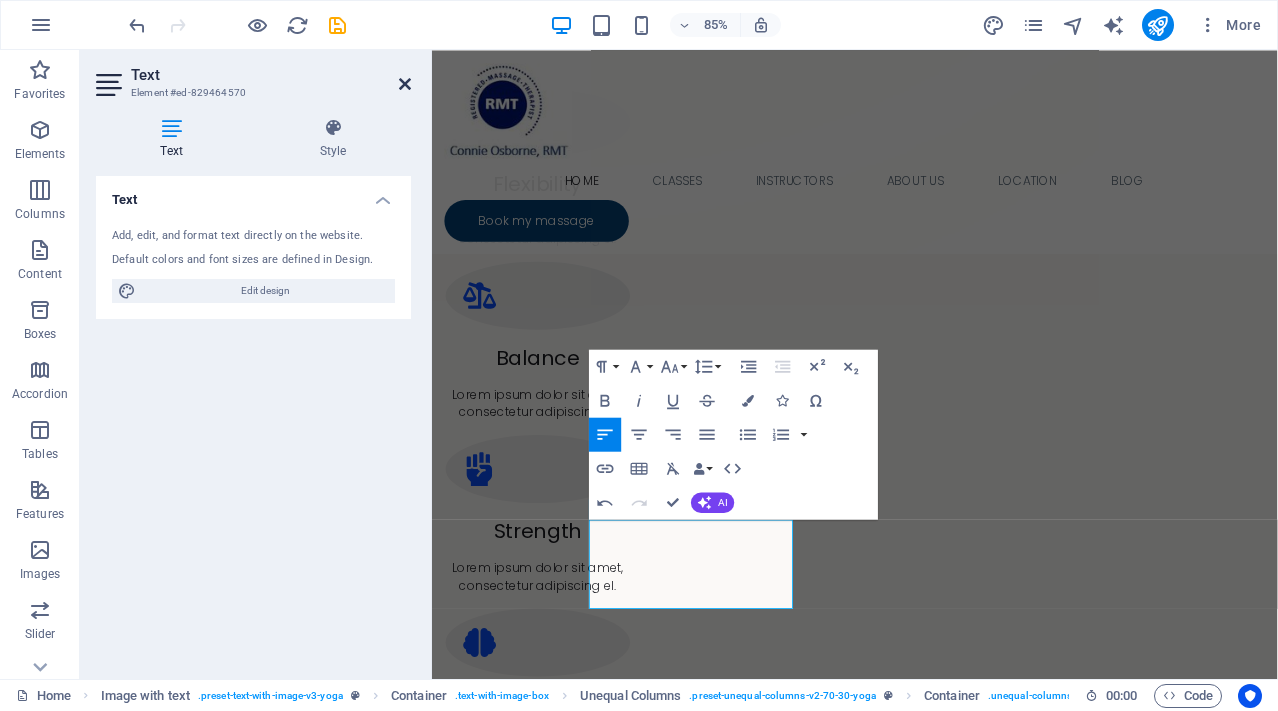 click at bounding box center [405, 84] 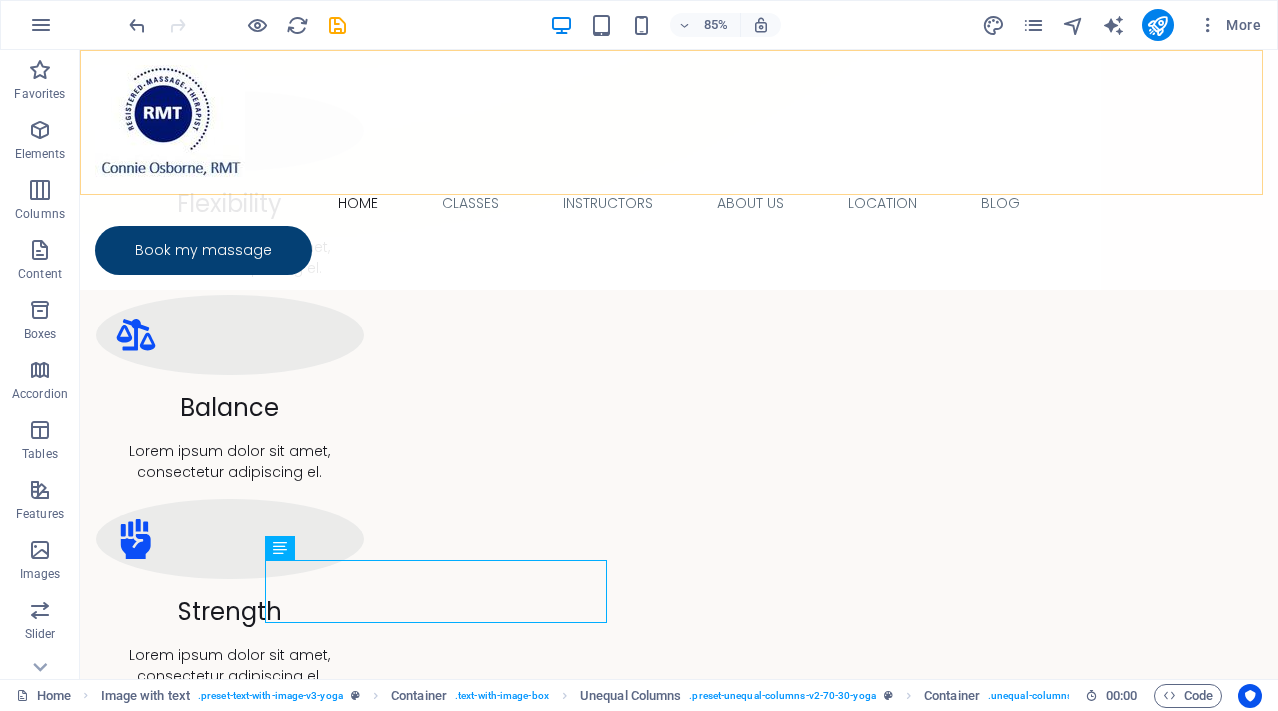 scroll, scrollTop: 1244, scrollLeft: 0, axis: vertical 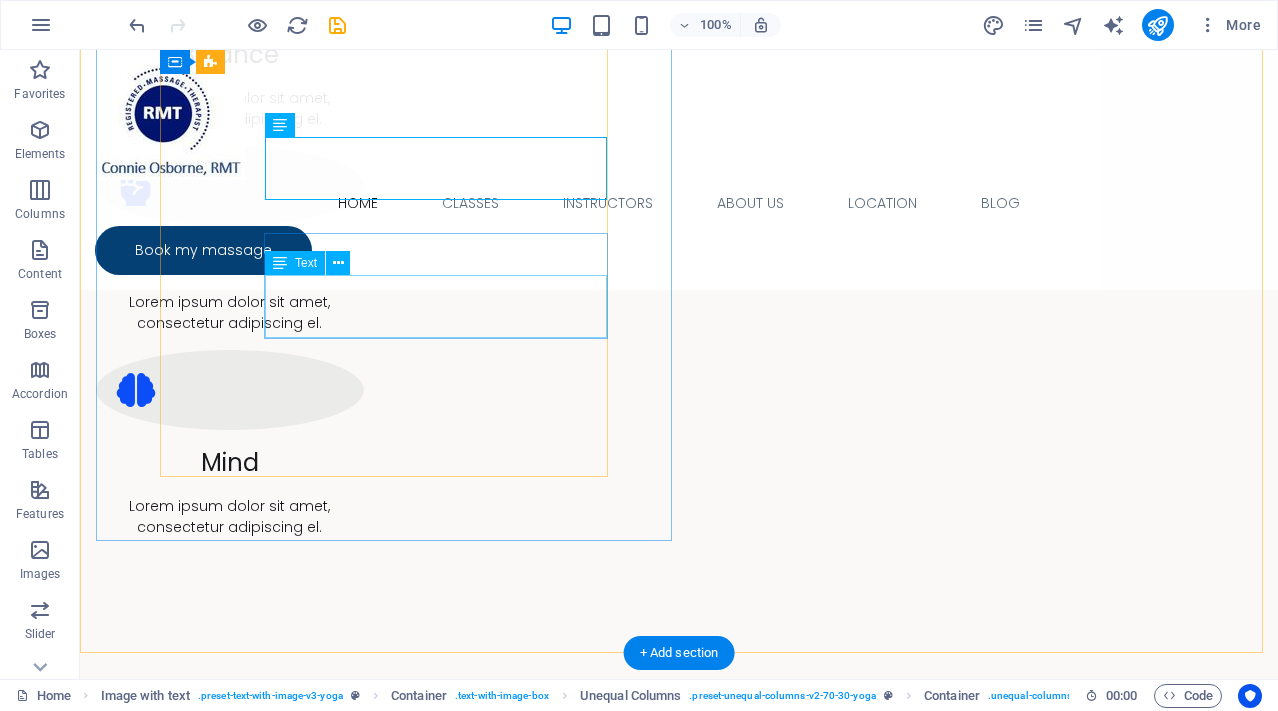 click on "Lorem ipsum dolor sit amet, consectetur adipiscing elit. Morbi gravida blandit volutpat sagittis sed." at bounding box center (679, 1442) 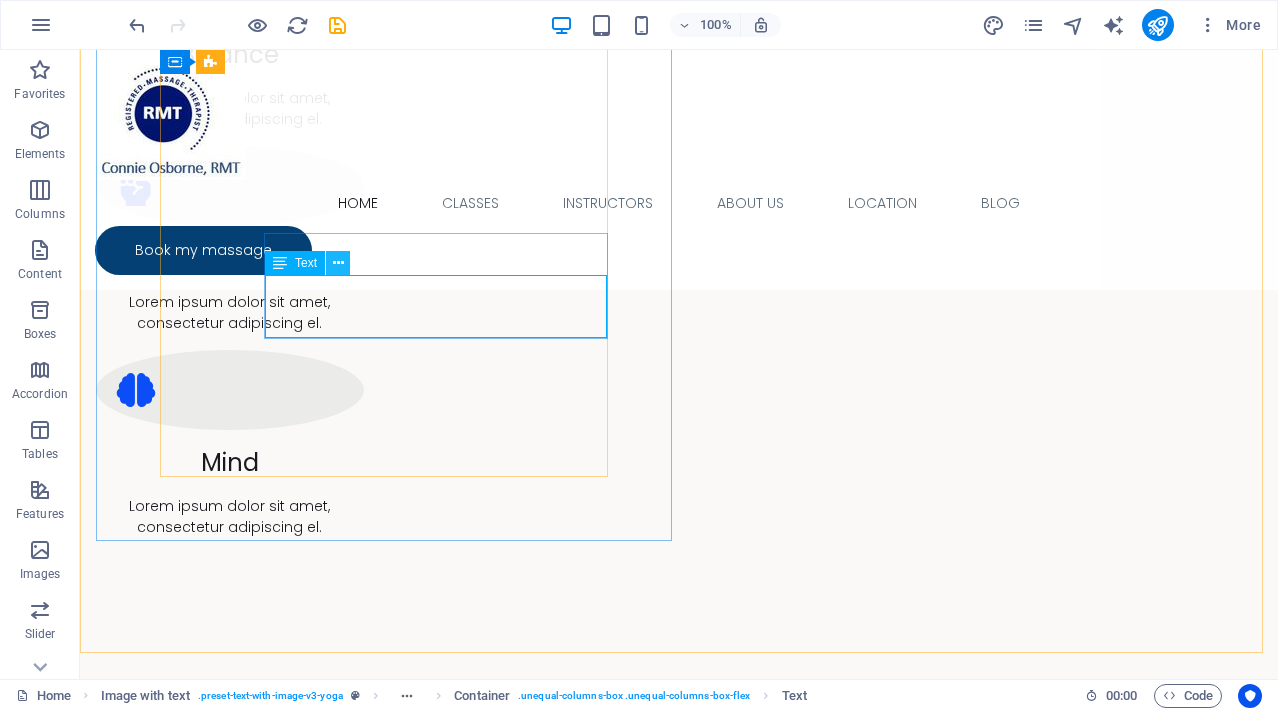 click at bounding box center (338, 263) 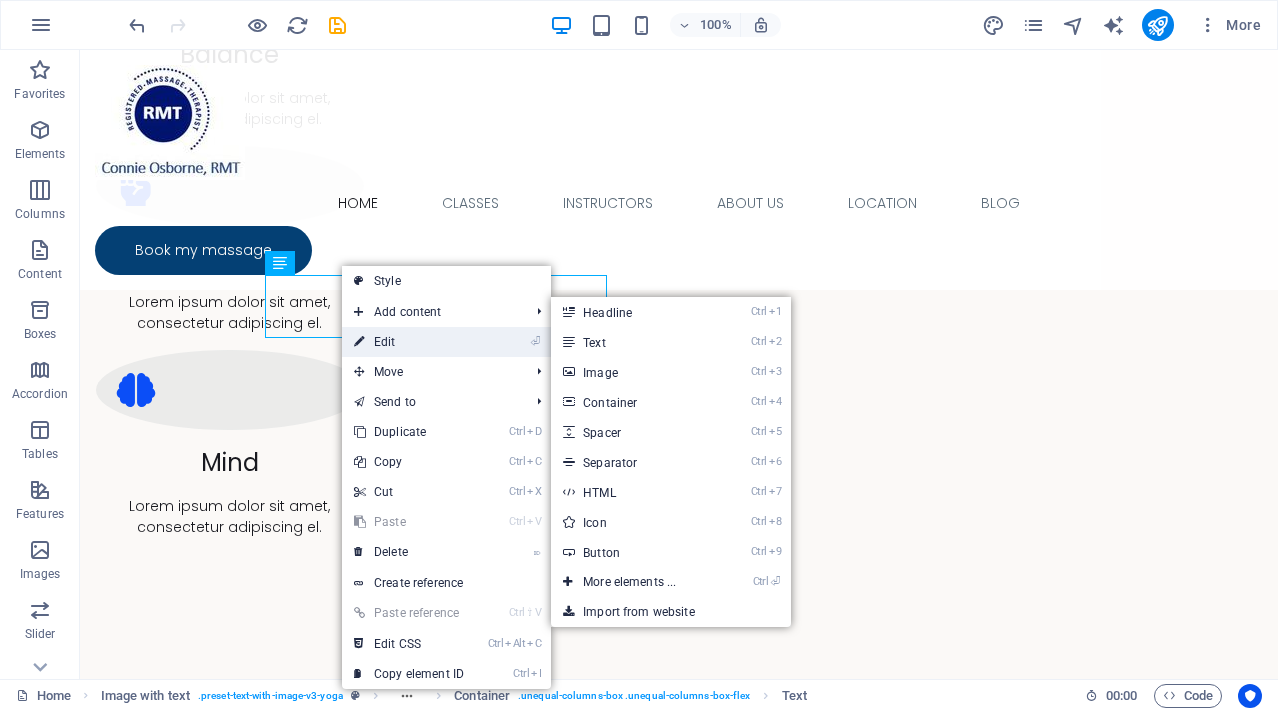 click on "⏎  Edit" at bounding box center [409, 342] 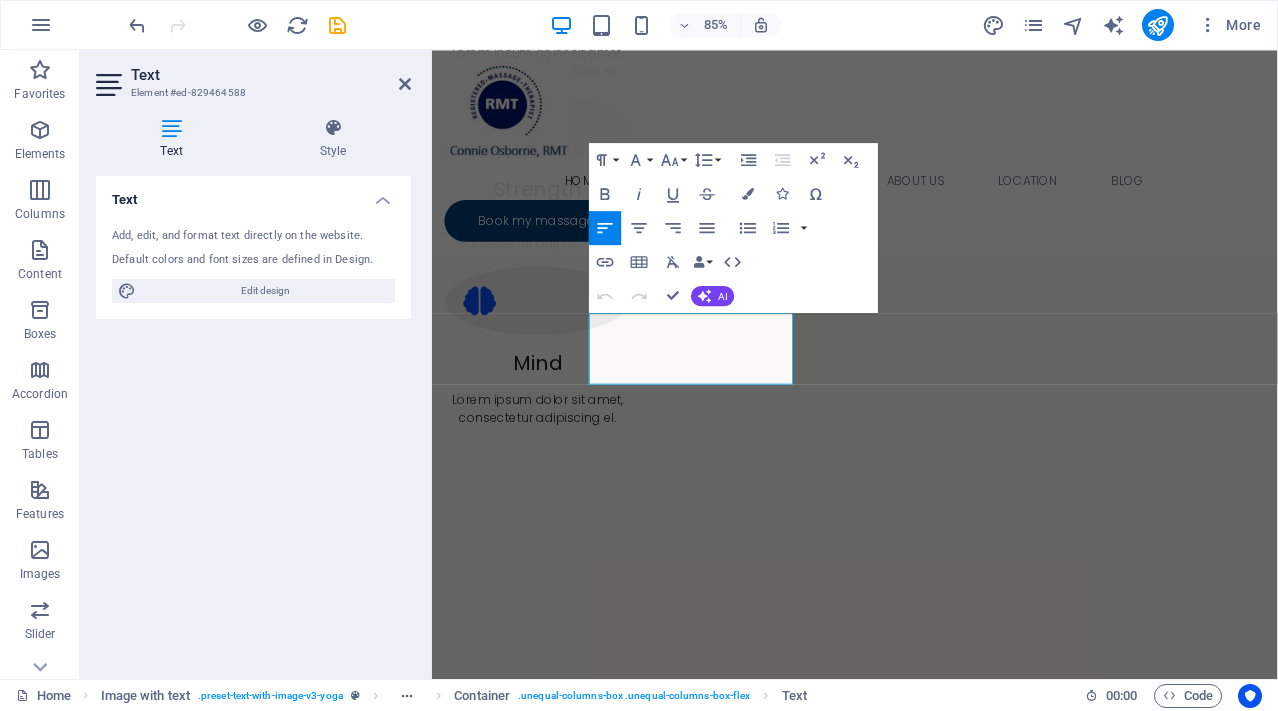 scroll, scrollTop: 1737, scrollLeft: 0, axis: vertical 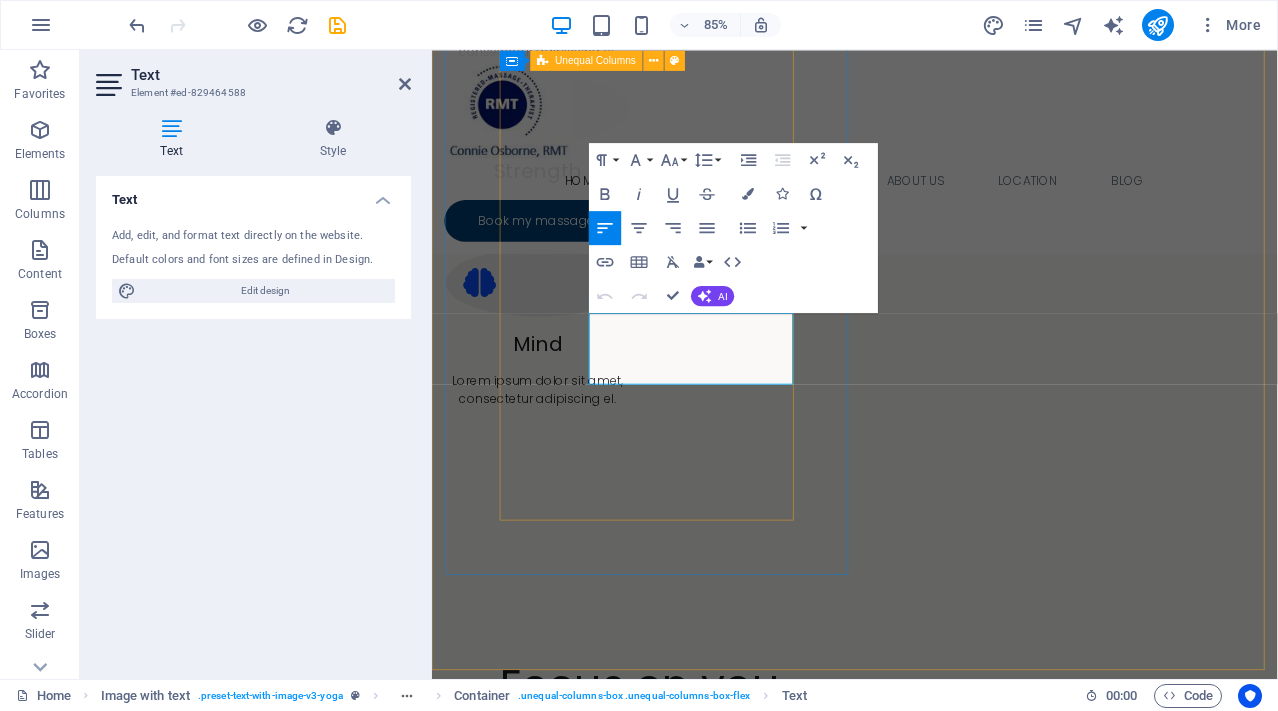 drag, startPoint x: 646, startPoint y: 420, endPoint x: 614, endPoint y: 372, distance: 57.68882 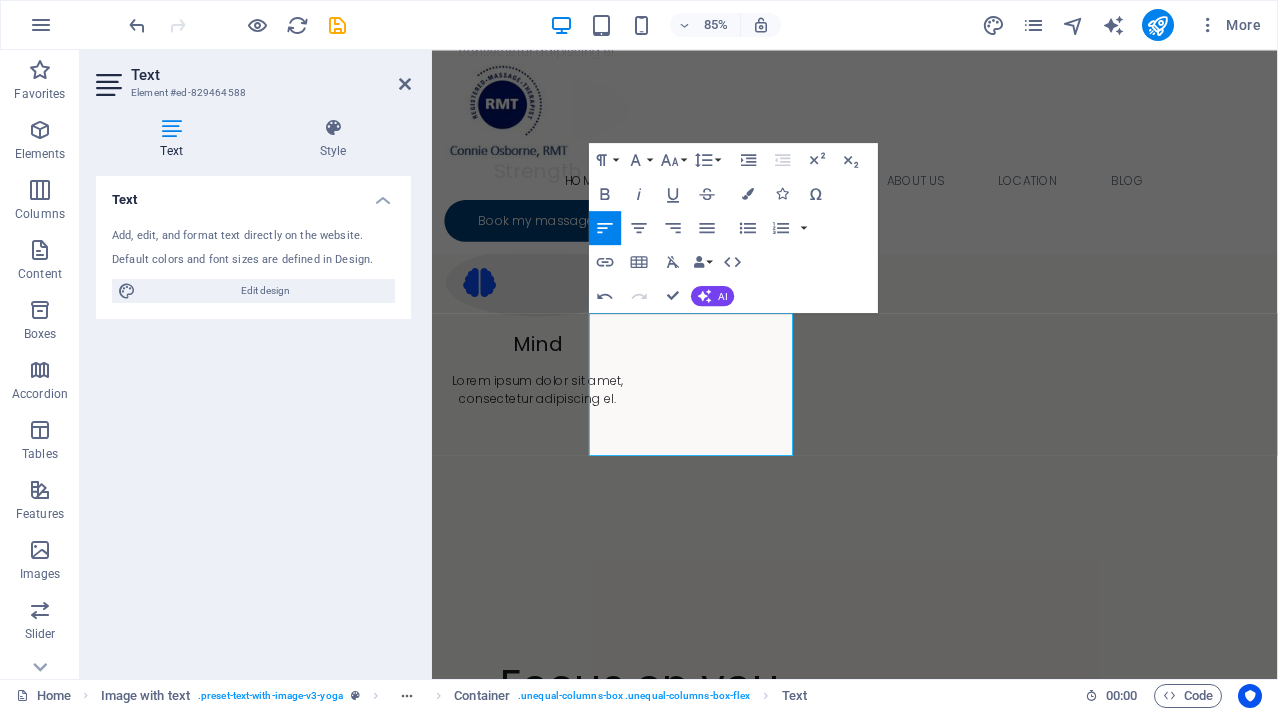 click on "Text Add, edit, and format text directly on the website. Default colors and font sizes are defined in Design. Edit design Alignment Left aligned Centered Right aligned" at bounding box center (253, 419) 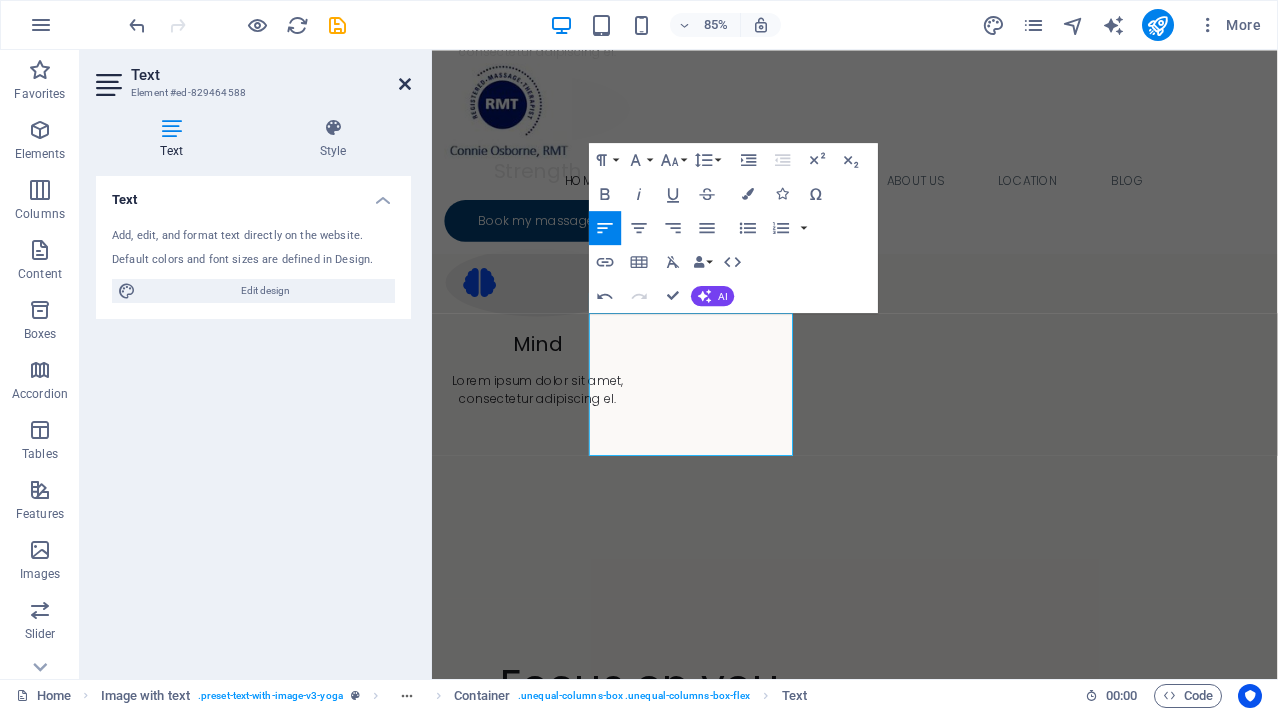 click at bounding box center [405, 84] 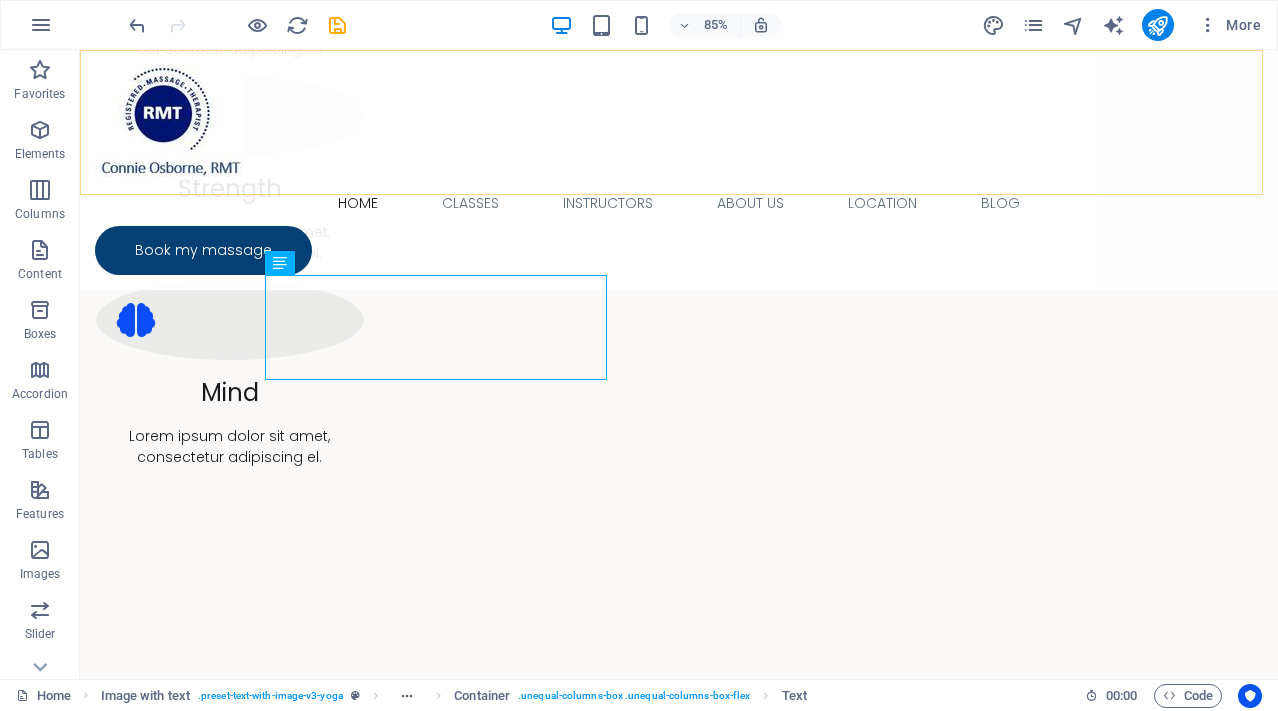 scroll, scrollTop: 1667, scrollLeft: 0, axis: vertical 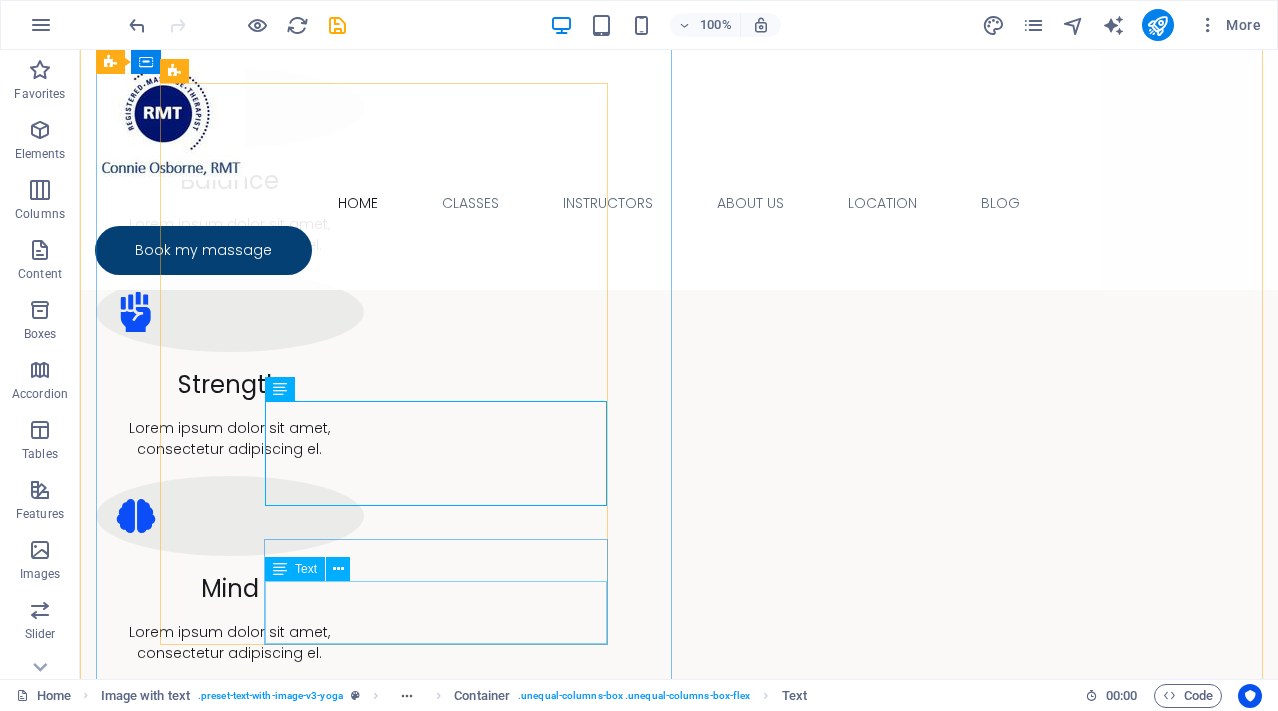 click on "Lorem ipsum dolor sit amet, consectetur adipiscing elit. Morbi gravida blandit volutpat sagittis sed." at bounding box center [679, 1757] 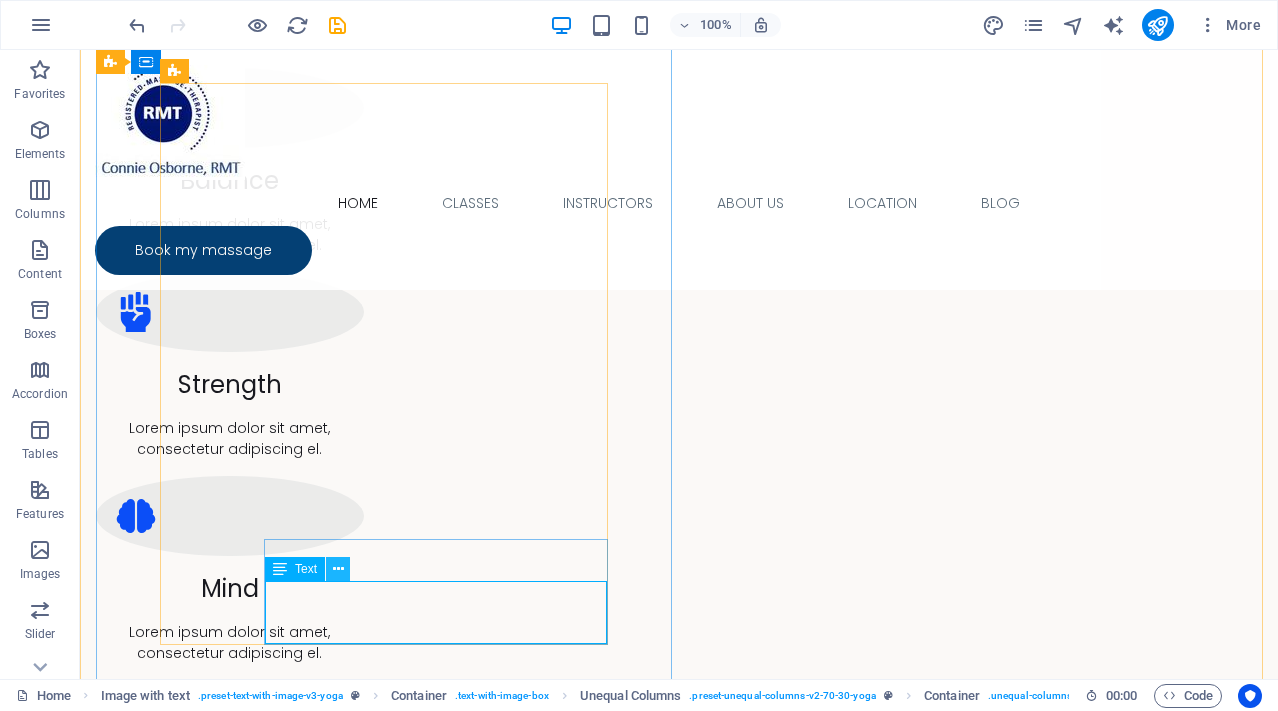 click at bounding box center (338, 569) 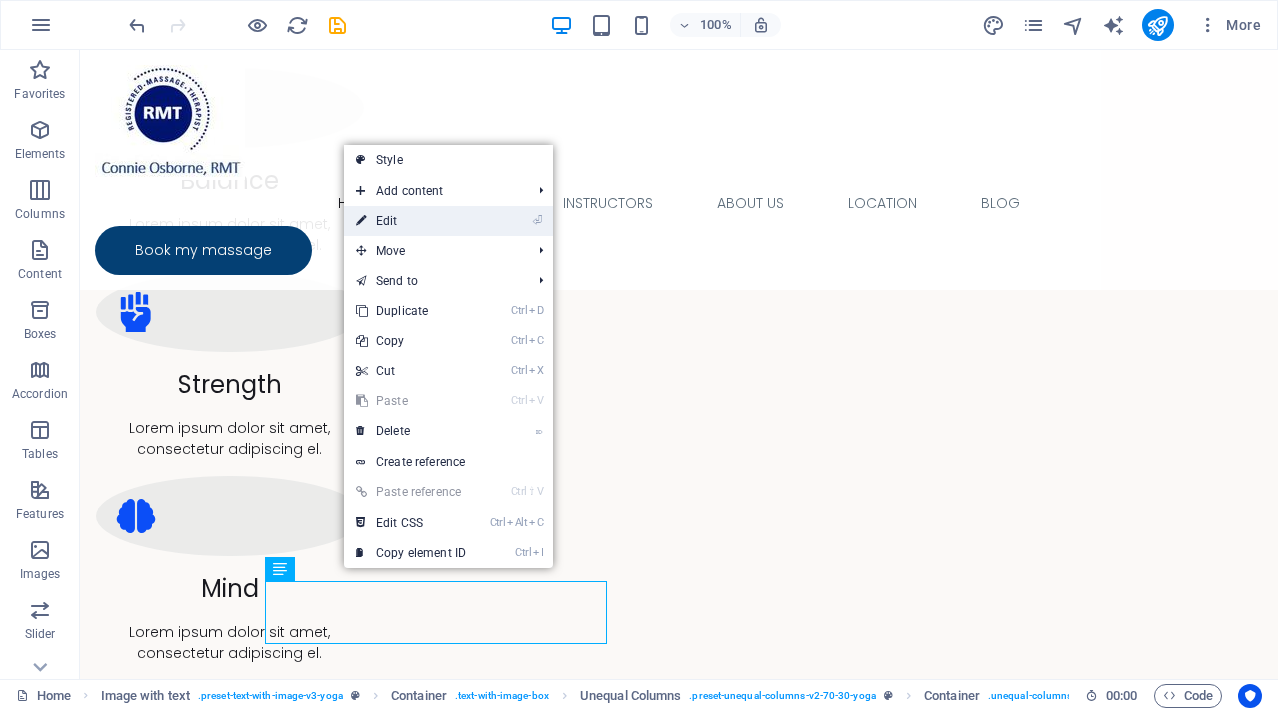 click on "⏎  Edit" at bounding box center [411, 221] 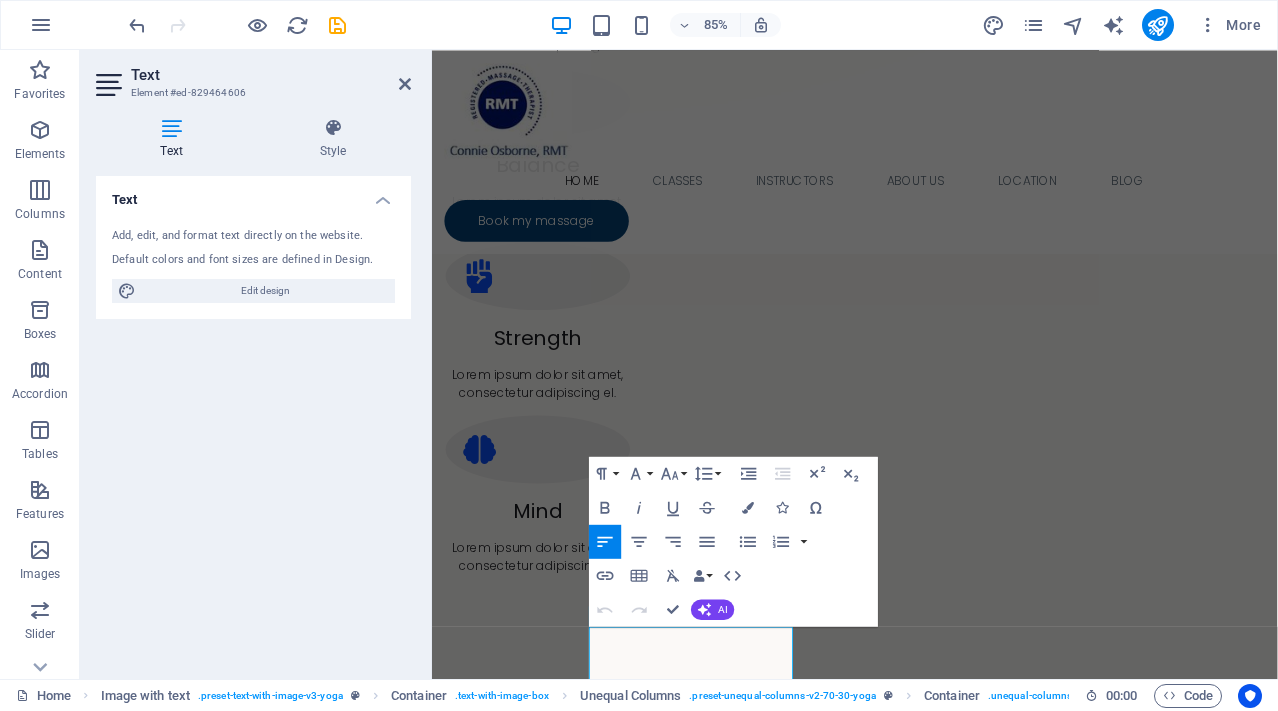 scroll, scrollTop: 1611, scrollLeft: 0, axis: vertical 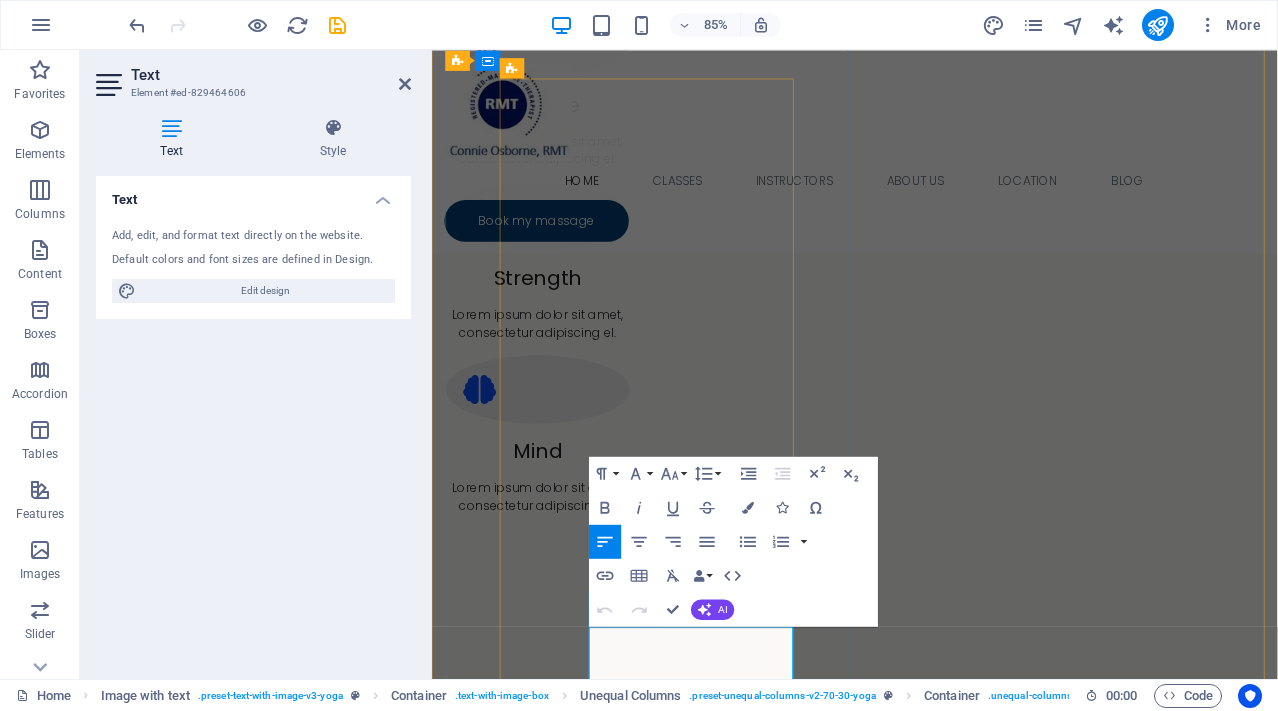 click on "Lorem ipsum dolor sit amet, consectetur adipiscing elit. Morbi gravida blandit volutpat sagittis sed." at bounding box center (929, 1732) 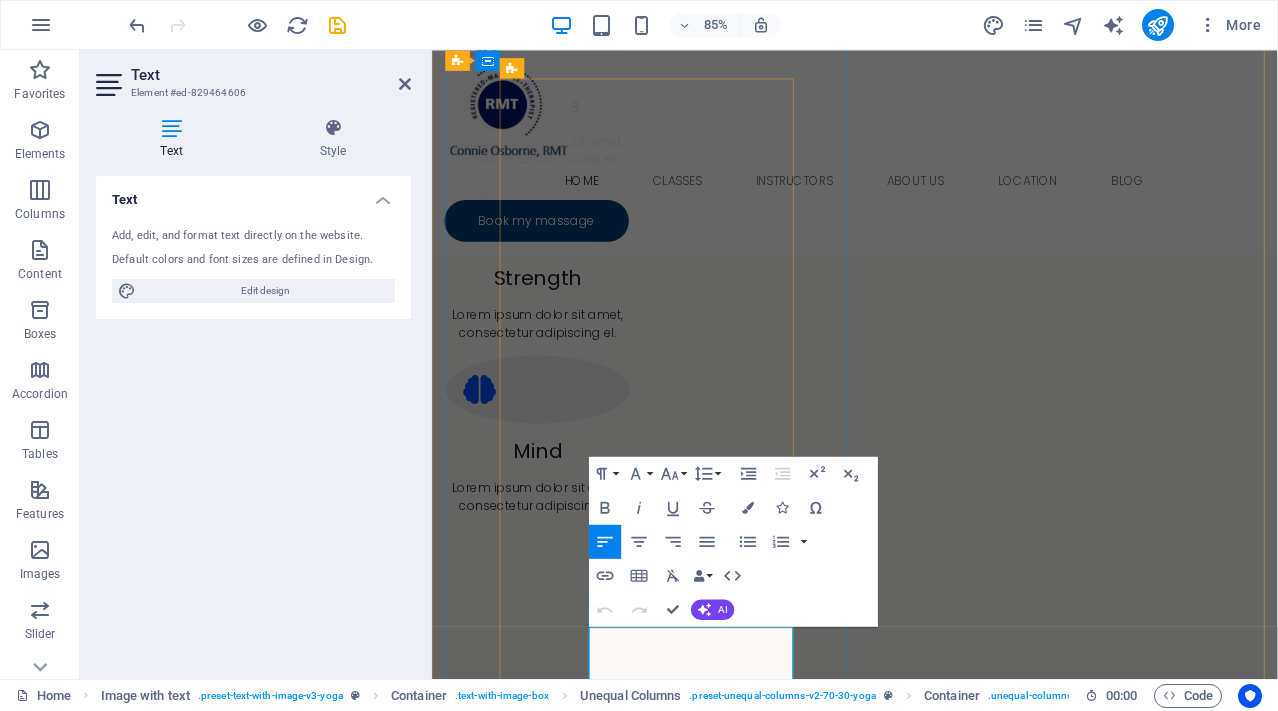 drag, startPoint x: 839, startPoint y: 779, endPoint x: 666, endPoint y: 741, distance: 177.12425 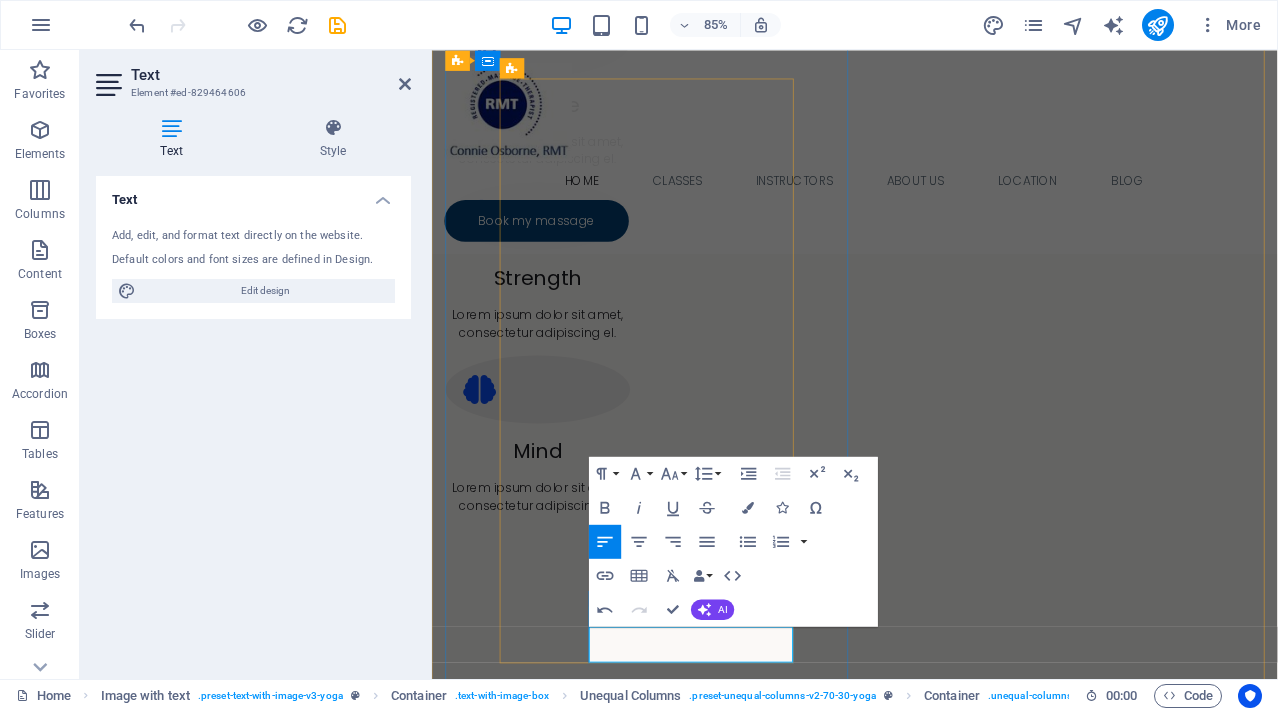 click on "​help release muscle tension and knots." at bounding box center (929, 1732) 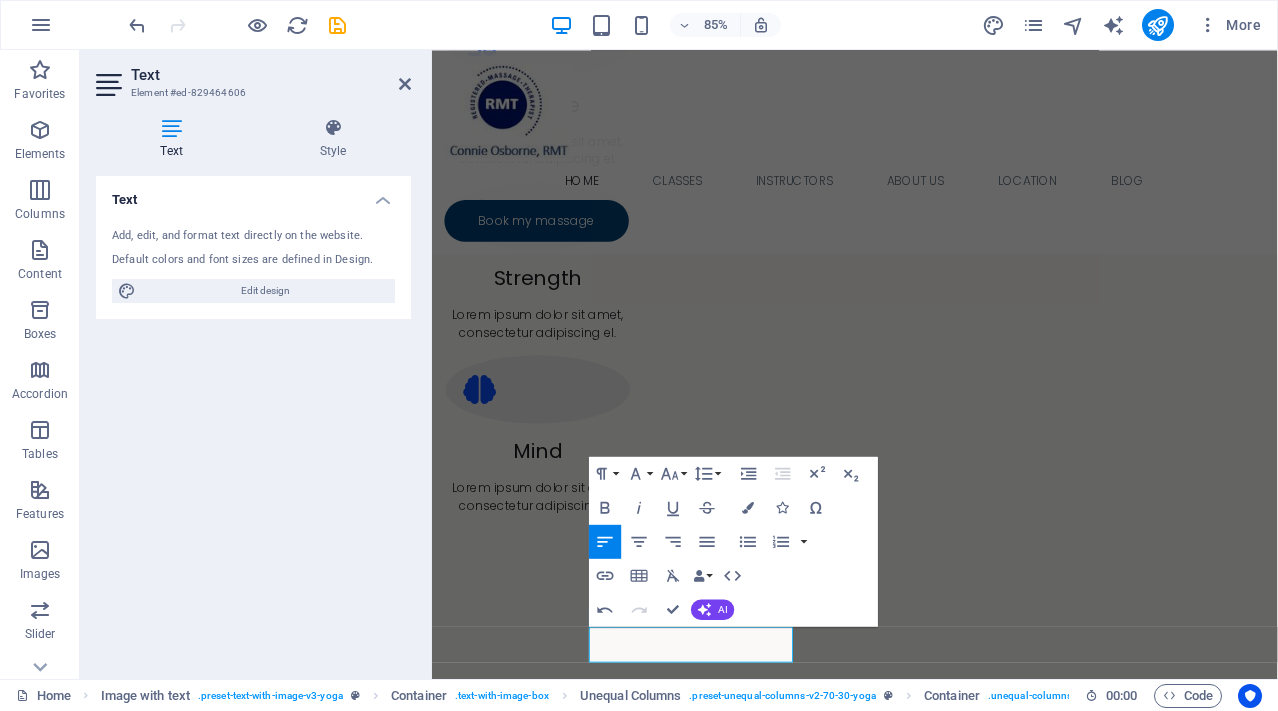 click on "Text Add, edit, and format text directly on the website. Default colors and font sizes are defined in Design. Edit design Alignment Left aligned Centered Right aligned" at bounding box center [253, 419] 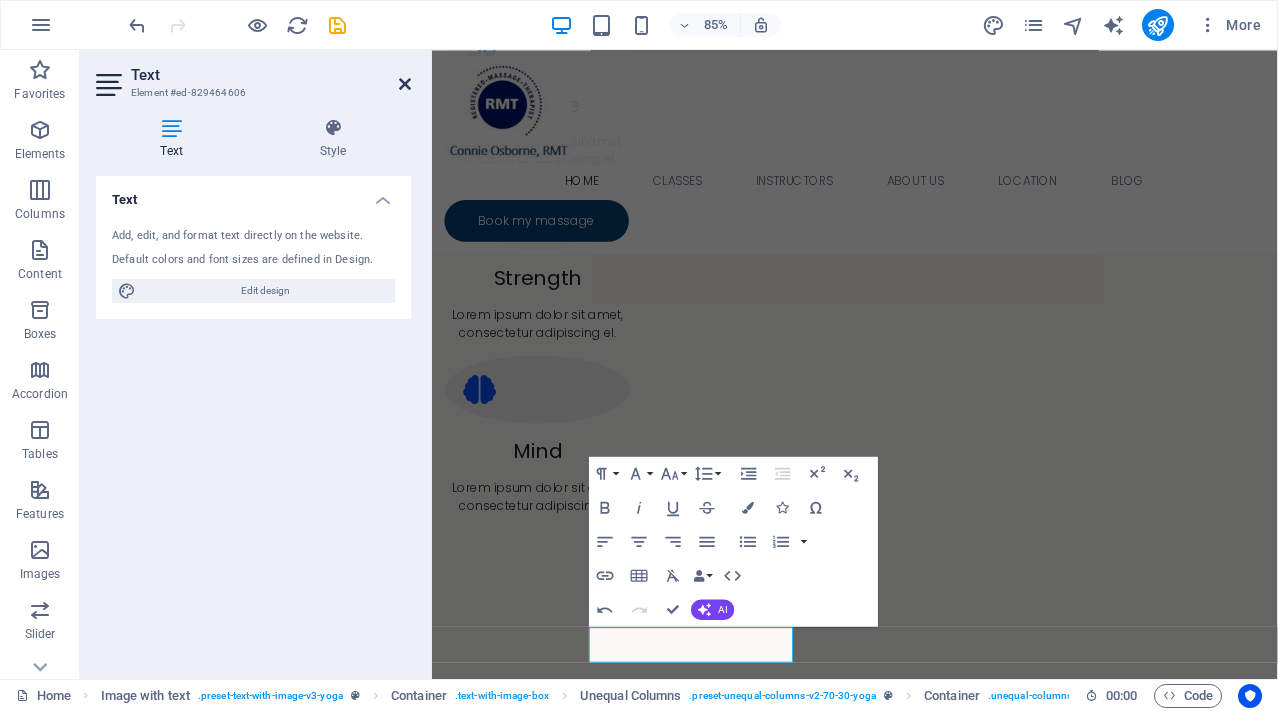 click at bounding box center (405, 84) 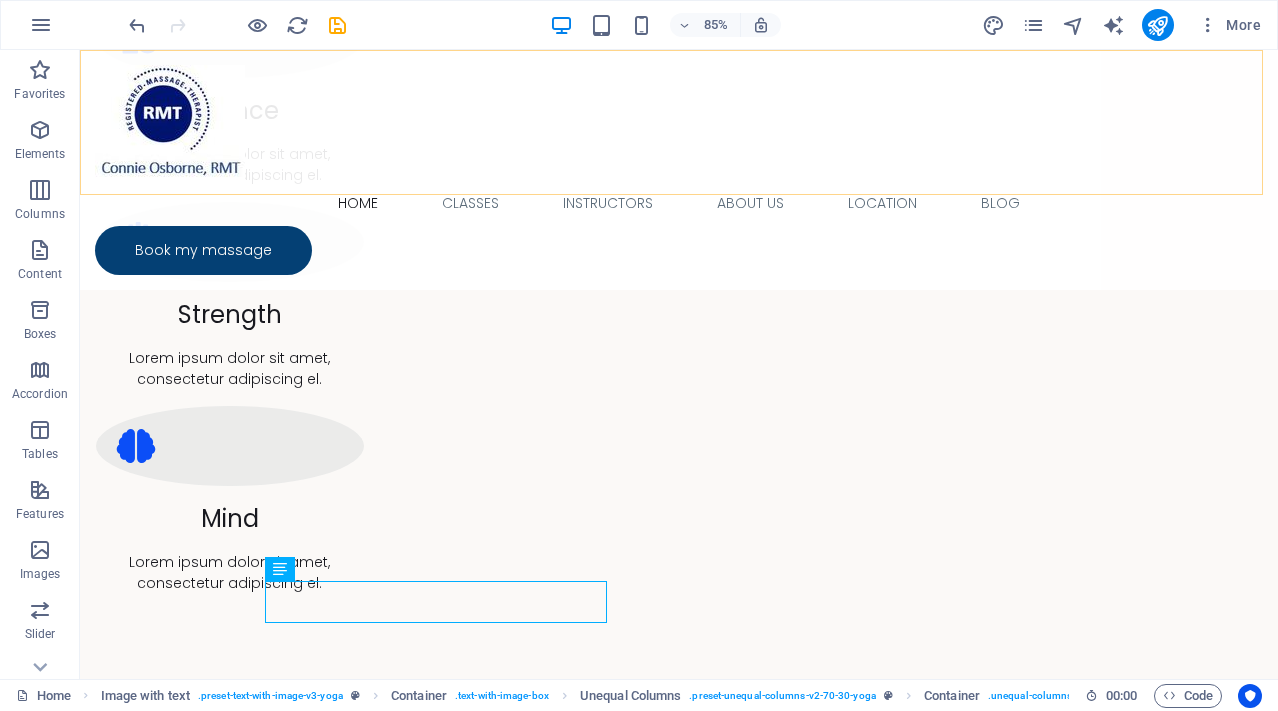 scroll, scrollTop: 1541, scrollLeft: 0, axis: vertical 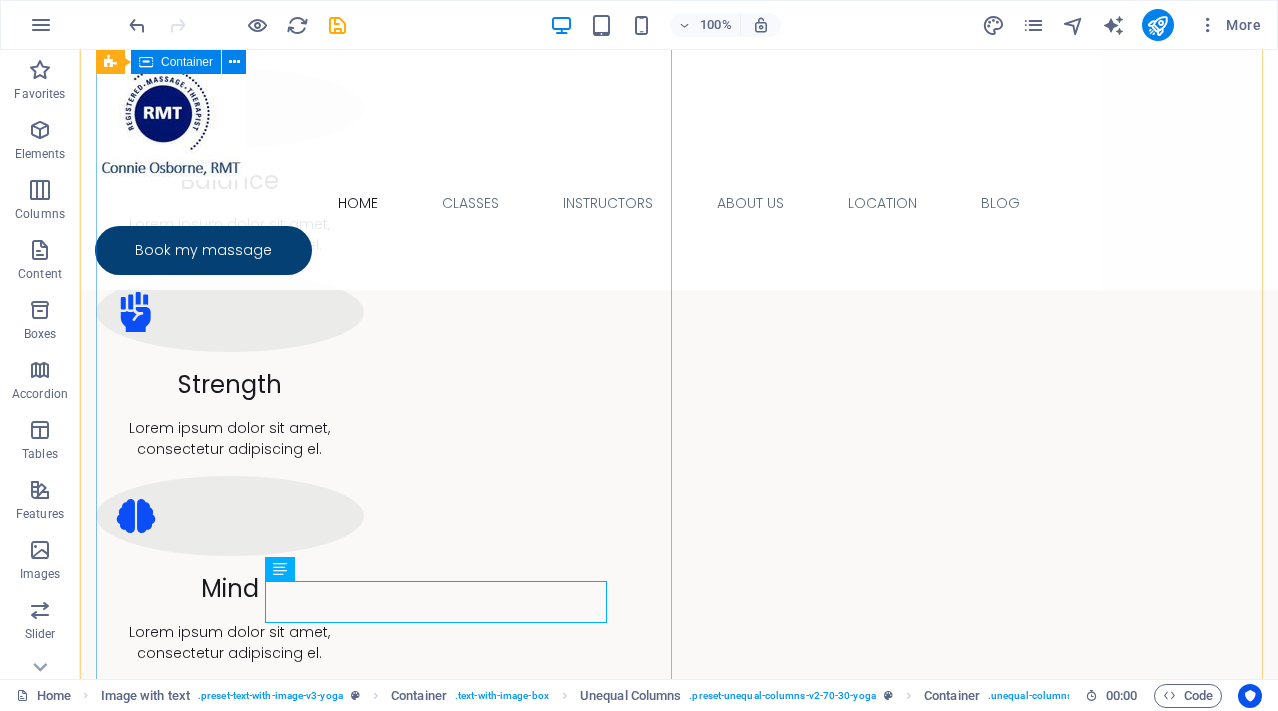 click on "Focus on you
Mind Massage therapy can lower stress hormone levels and promote relaxation, counteracting the effects of stress on the body and mind.
Balance Massage triggers the release of endorphins, serotonin, and oxytocin, which can elevate mood and promote a sense of well-being.
Strength Massage therapy can indirectly support strength development by promoting muscle recovery, reducing soreness, and improving flexibility, allowing for more frequent and effective training, ultimately leading to strength gains.
Flexibility Massage therapy helps release muscle tension and knots." at bounding box center (679, 1360) 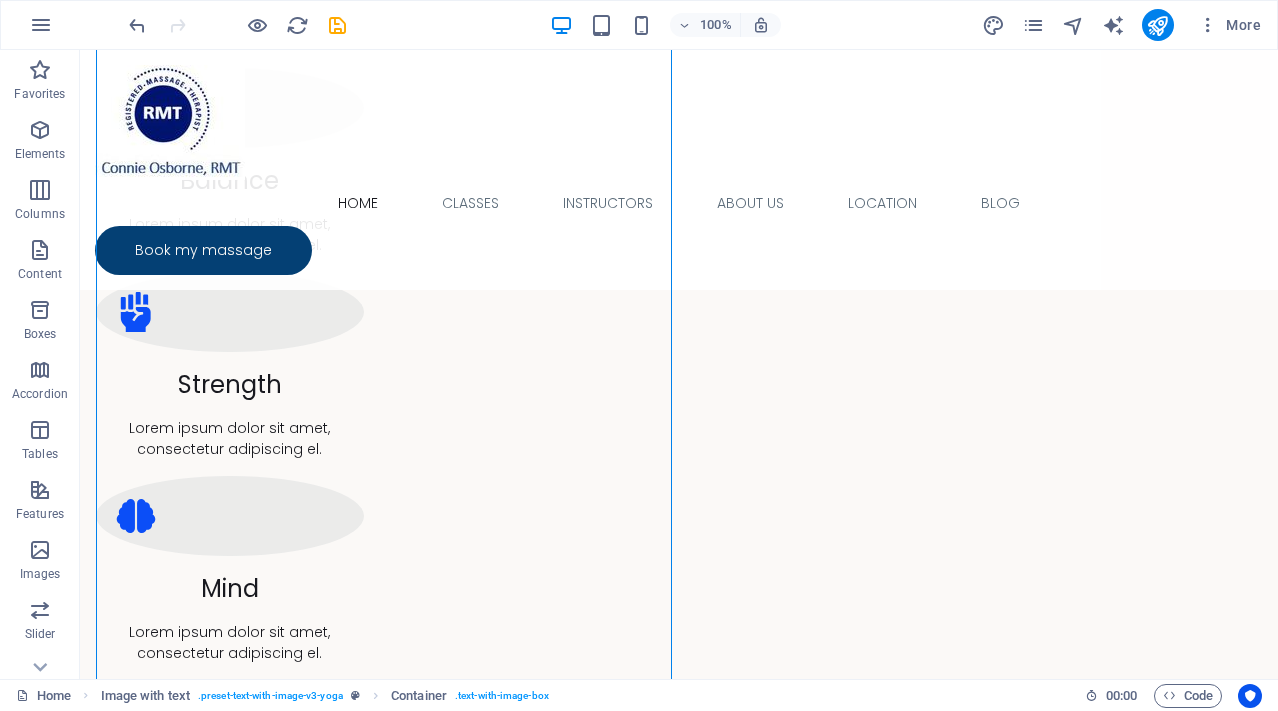 scroll, scrollTop: 1276, scrollLeft: 0, axis: vertical 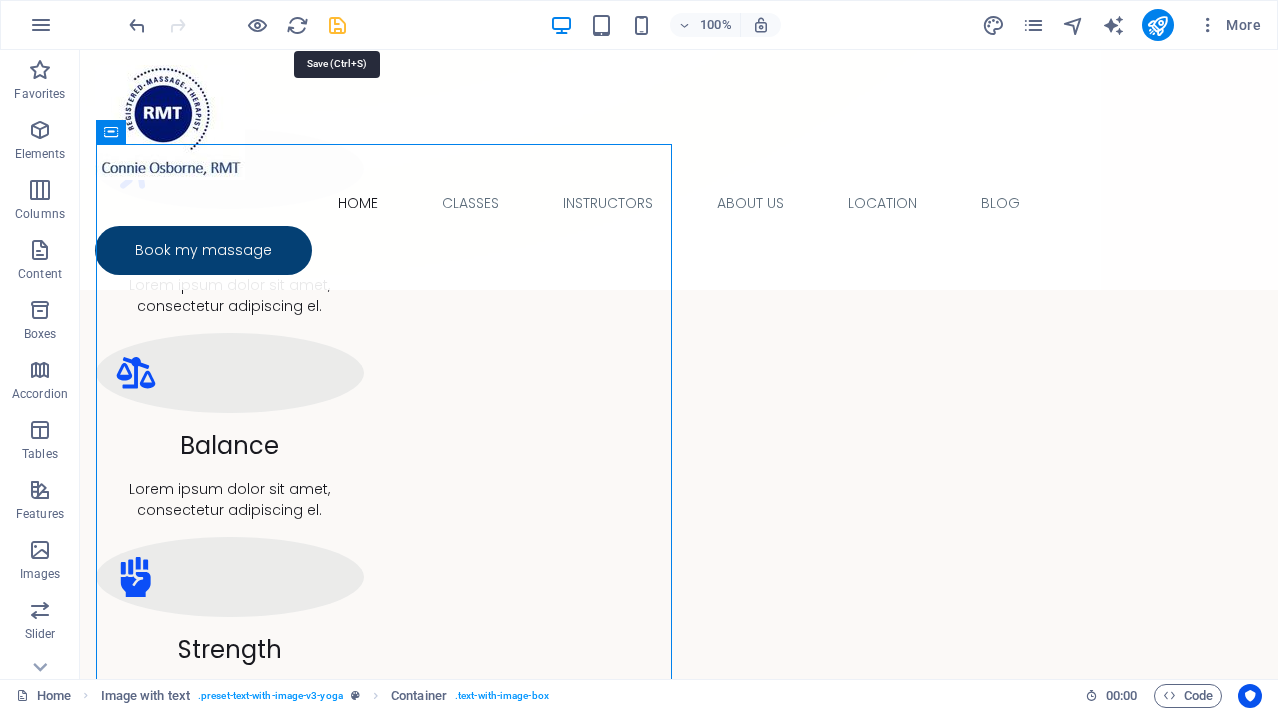 click at bounding box center [337, 25] 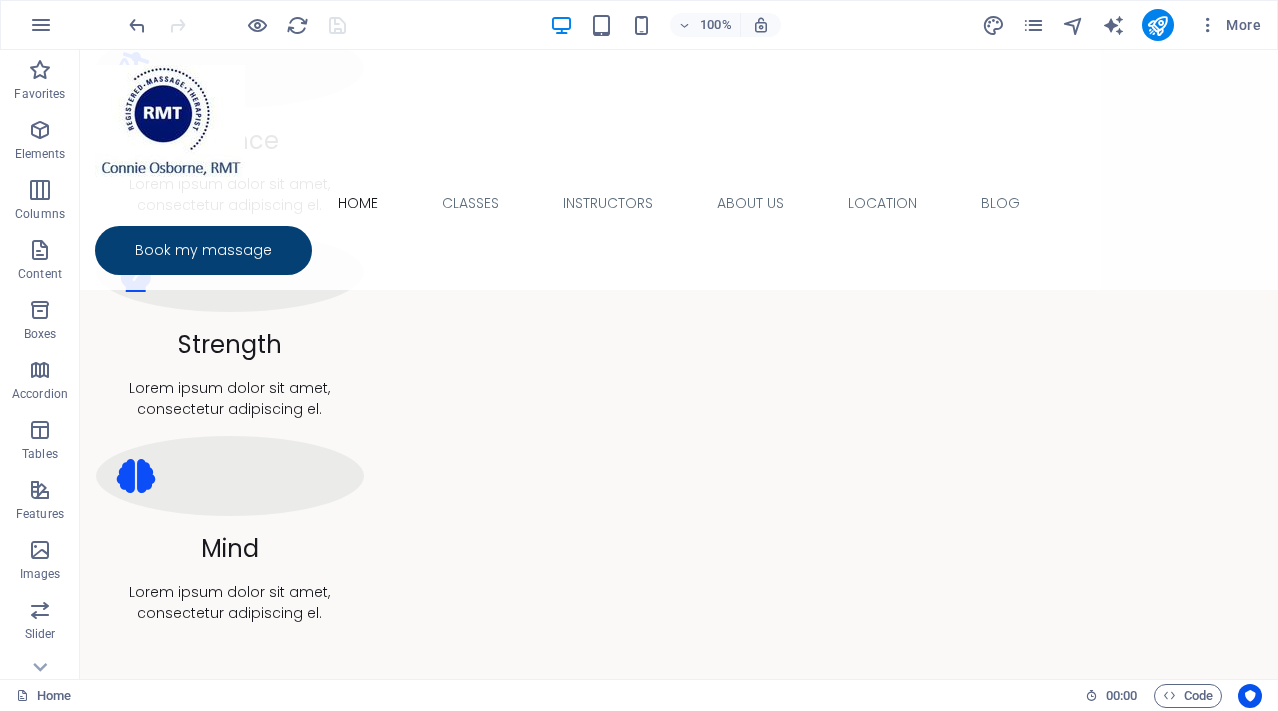 scroll, scrollTop: 1594, scrollLeft: 0, axis: vertical 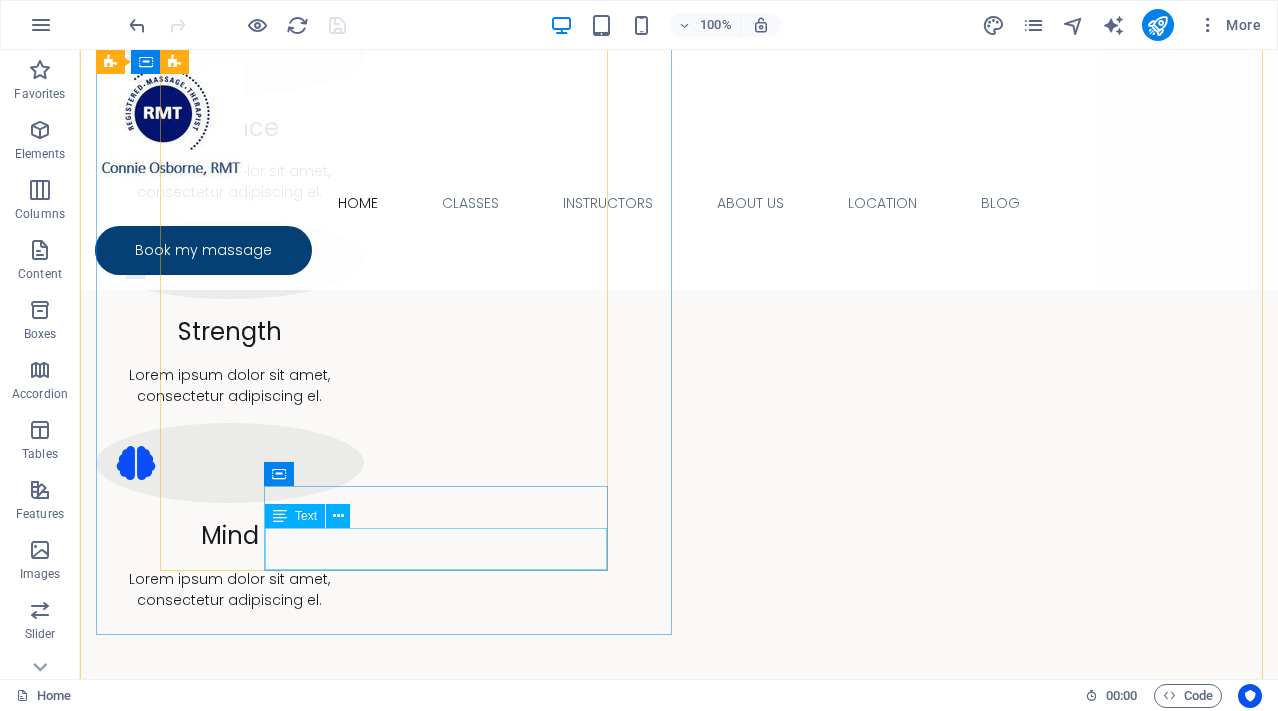 click on "Massage therapy helps release muscle tension and knots." at bounding box center (679, 1704) 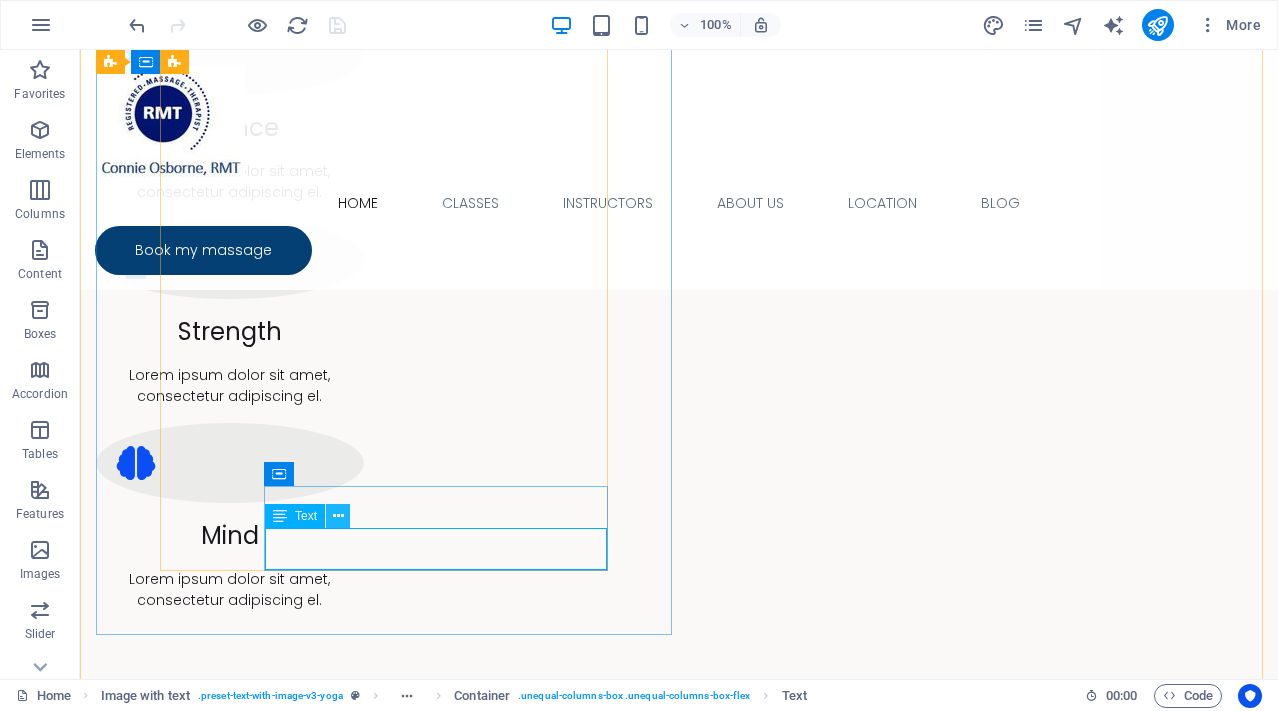 click at bounding box center [338, 516] 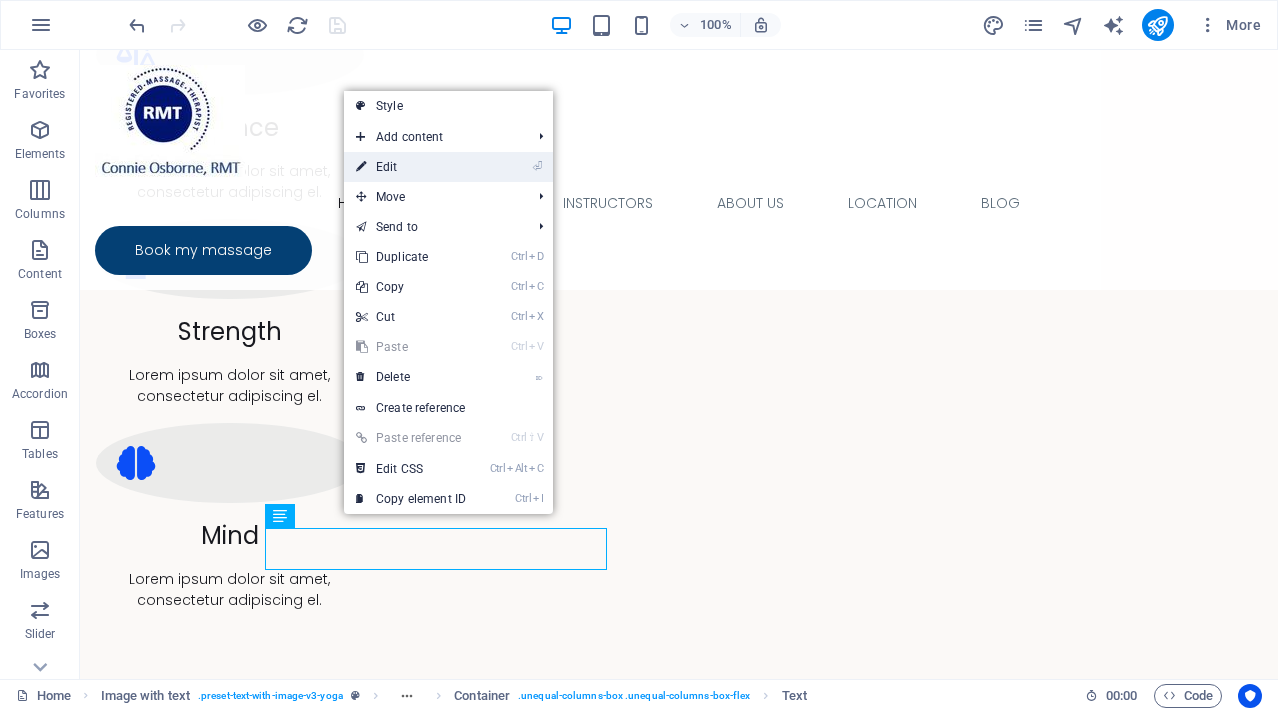click on "⏎  Edit" at bounding box center [411, 167] 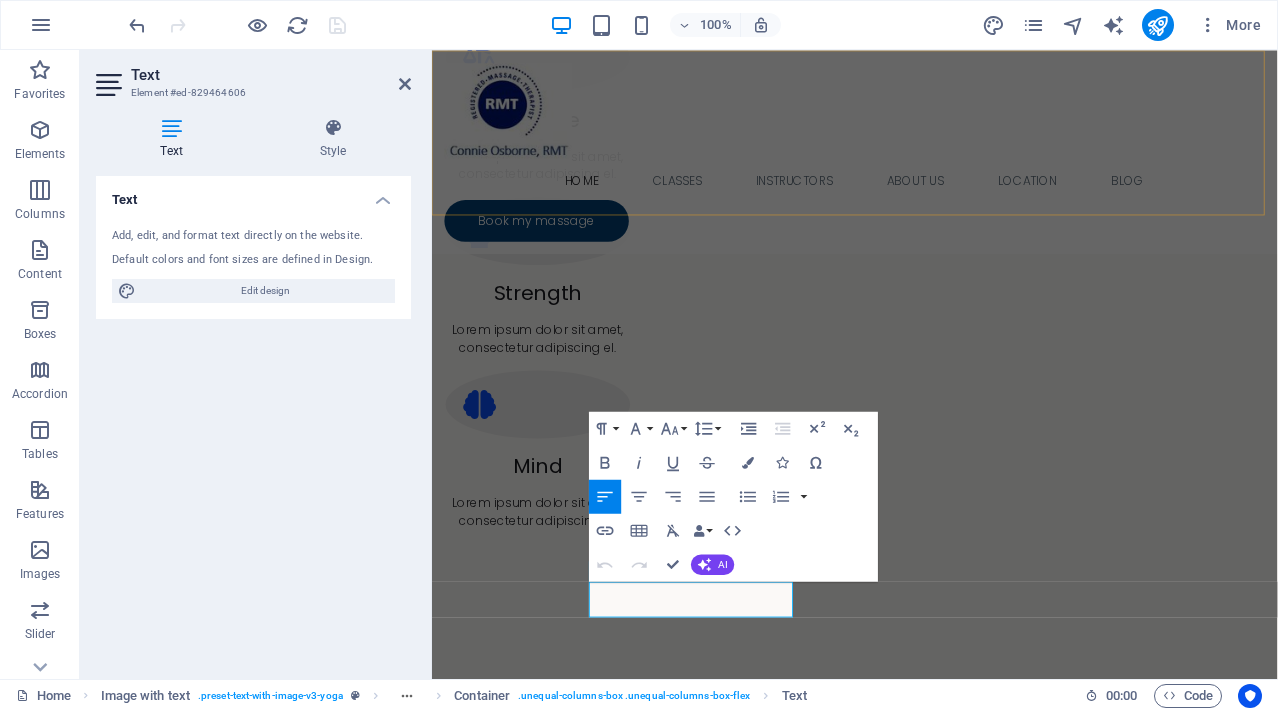 scroll, scrollTop: 1664, scrollLeft: 0, axis: vertical 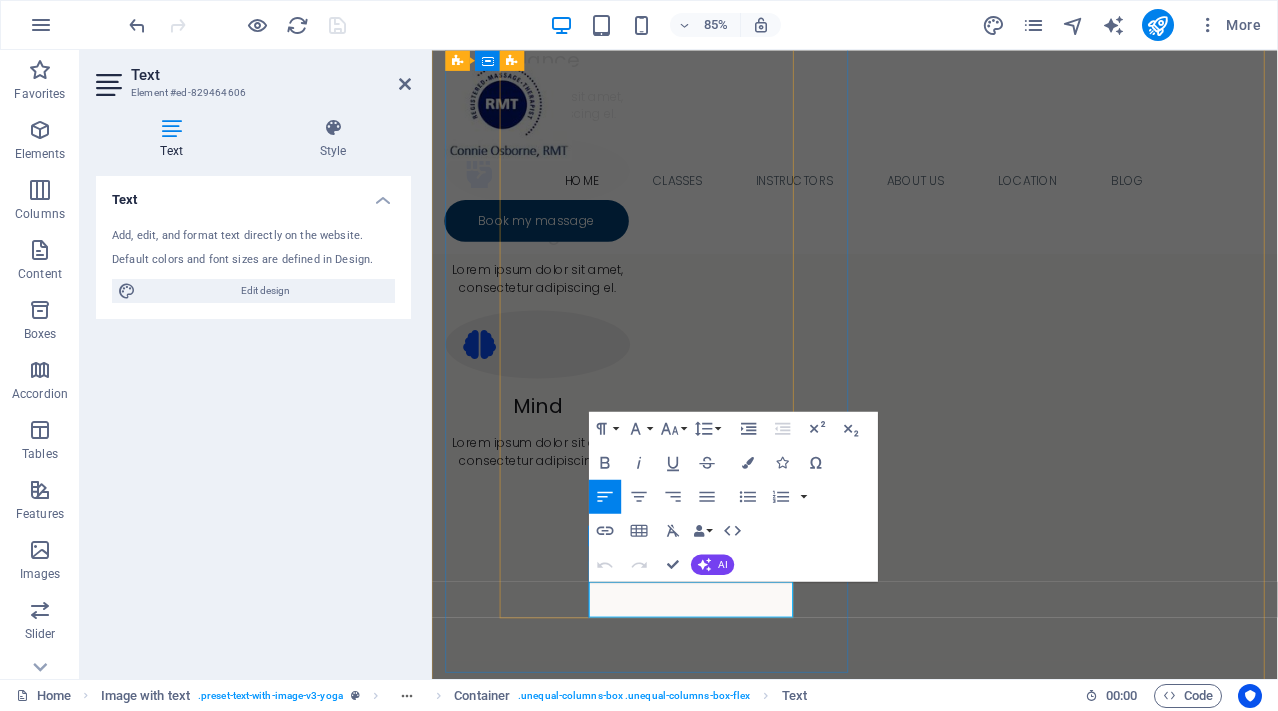 click on "Massage therapy helps release muscle tension and knots." at bounding box center [929, 1679] 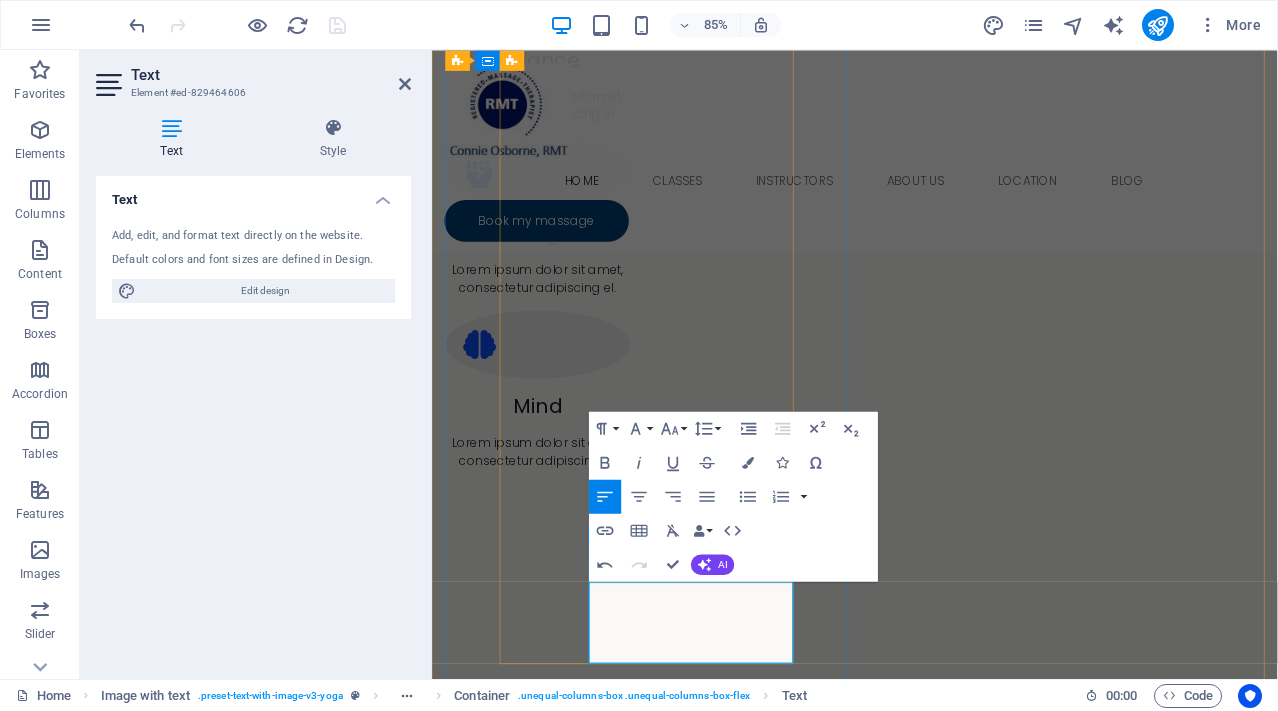 click on "Massage therapy helps release muscle tension and knots  significantly enhance flexibility and range of motion" at bounding box center [929, 1682] 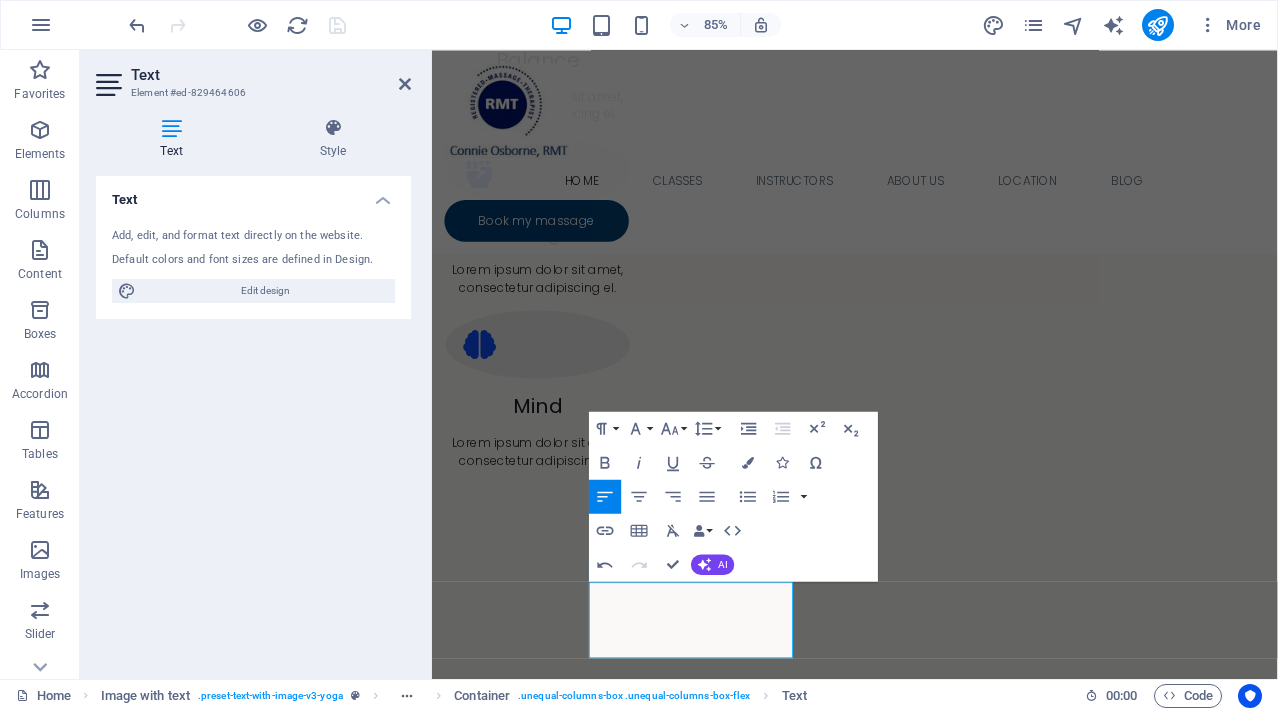 click on "Text Add, edit, and format text directly on the website. Default colors and font sizes are defined in Design. Edit design Alignment Left aligned Centered Right aligned" at bounding box center (253, 419) 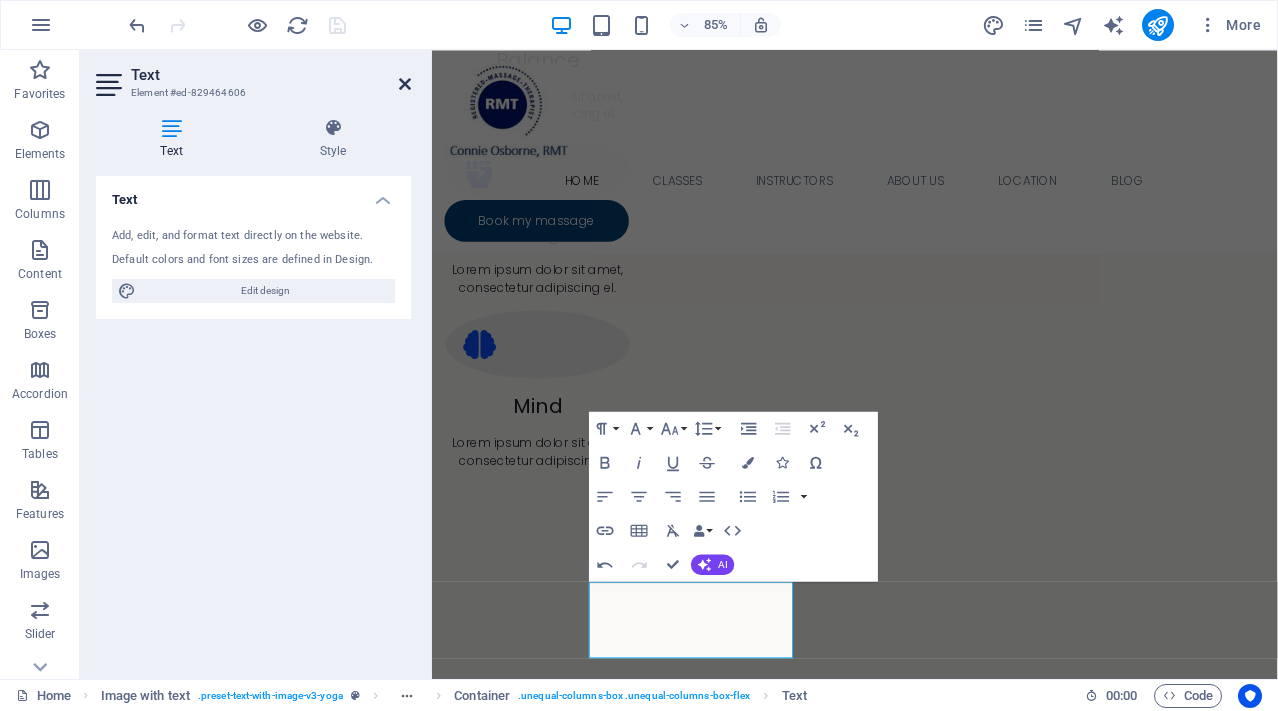 click at bounding box center [405, 84] 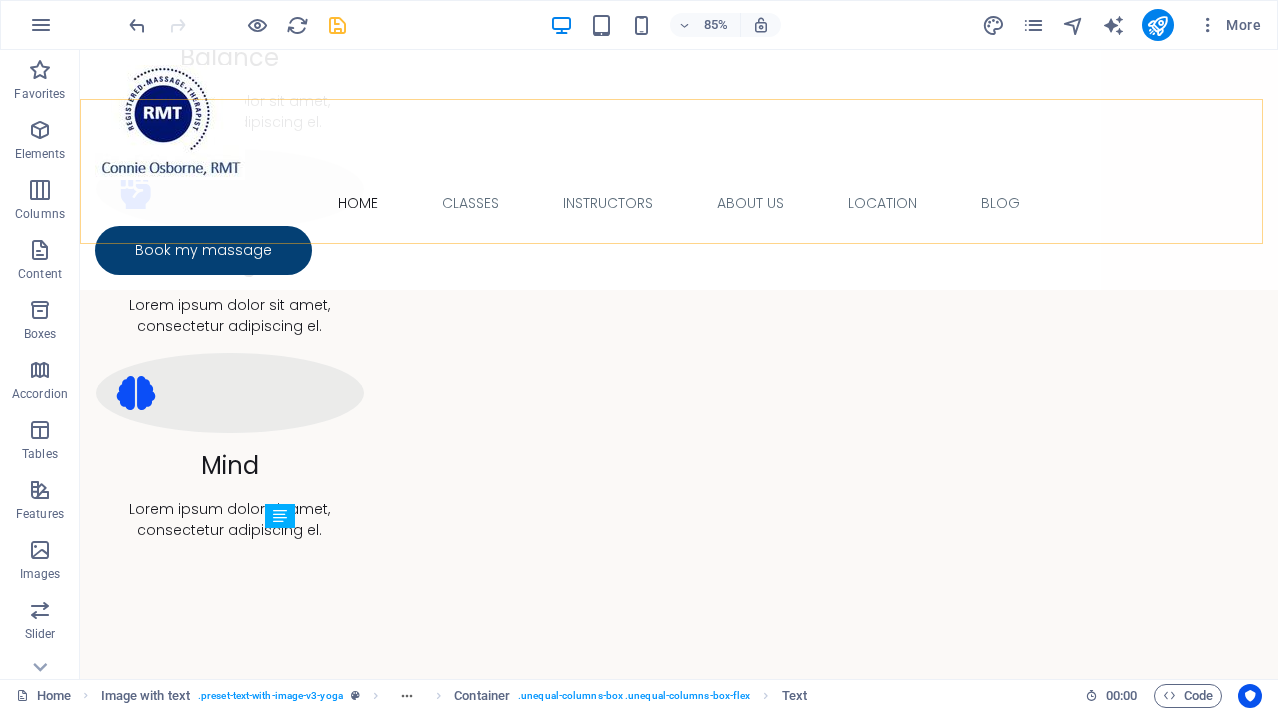 scroll, scrollTop: 1594, scrollLeft: 0, axis: vertical 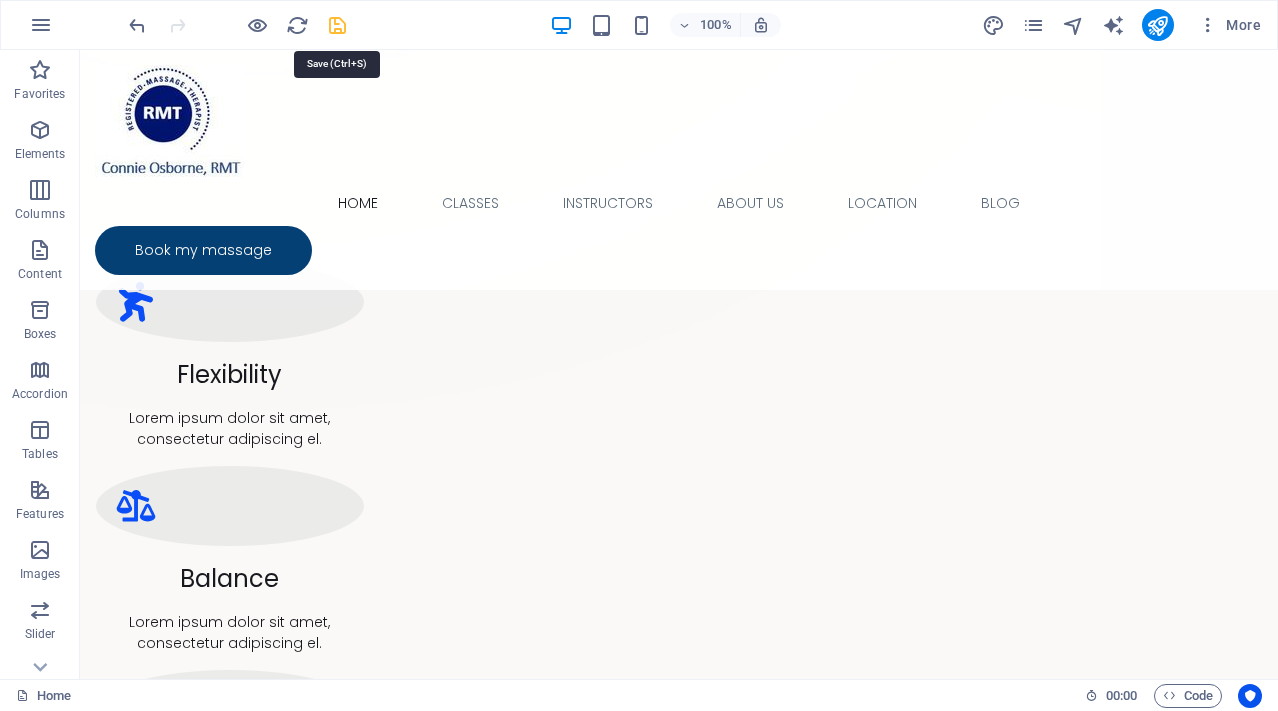 click at bounding box center [337, 25] 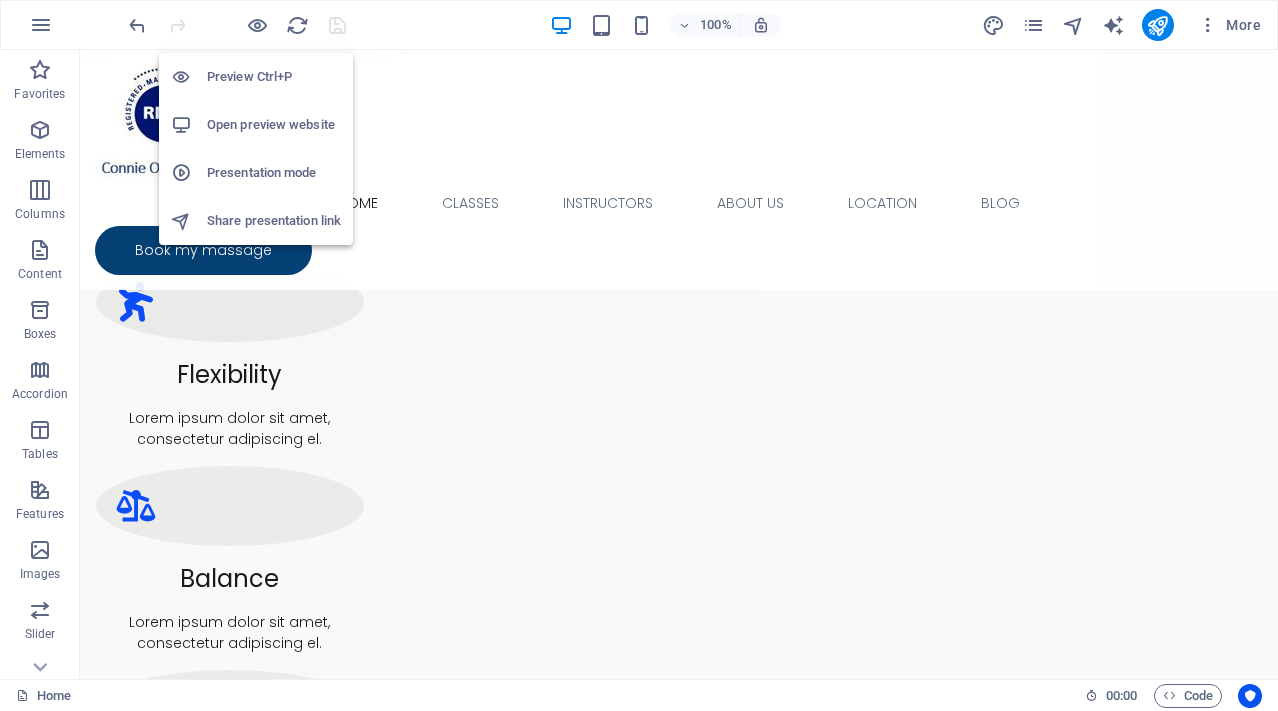 click on "Preview Ctrl+P" at bounding box center [274, 77] 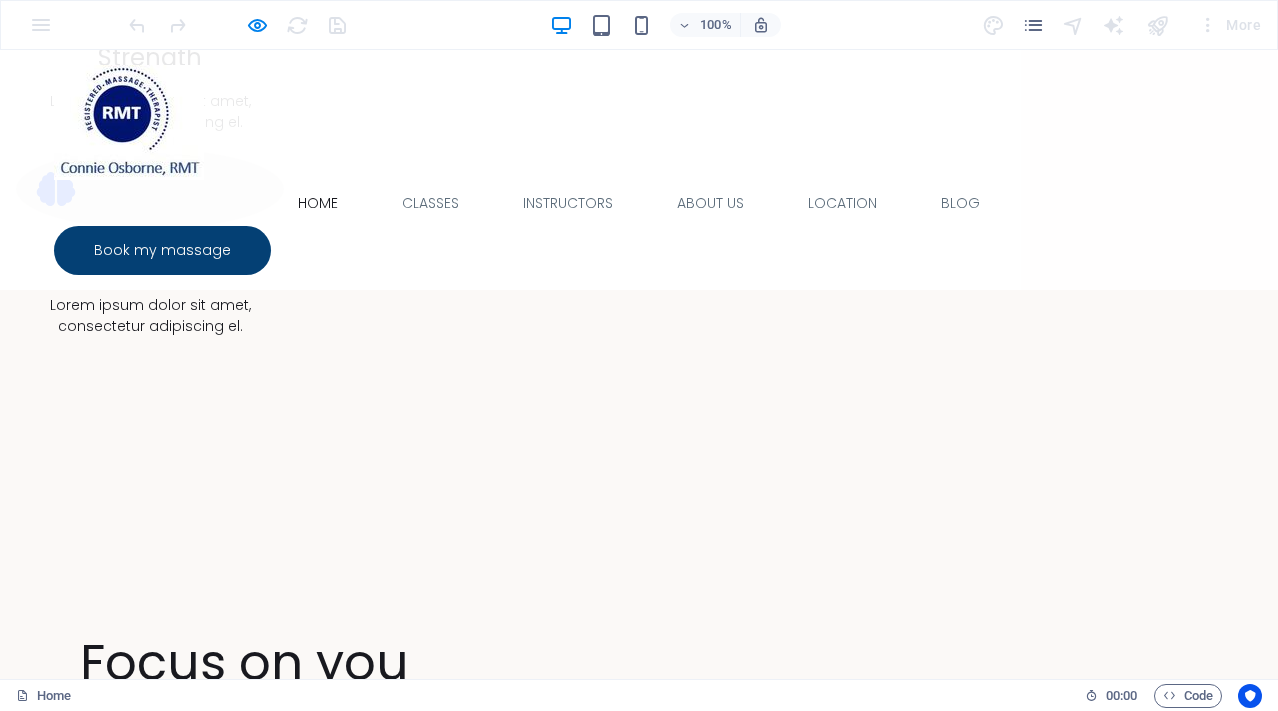 scroll, scrollTop: 1744, scrollLeft: 0, axis: vertical 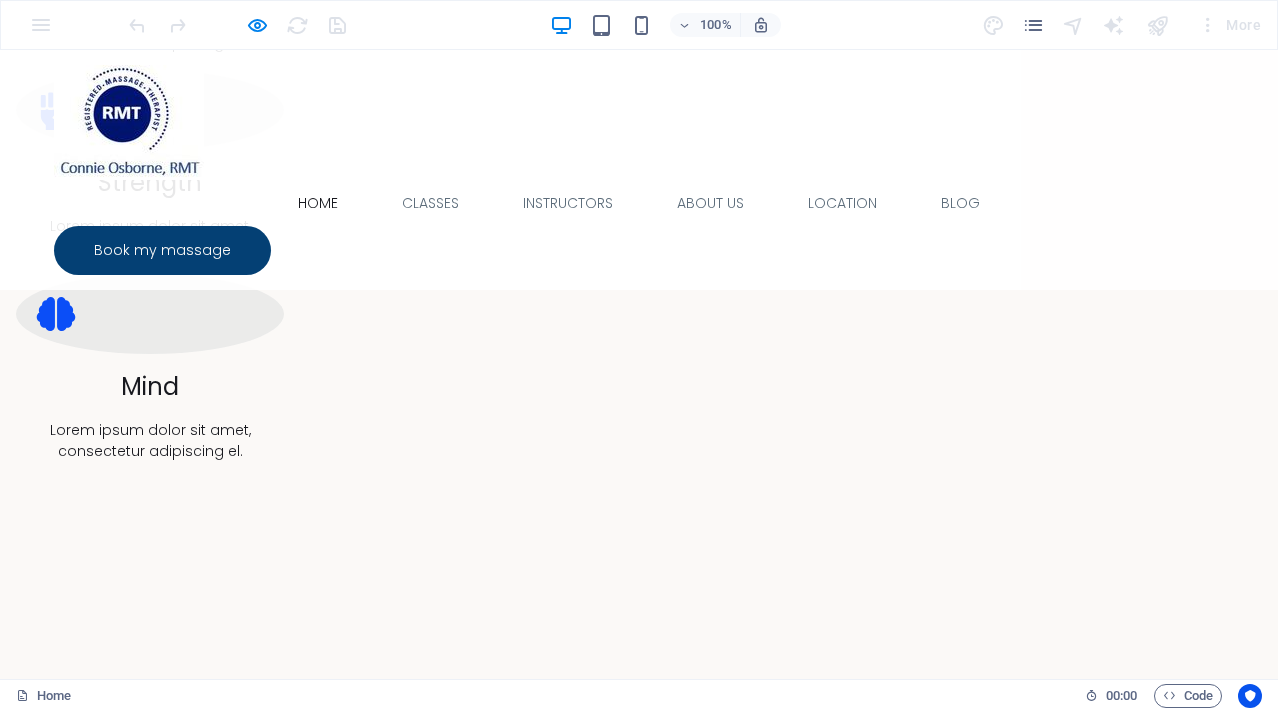 click on "Headline Lorem ipsum dolor sit amet, consectetuer adipiscing elit. Aenean commodo ligula eget dolor. Lorem ipsum dolor sit amet. Pregnancy Massage Prenatal training applied to relieve discomfort including low back pain, sciatica, hip and leg soreness often experienced during pregnancy. Relaxation (Swedish) Massage Smooth away tension, improve circulation, soothe aching muscles, and relieve physical and emotional stress. Good for anxiety-related tension and stress." at bounding box center (639, 4122) 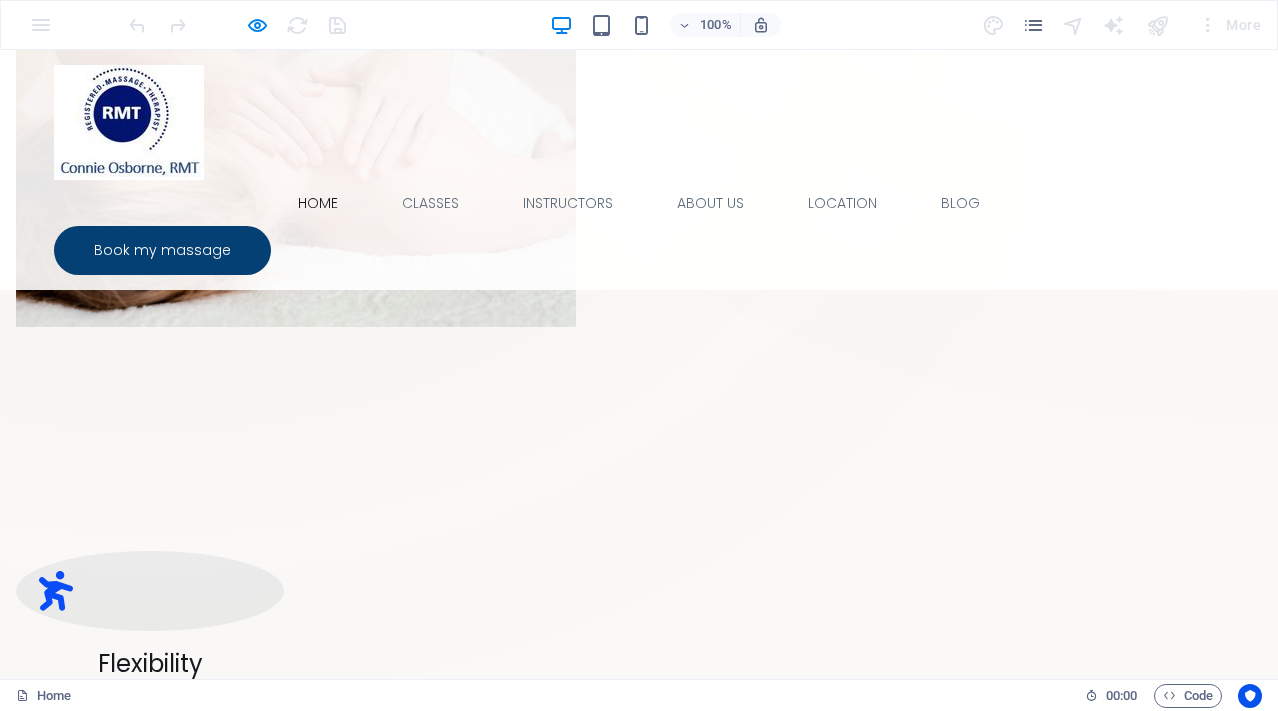scroll, scrollTop: 930, scrollLeft: 0, axis: vertical 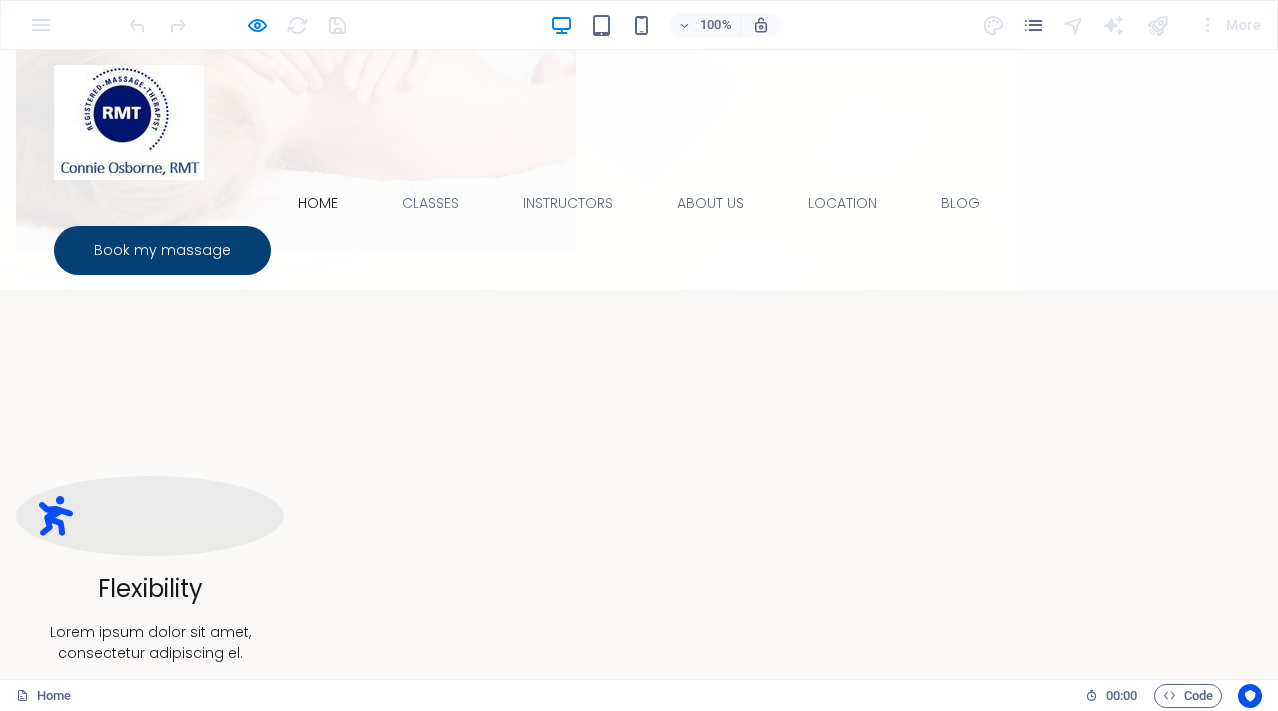 click on "Focus on you
Mind Massage therapy can lower stress hormone levels and promote relaxation, counteracting the effects of stress on the body and mind.
Balance Massage triggers the release of endorphins, serotonin, and oxytocin, which can elevate mood and promote a sense of well-being.
Strength Massage therapy can indirectly support strength development by promoting muscle recovery, reducing soreness, and improving flexibility, allowing for more frequent and effective training, ultimately leading to strength gains.
Flexibility Massage therapy helps release muscle tension and knots, significantly enhancing flexibility and range of motion." at bounding box center (639, 2556) 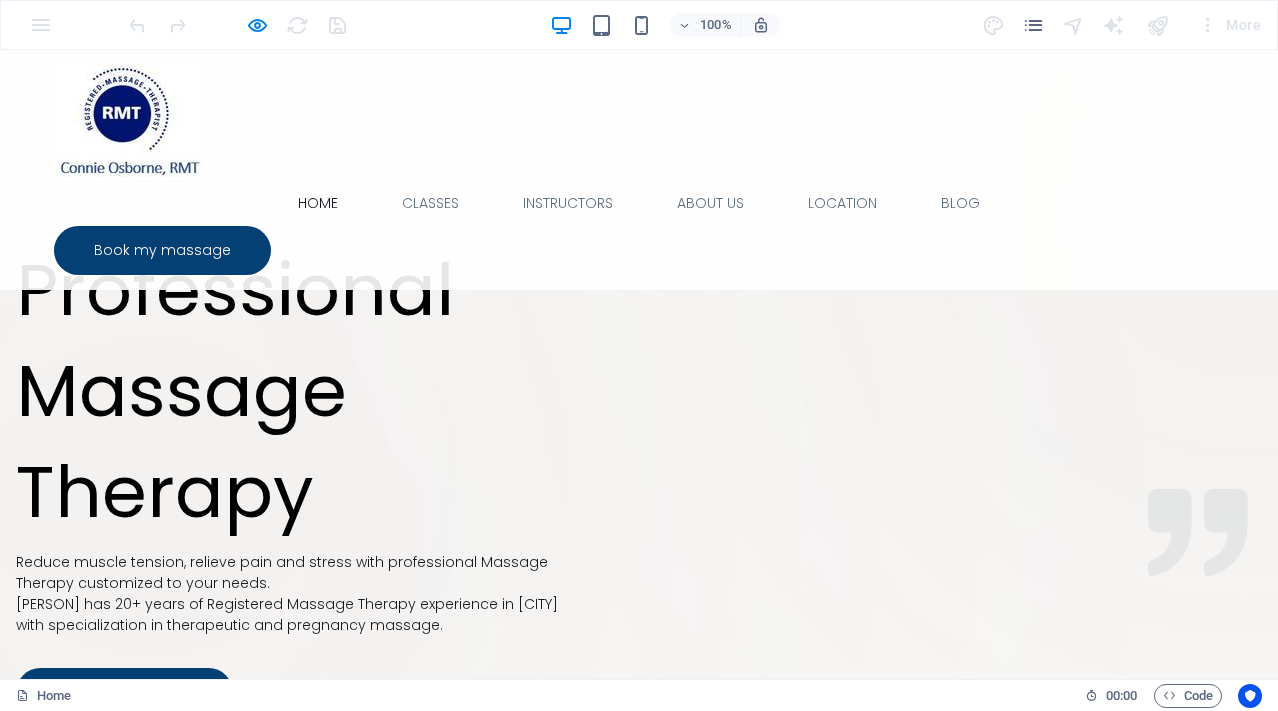 scroll, scrollTop: 0, scrollLeft: 0, axis: both 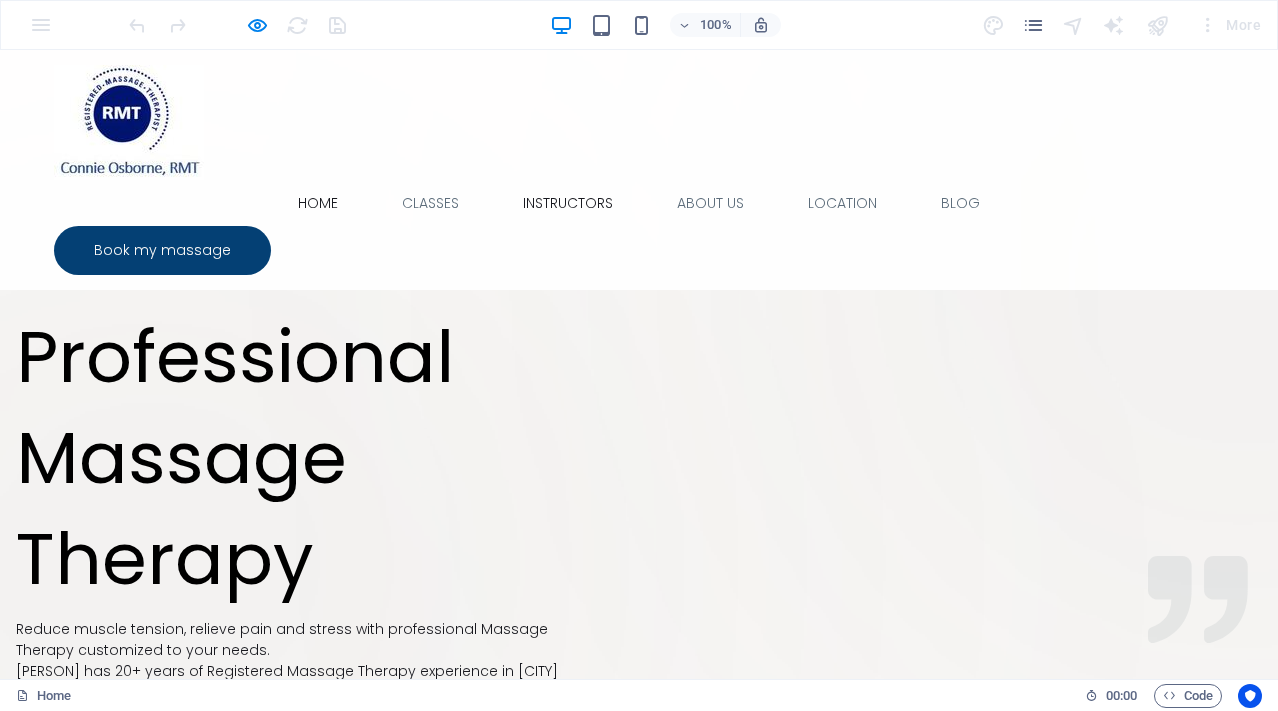 click on "Instructors" at bounding box center (568, 203) 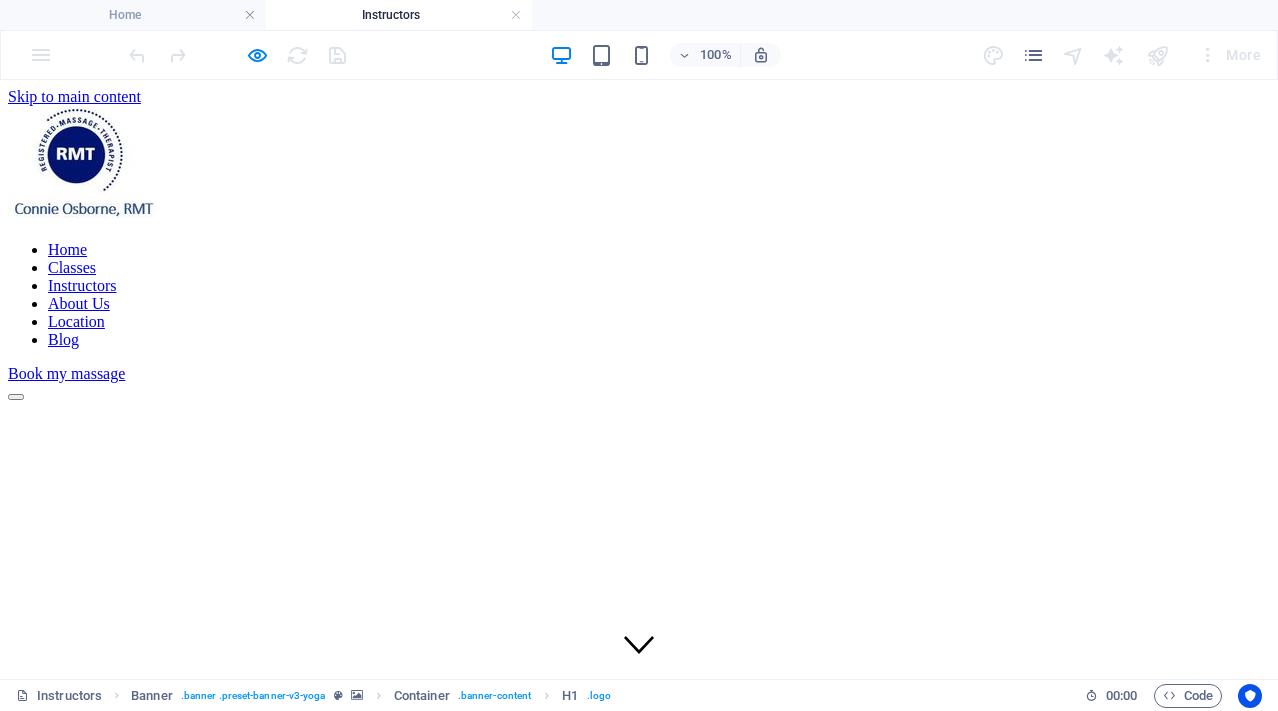 scroll, scrollTop: 0, scrollLeft: 0, axis: both 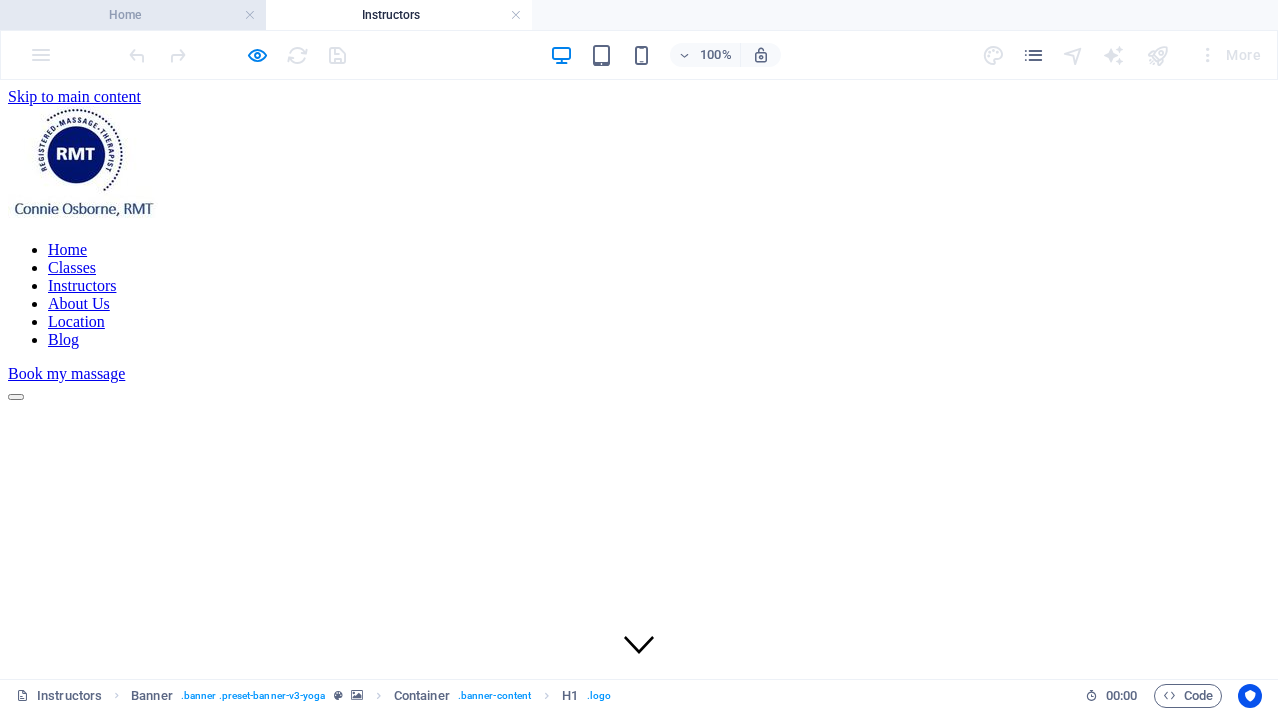 click on "Home" at bounding box center [133, 15] 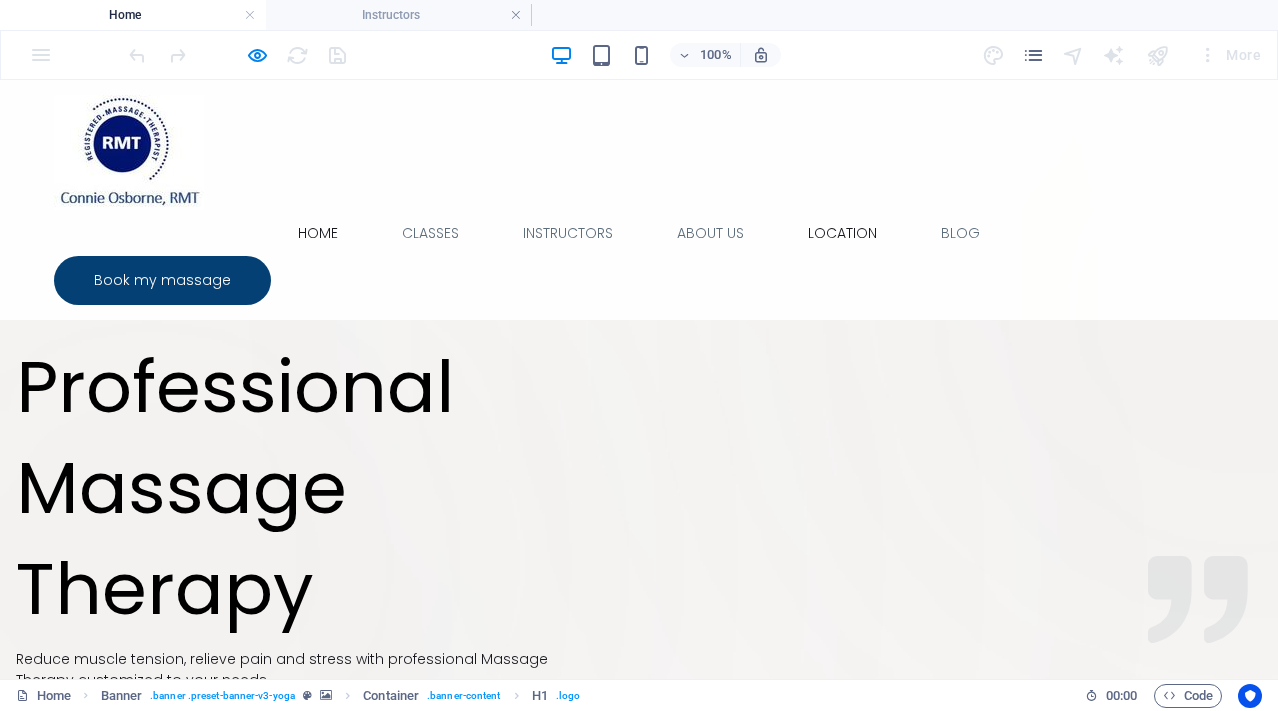click on "Location" at bounding box center [842, 233] 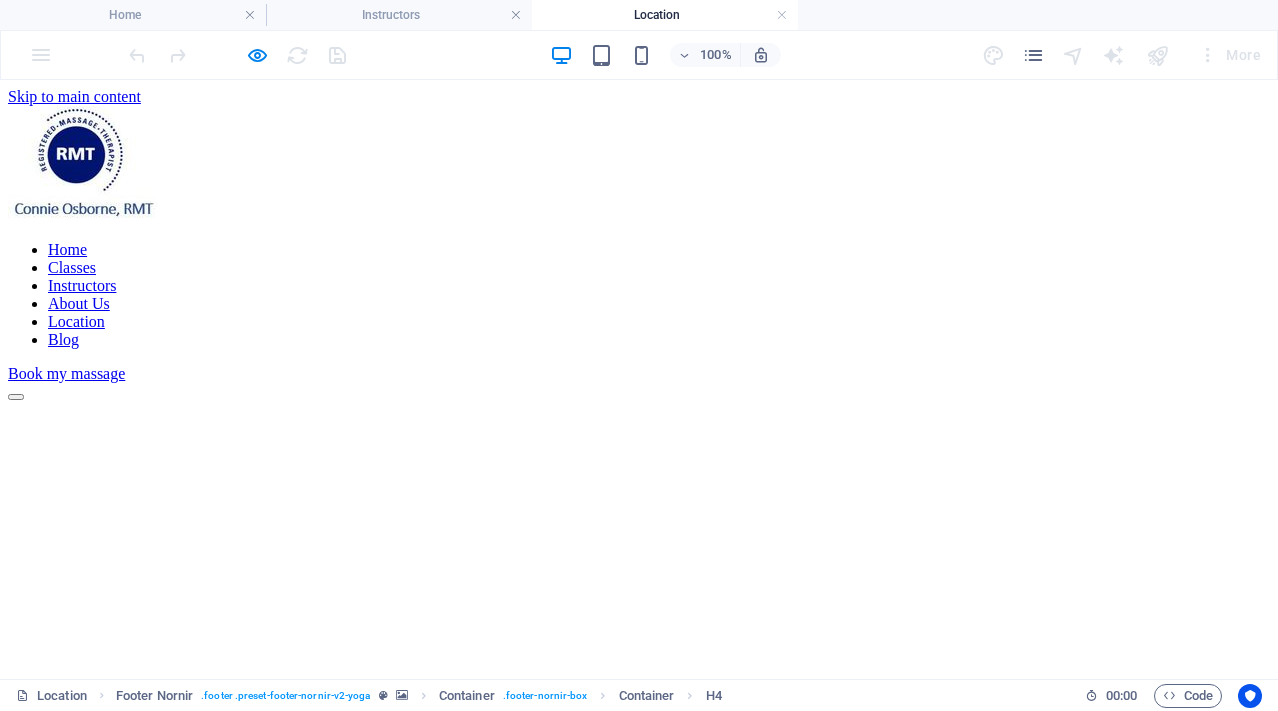 scroll, scrollTop: 0, scrollLeft: 0, axis: both 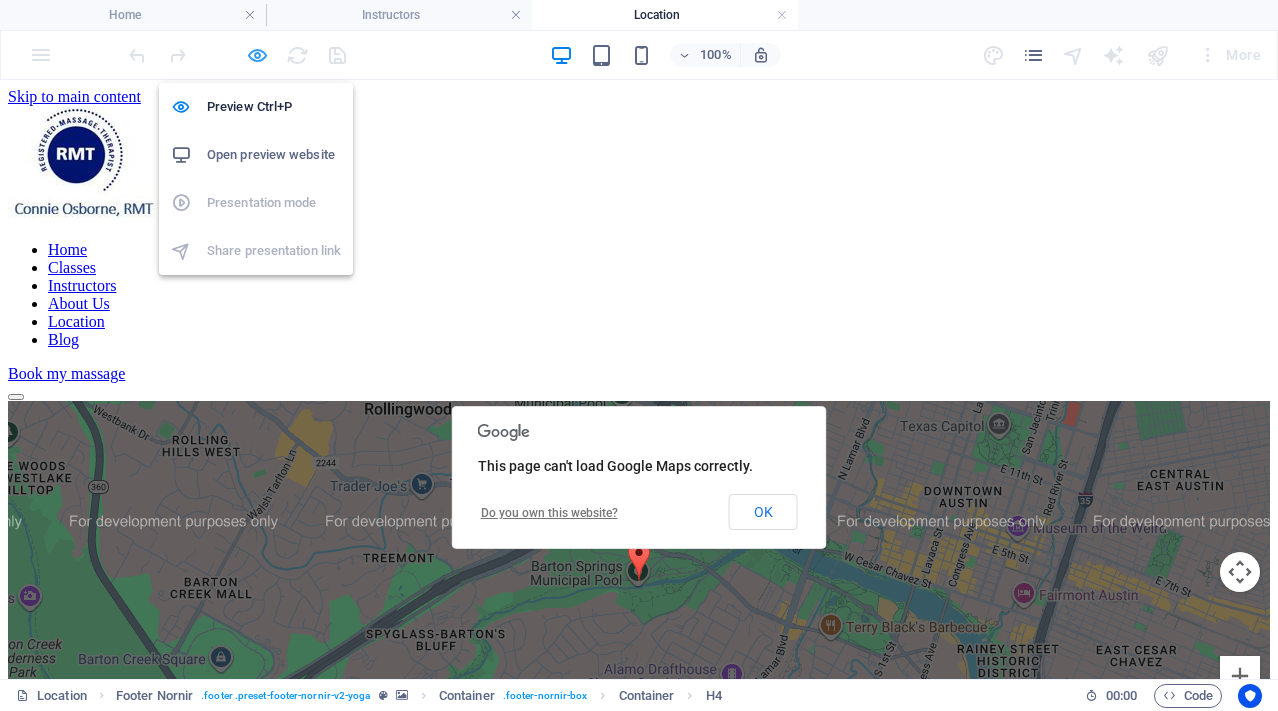 click at bounding box center (257, 55) 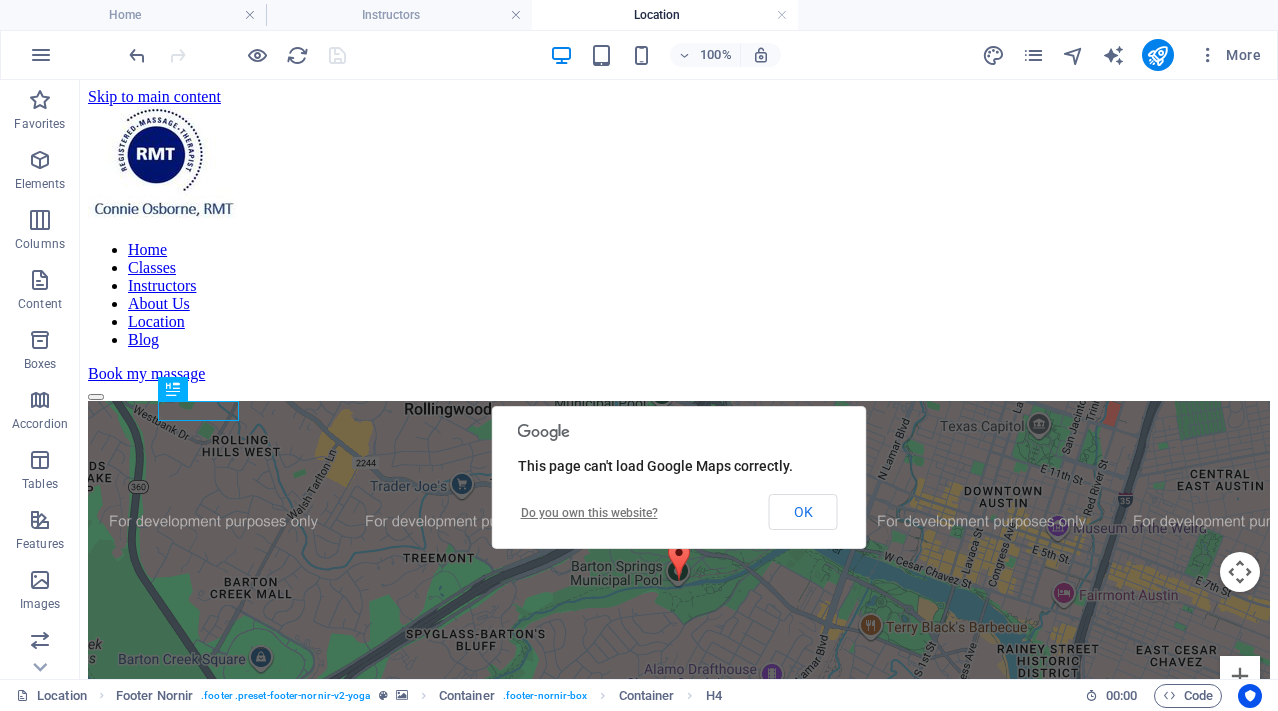 click on "Location" at bounding box center (665, 15) 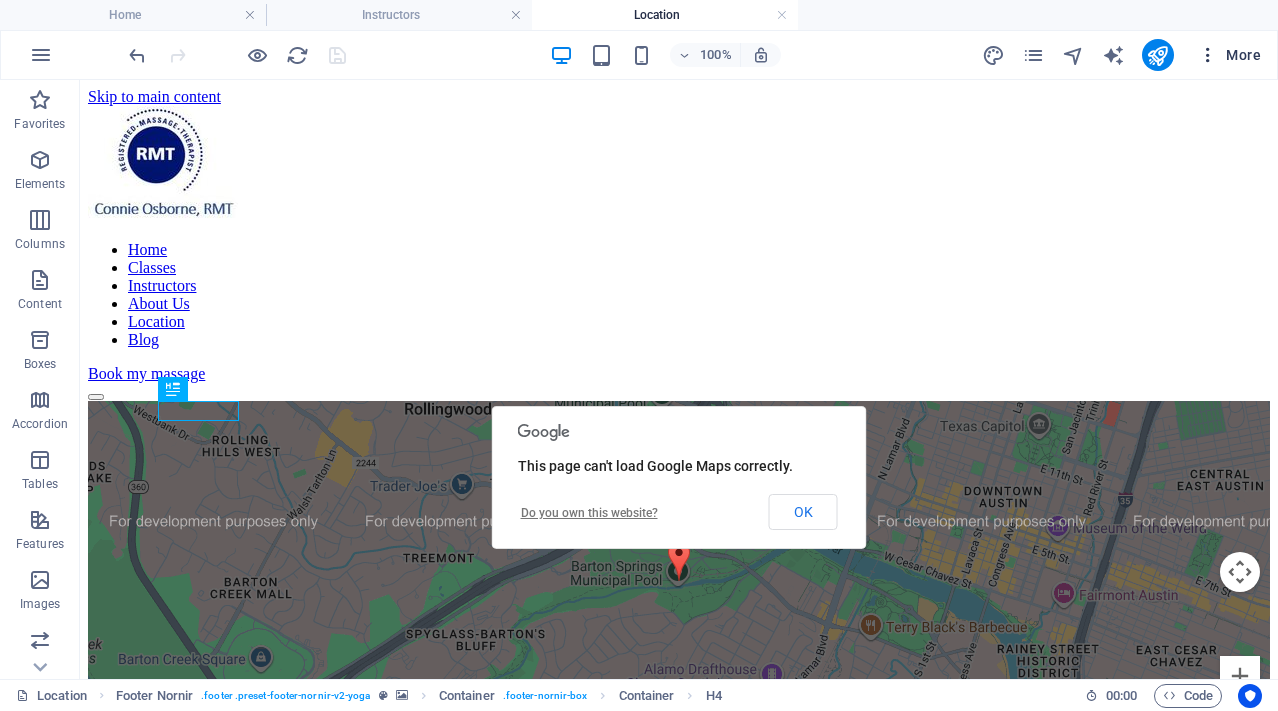 click at bounding box center [1208, 55] 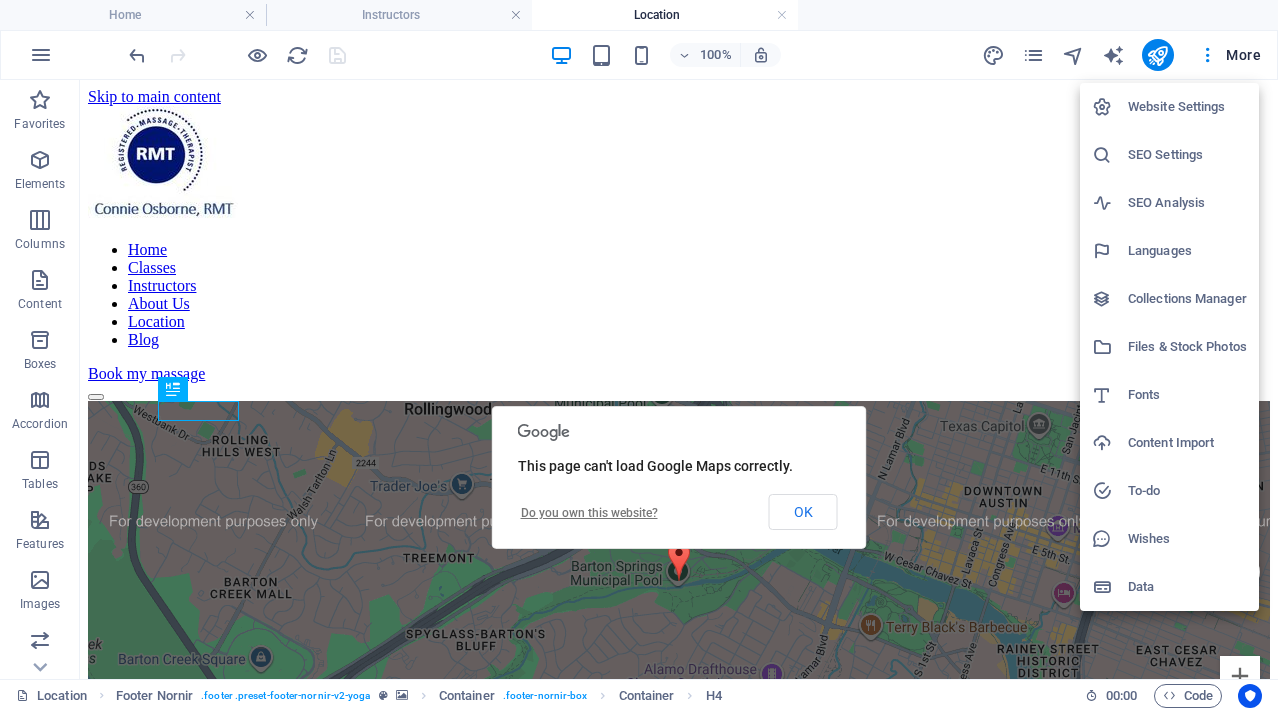 click on "Data" at bounding box center [1187, 587] 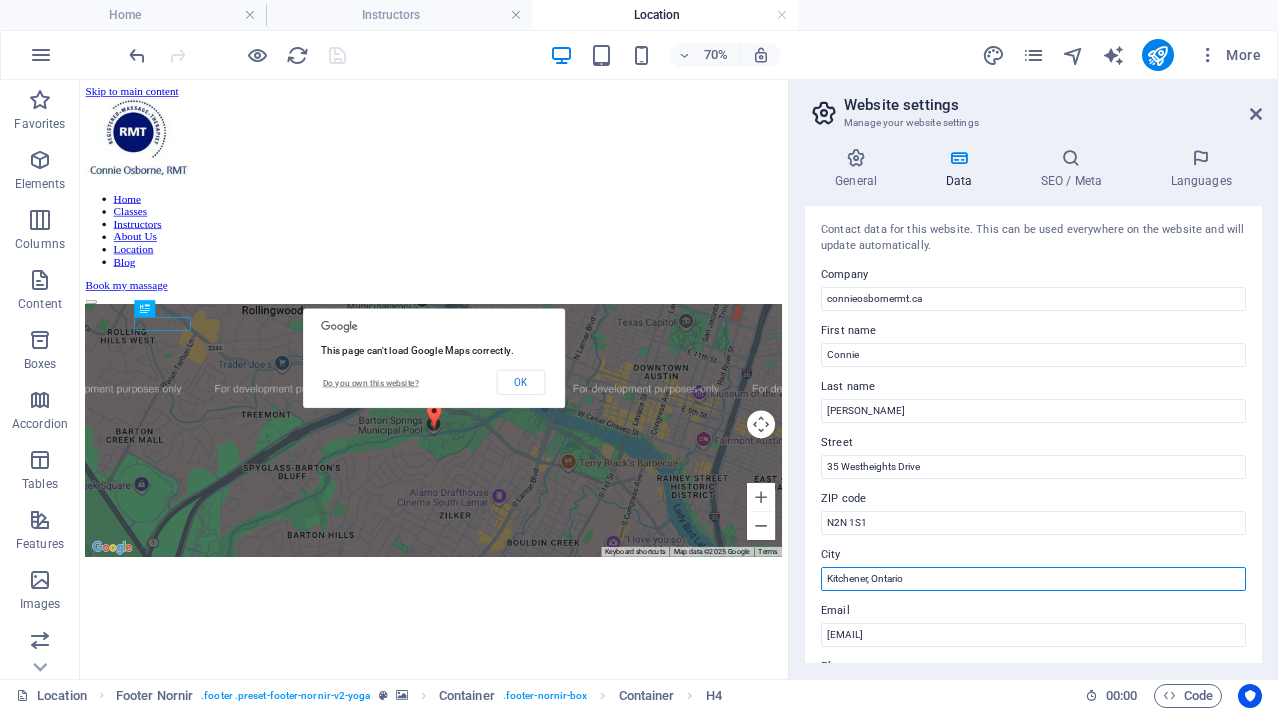 click on "Kitchener, Ontario" at bounding box center [1033, 579] 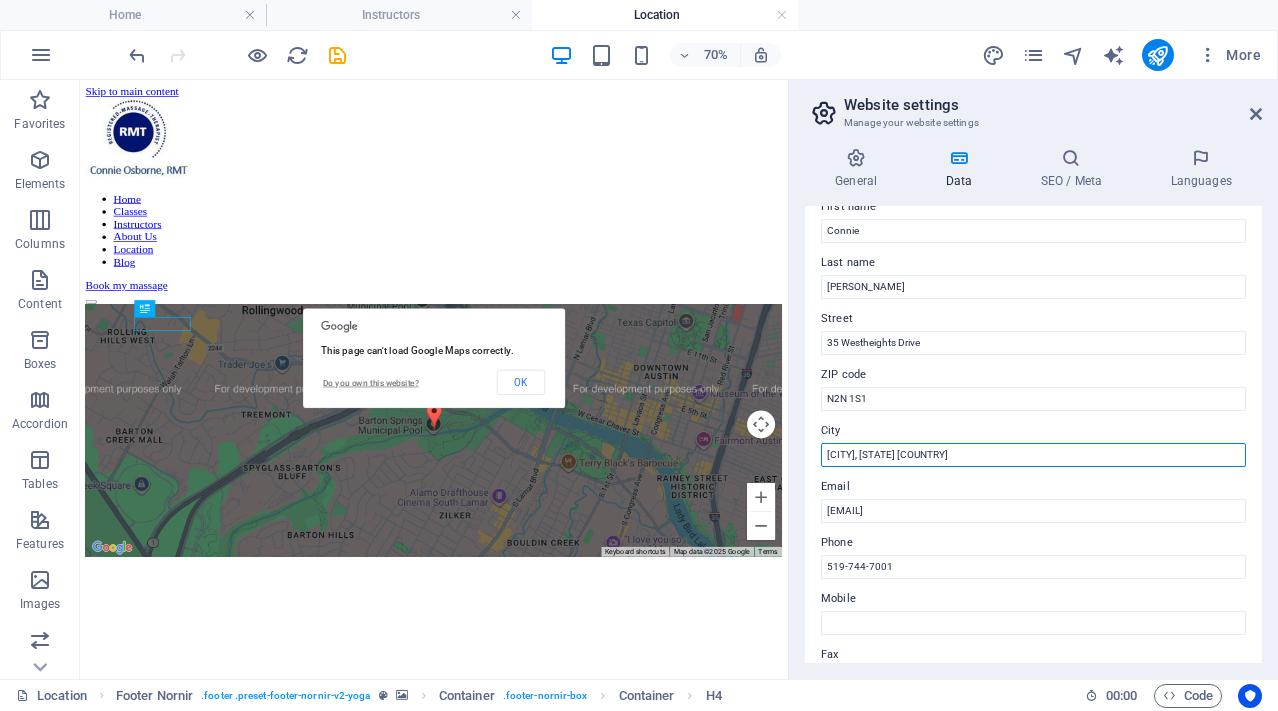 scroll, scrollTop: 0, scrollLeft: 0, axis: both 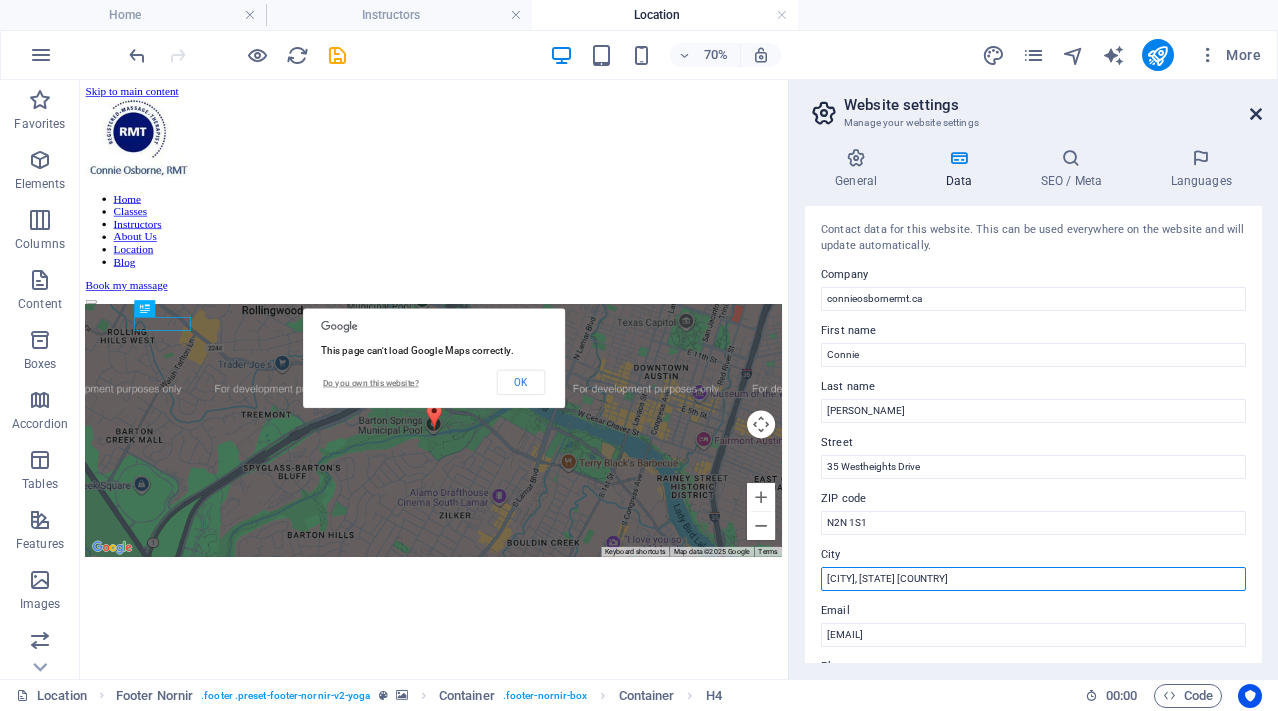 type on "[CITY], [STATE] [COUNTRY]" 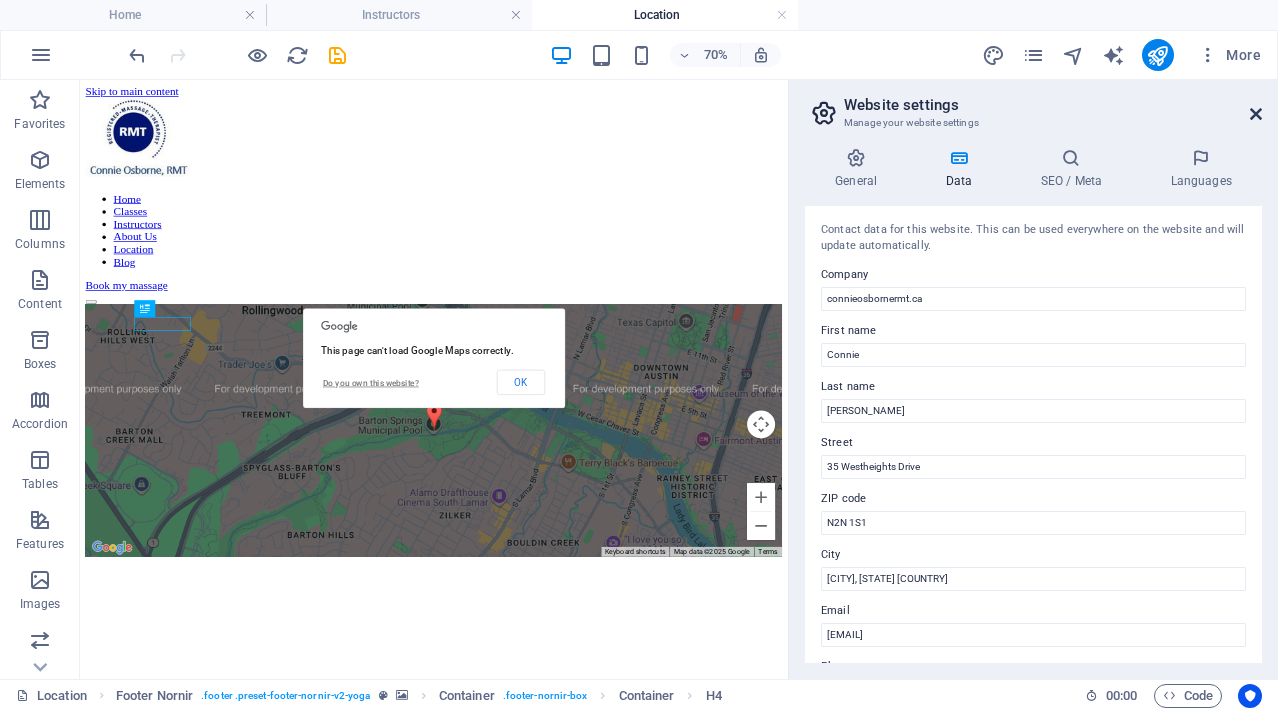 click at bounding box center [1256, 114] 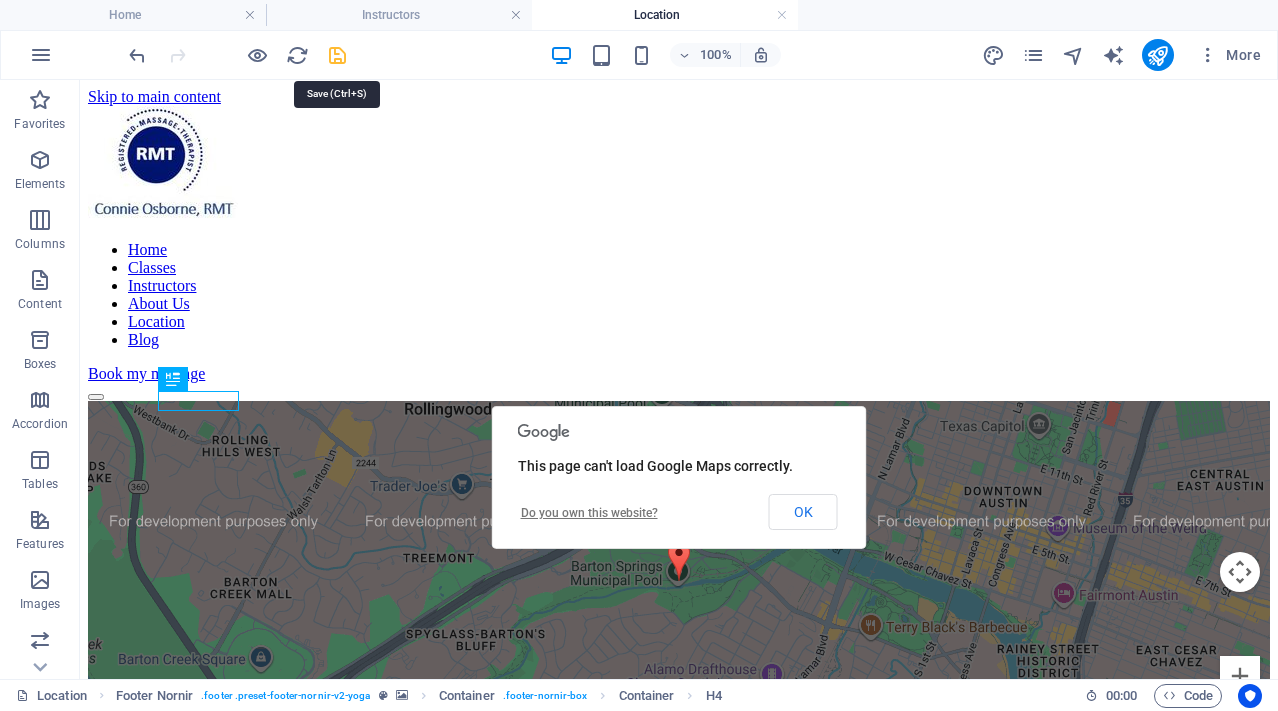 click at bounding box center [337, 55] 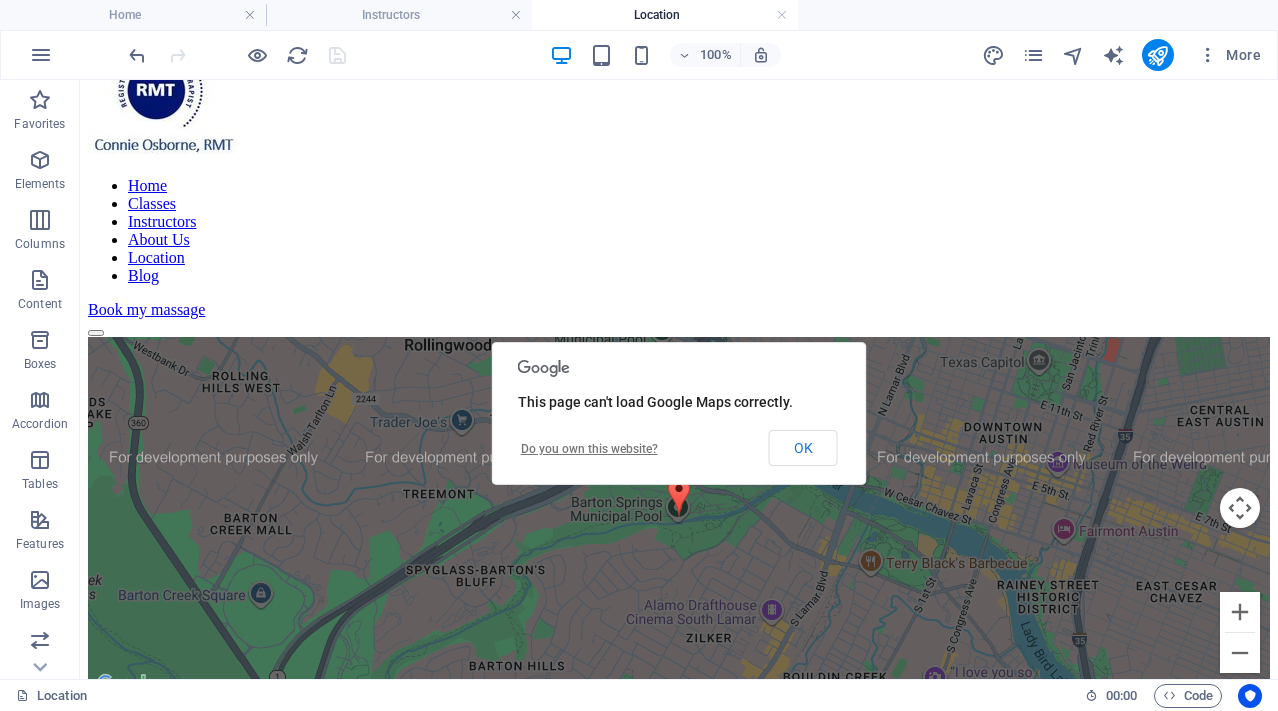 scroll, scrollTop: 0, scrollLeft: 0, axis: both 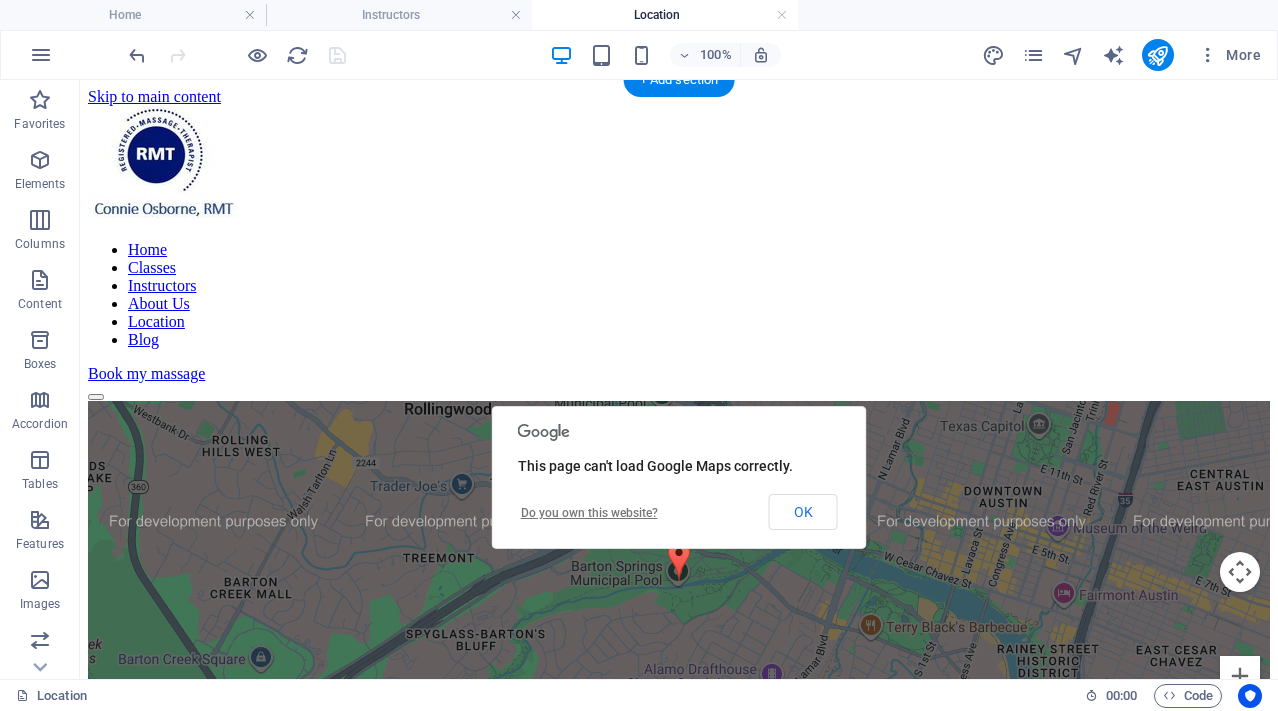 click on "To navigate the map with touch gestures double-tap and hold your finger on the map, then drag the map. ← Move left → Move right ↑ Move up ↓ Move down + Zoom in - Zoom out Home Jump left by 75% End Jump right by 75% Page Up Jump up by 75% Page Down Jump down by 75% Keyboard shortcuts Map Data Map data ©2025 Google Map data ©2025 Google 500 m  Click to toggle between metric and imperial units Terms Report a map error This page can't load Google Maps correctly. Do you own this website? OK" at bounding box center (679, 581) 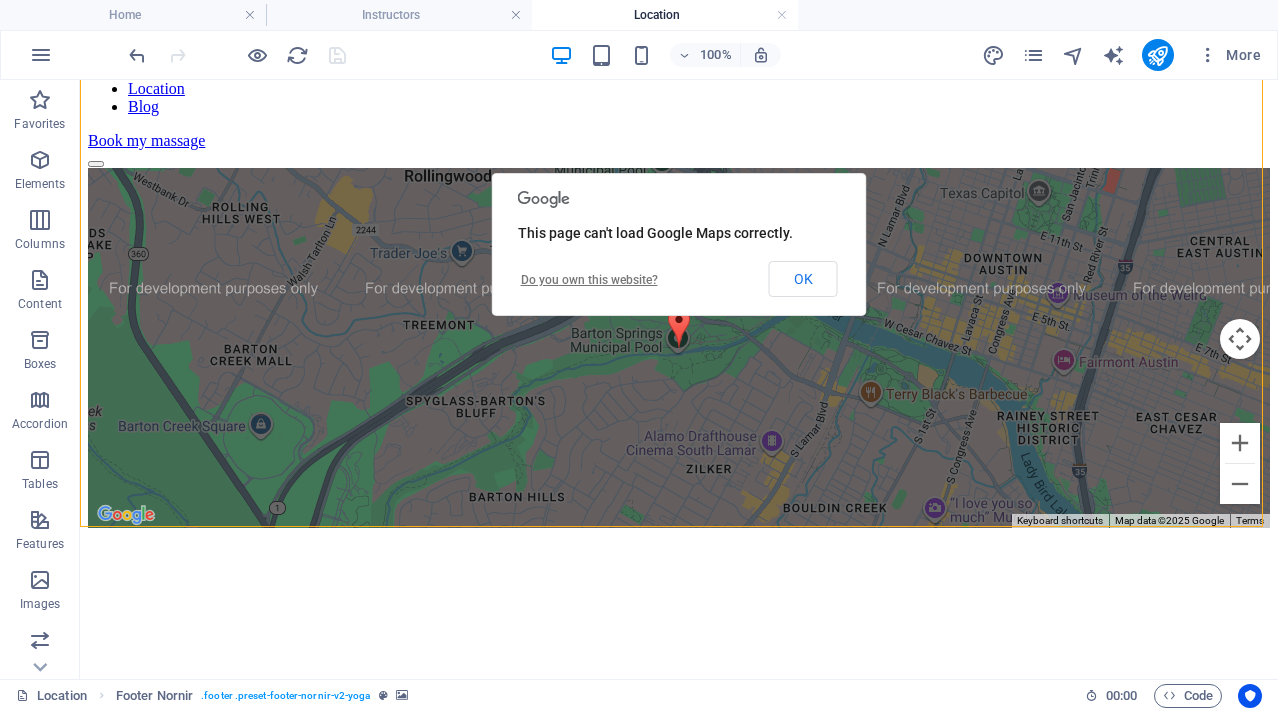 scroll, scrollTop: 0, scrollLeft: 0, axis: both 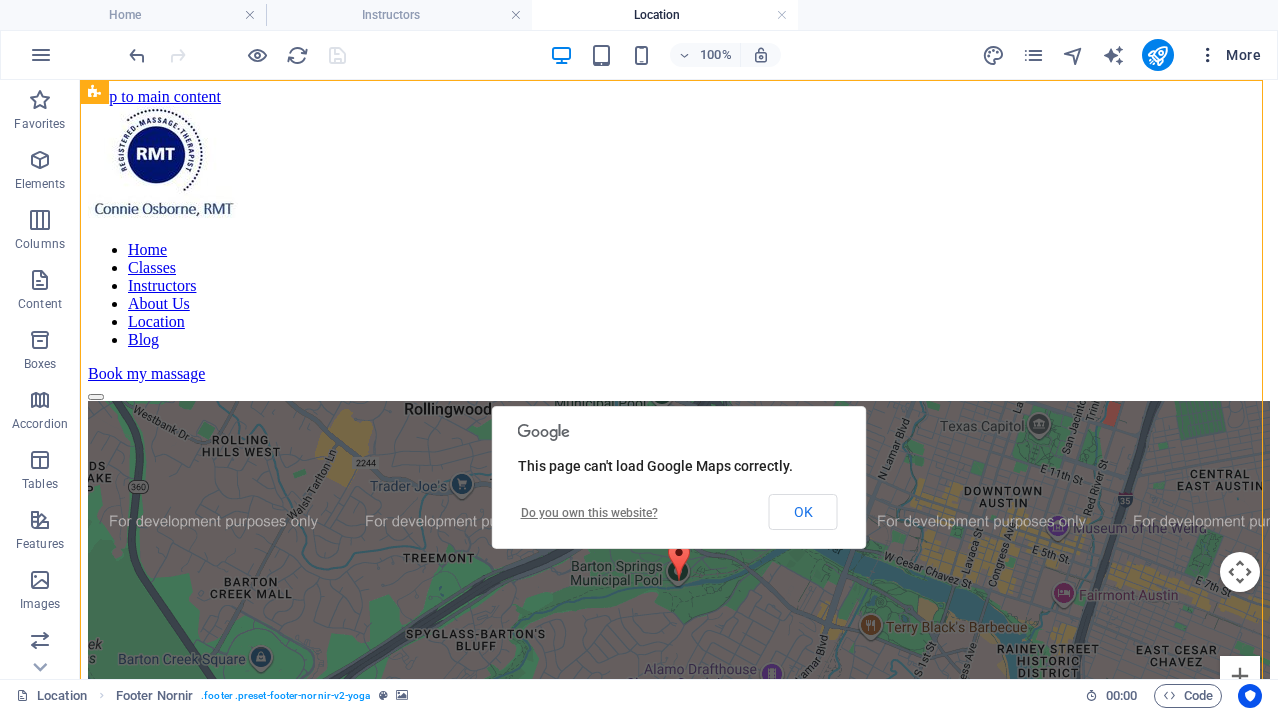 click at bounding box center [1208, 55] 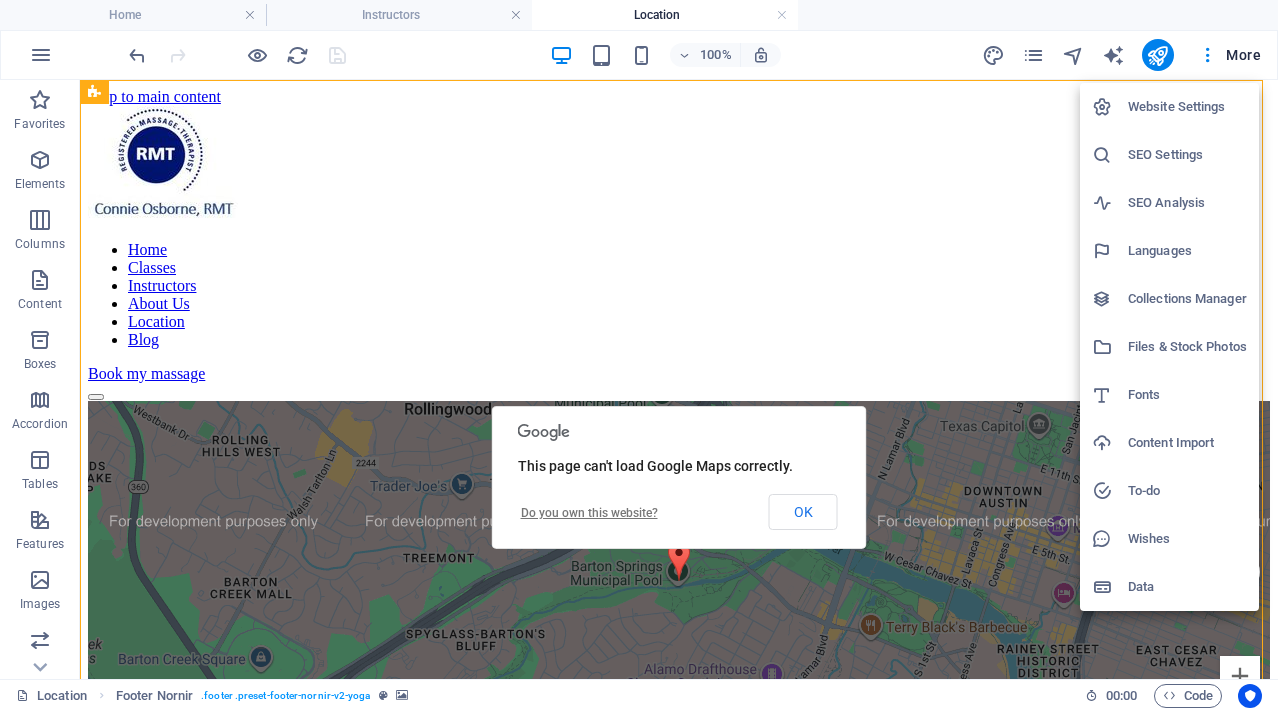 click on "Data" at bounding box center (1187, 587) 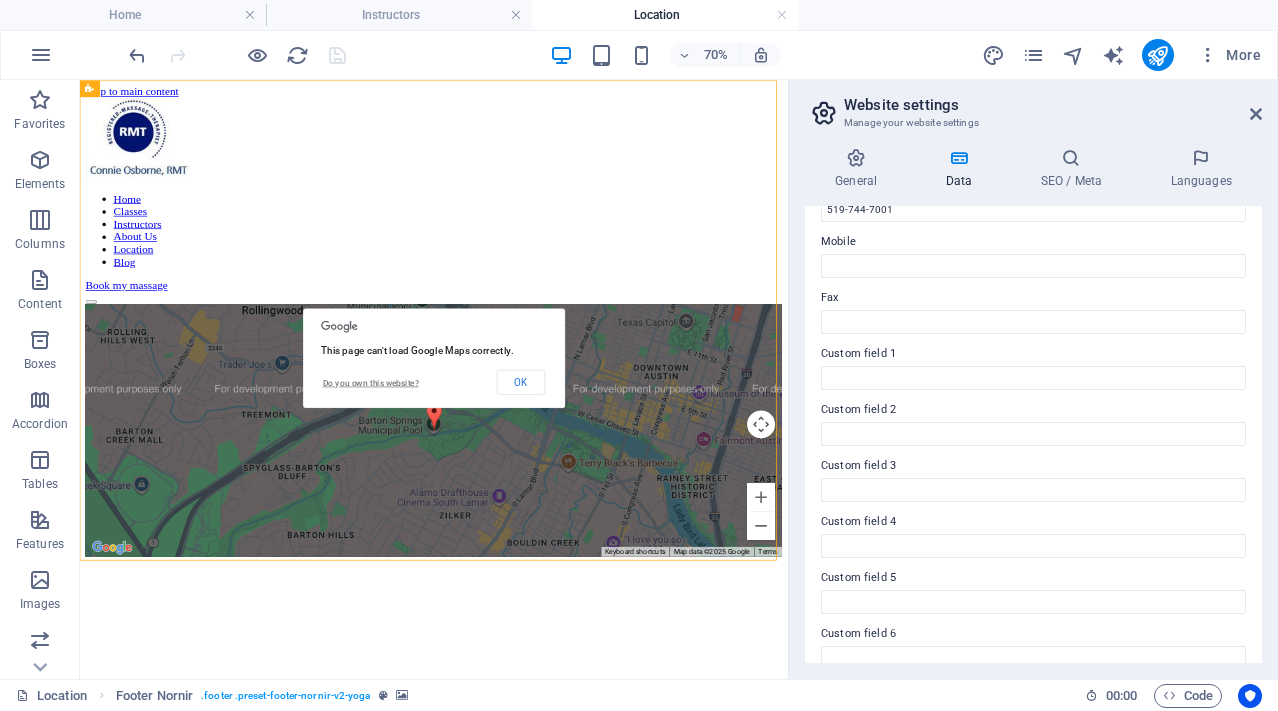 scroll, scrollTop: 0, scrollLeft: 0, axis: both 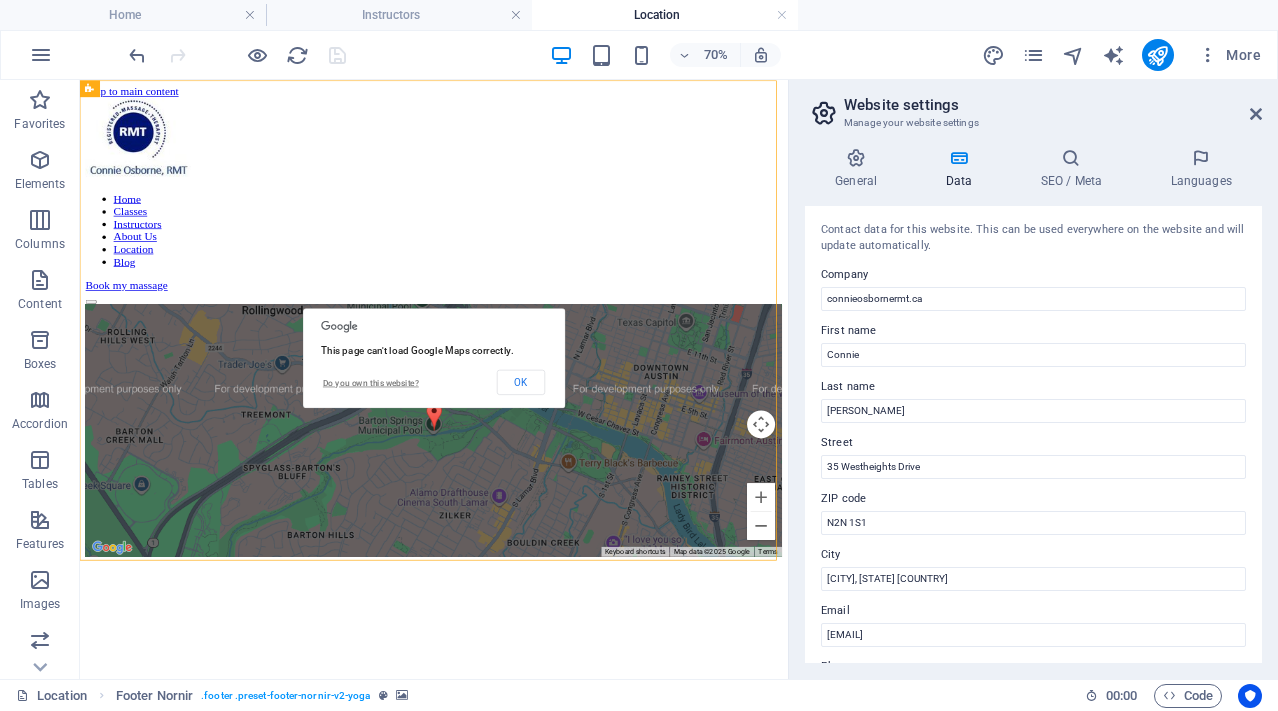 drag, startPoint x: 1257, startPoint y: 282, endPoint x: 1247, endPoint y: 338, distance: 56.88585 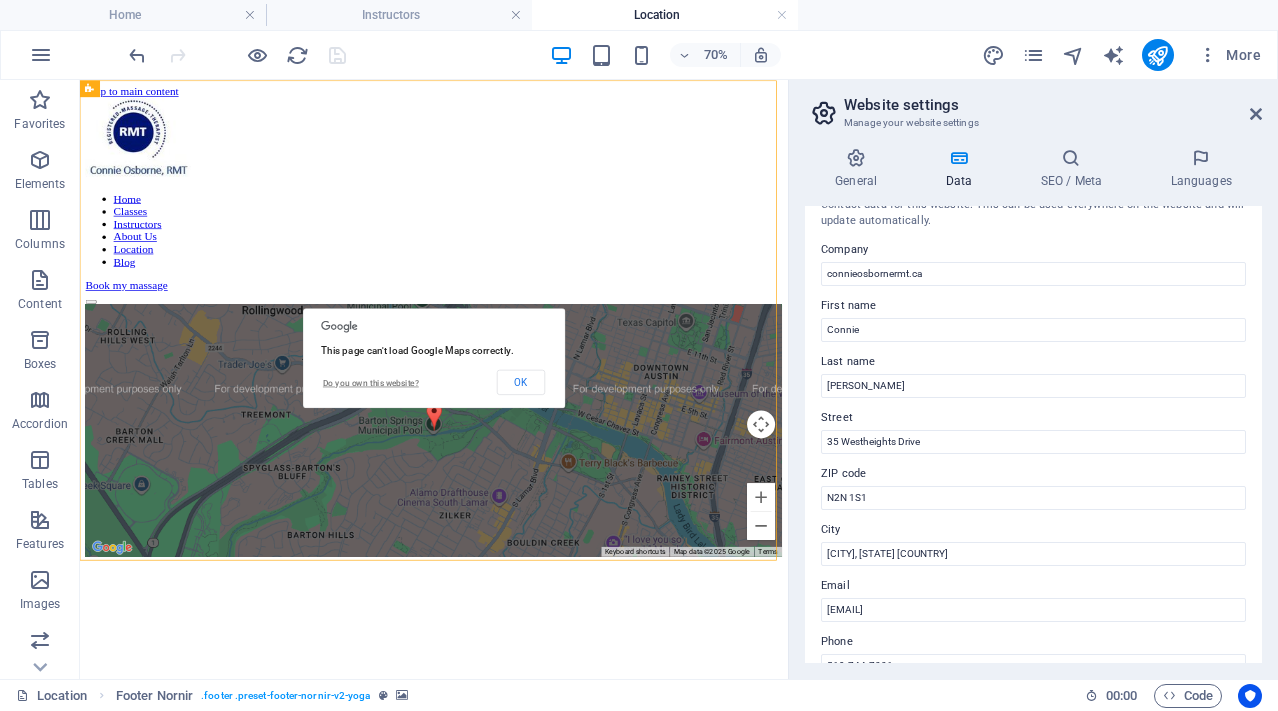 scroll, scrollTop: 0, scrollLeft: 0, axis: both 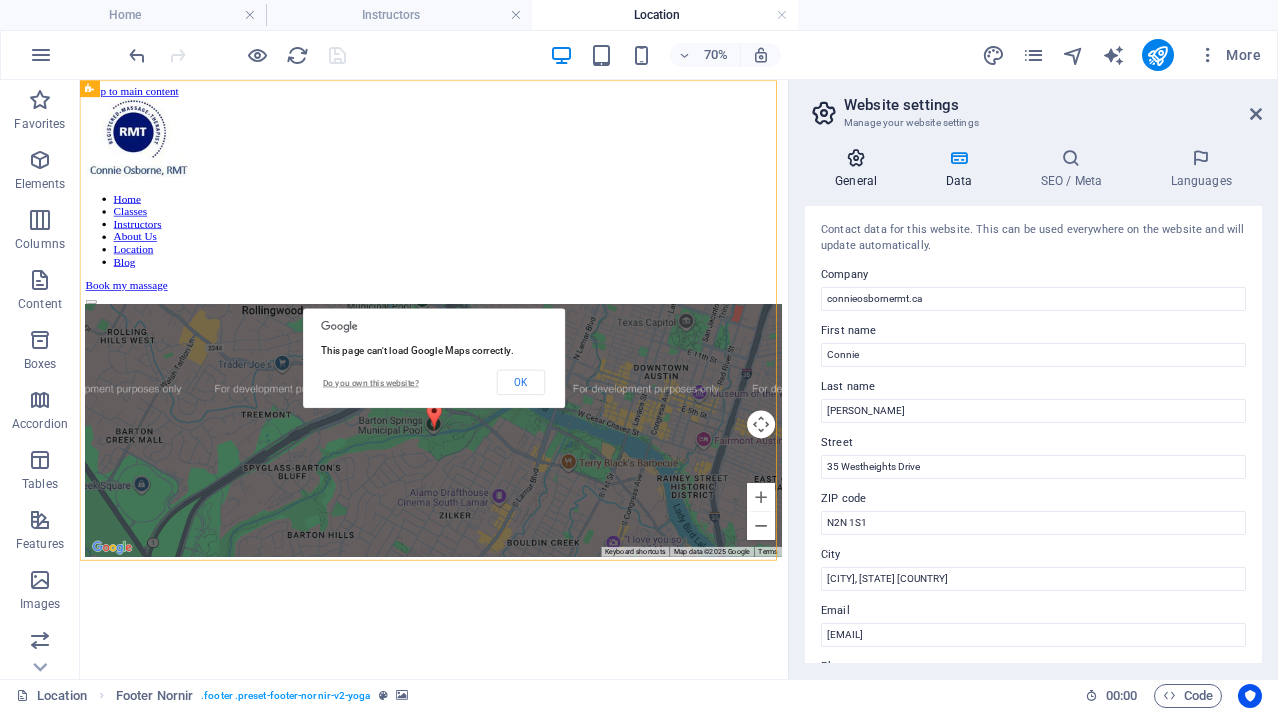 click on "General" at bounding box center [860, 169] 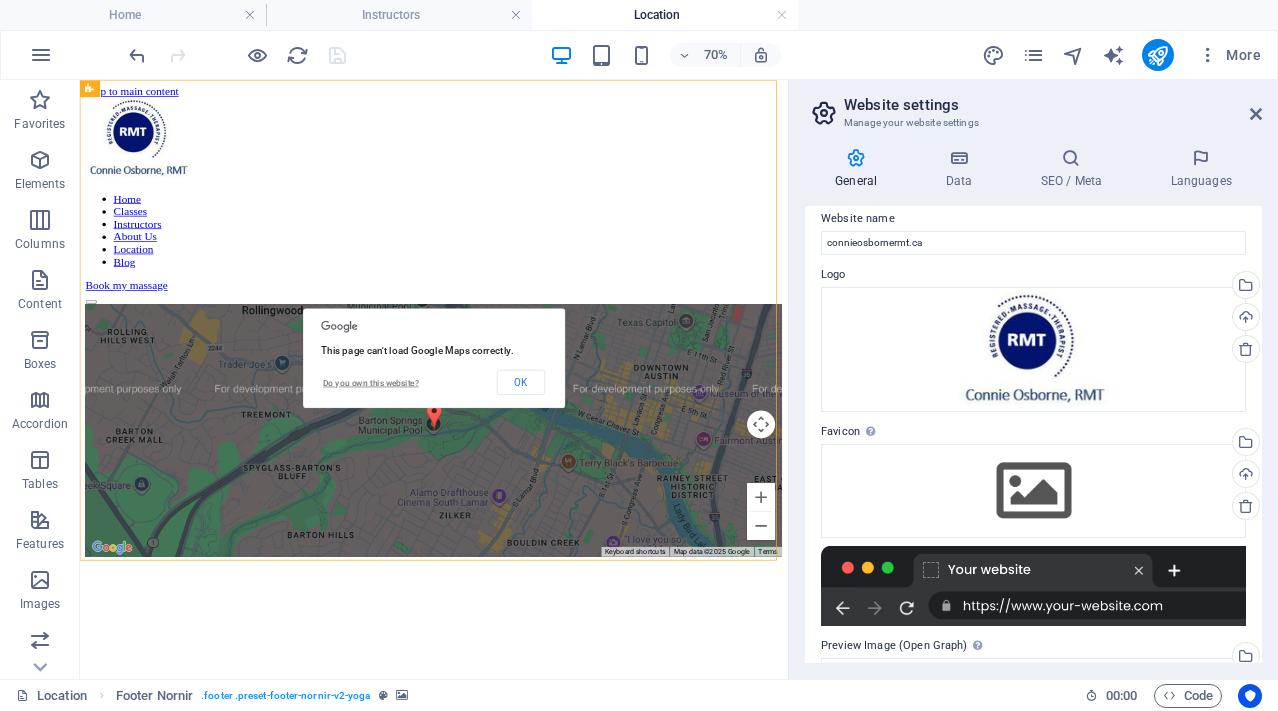 scroll, scrollTop: 0, scrollLeft: 0, axis: both 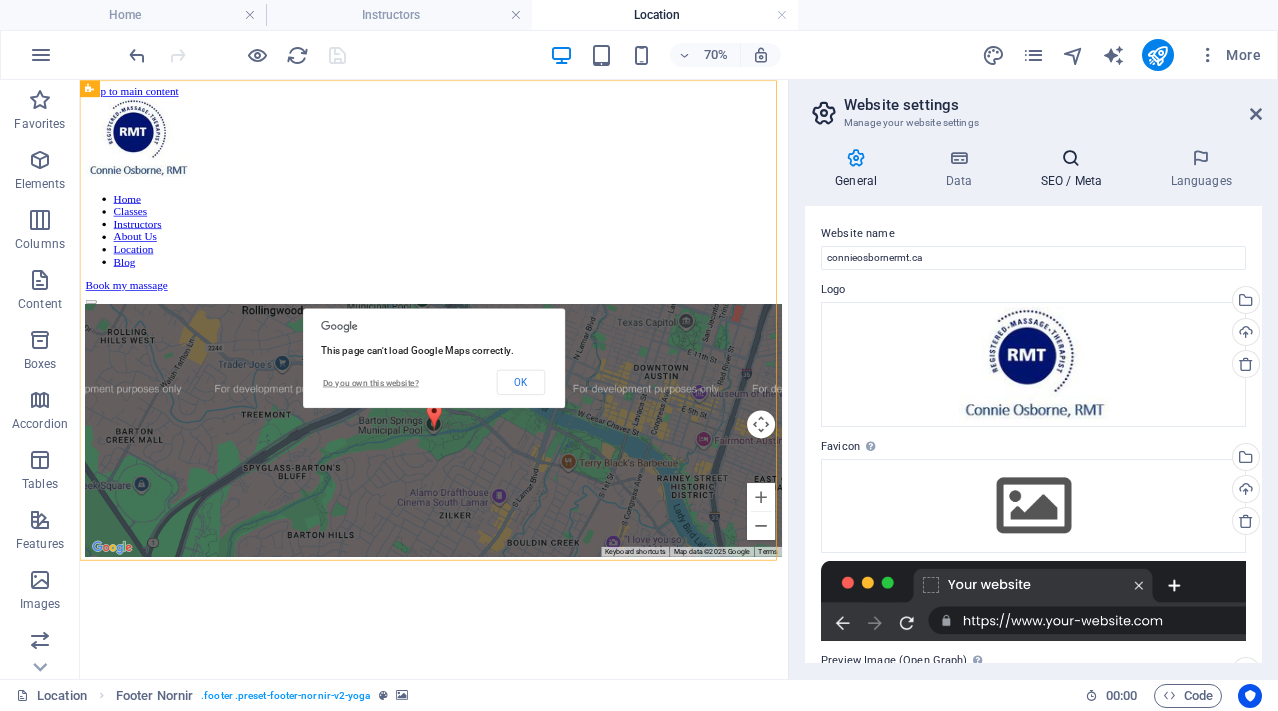 click on "SEO / Meta" at bounding box center (1075, 169) 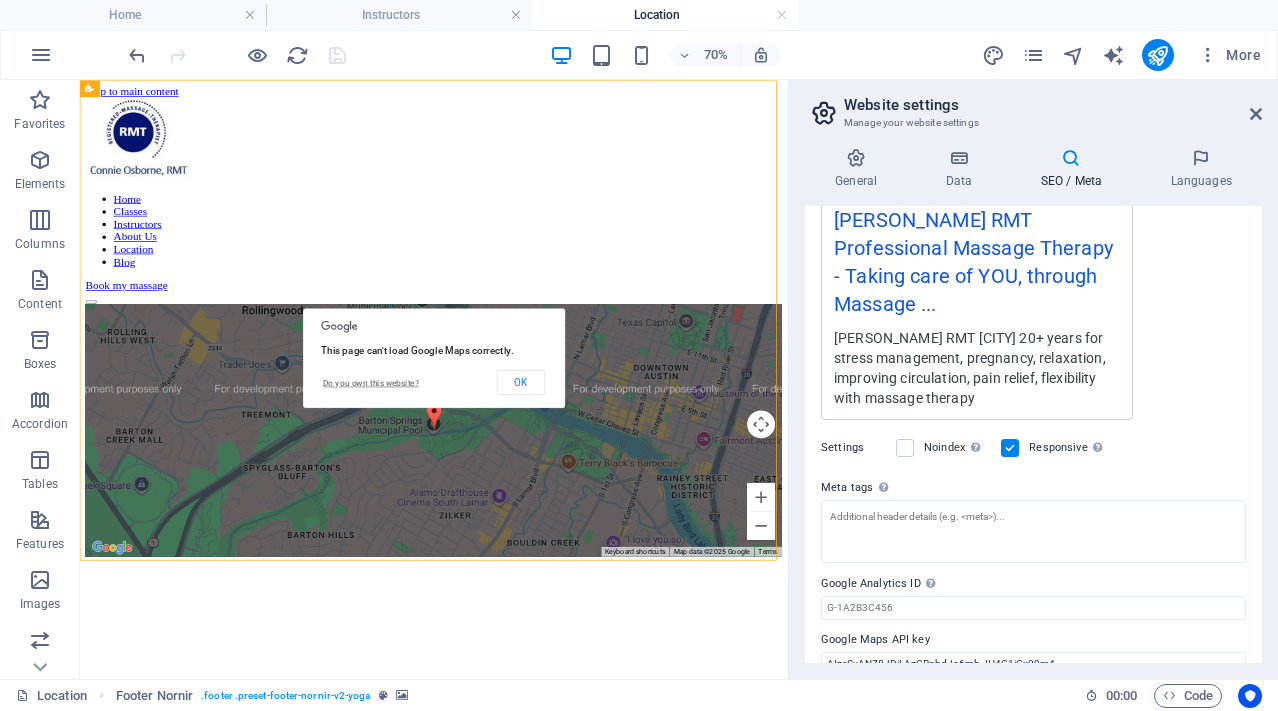 scroll, scrollTop: 421, scrollLeft: 0, axis: vertical 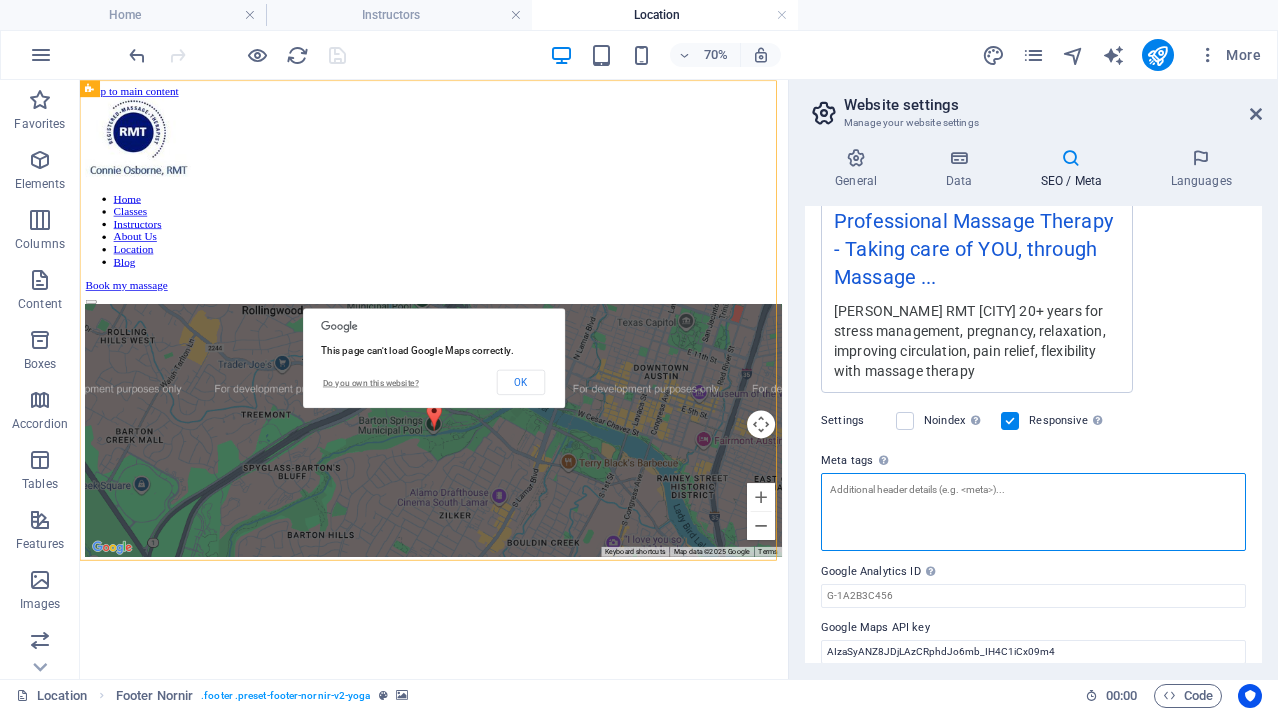 click on "Meta tags Enter HTML code here that will be placed inside the  tags of your website. Please note that your website may not function if you include code with errors." at bounding box center [1033, 512] 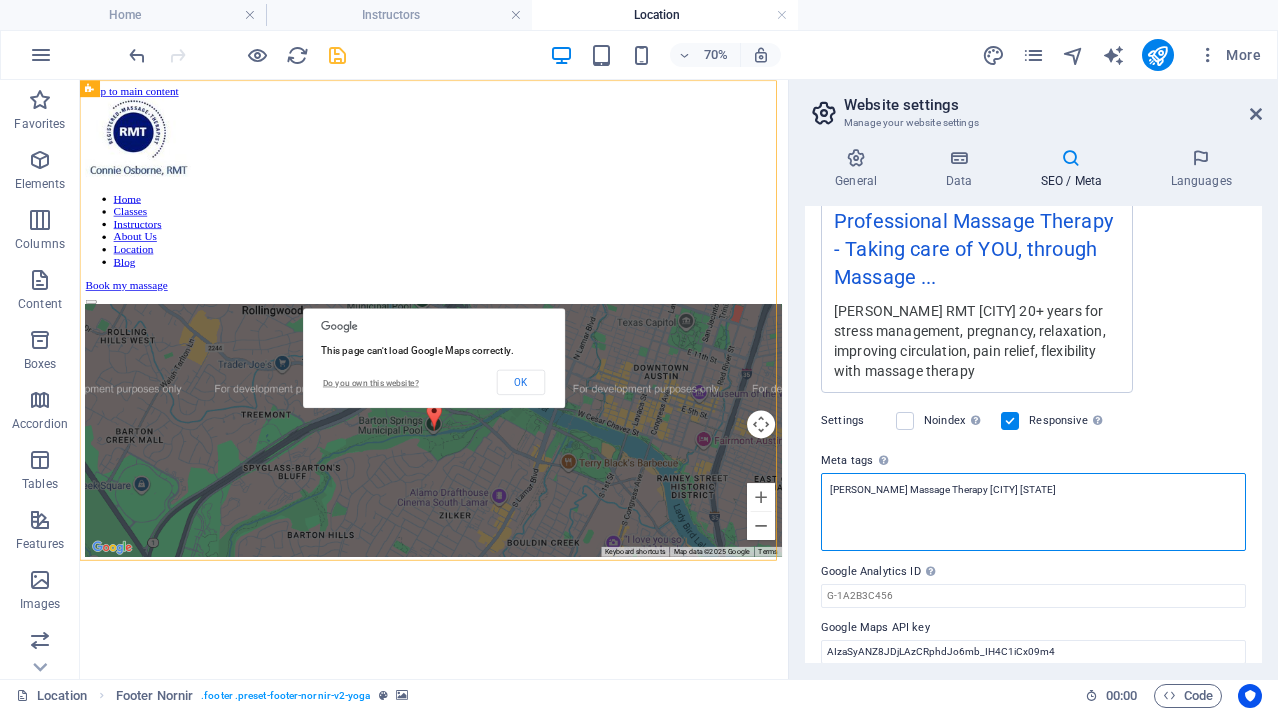 type on "[PERSON_NAME] Massage Therapy [CITY] [STATE]" 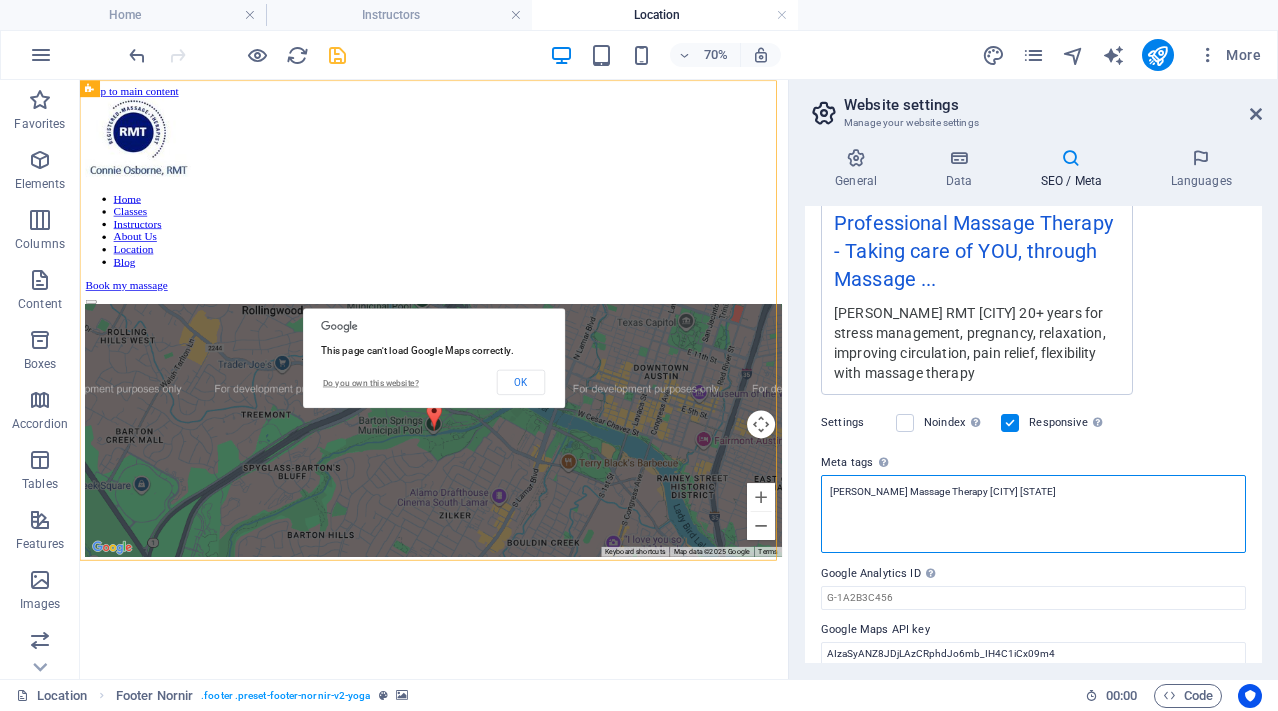 scroll, scrollTop: 422, scrollLeft: 0, axis: vertical 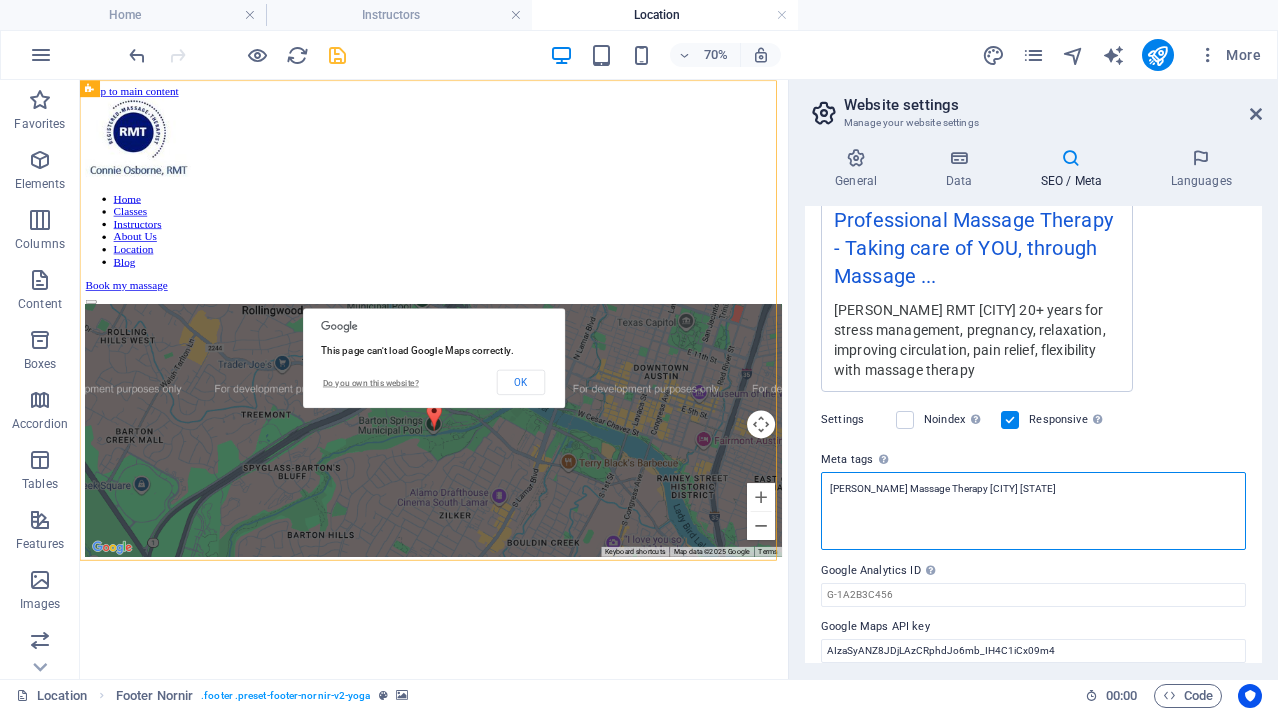 drag, startPoint x: 1078, startPoint y: 493, endPoint x: 789, endPoint y: 482, distance: 289.20926 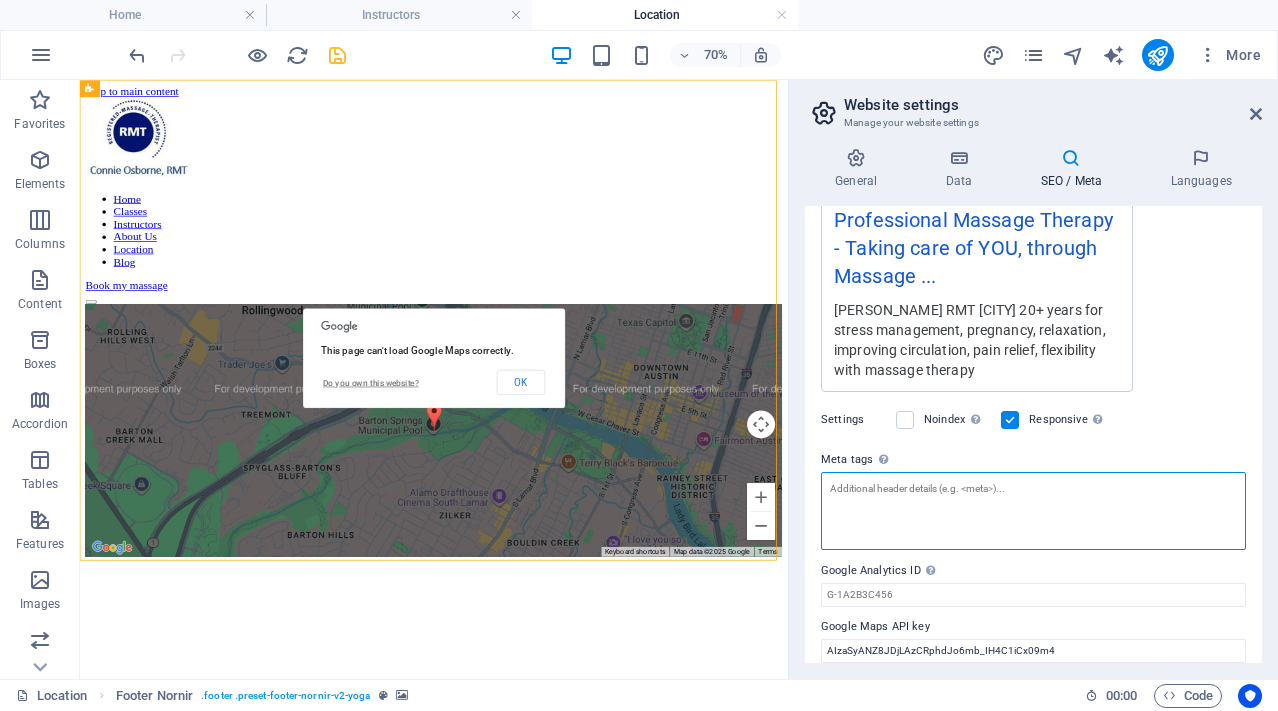 scroll, scrollTop: 438, scrollLeft: 0, axis: vertical 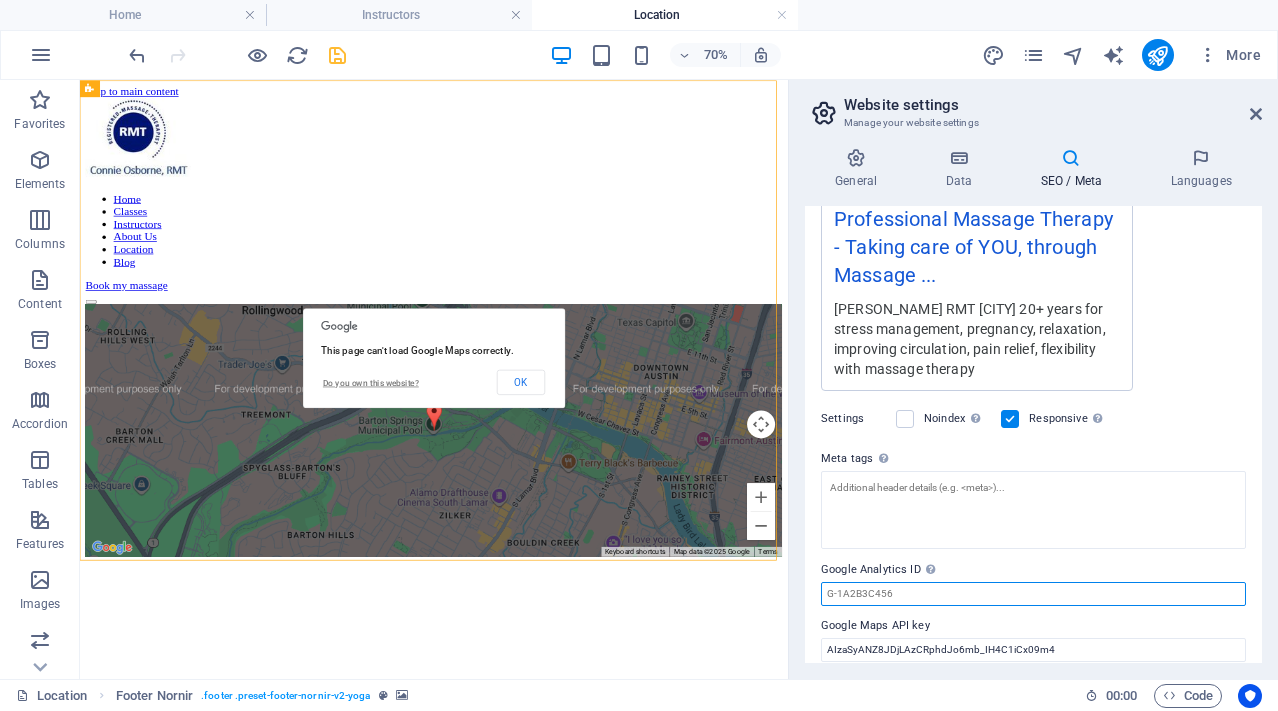 click on "Google Analytics ID Please only add the Google Analytics ID. We automatically include the ID in the tracking snippet. The Analytics ID looks similar to e.g. G-1A2B3C456" at bounding box center [1033, 594] 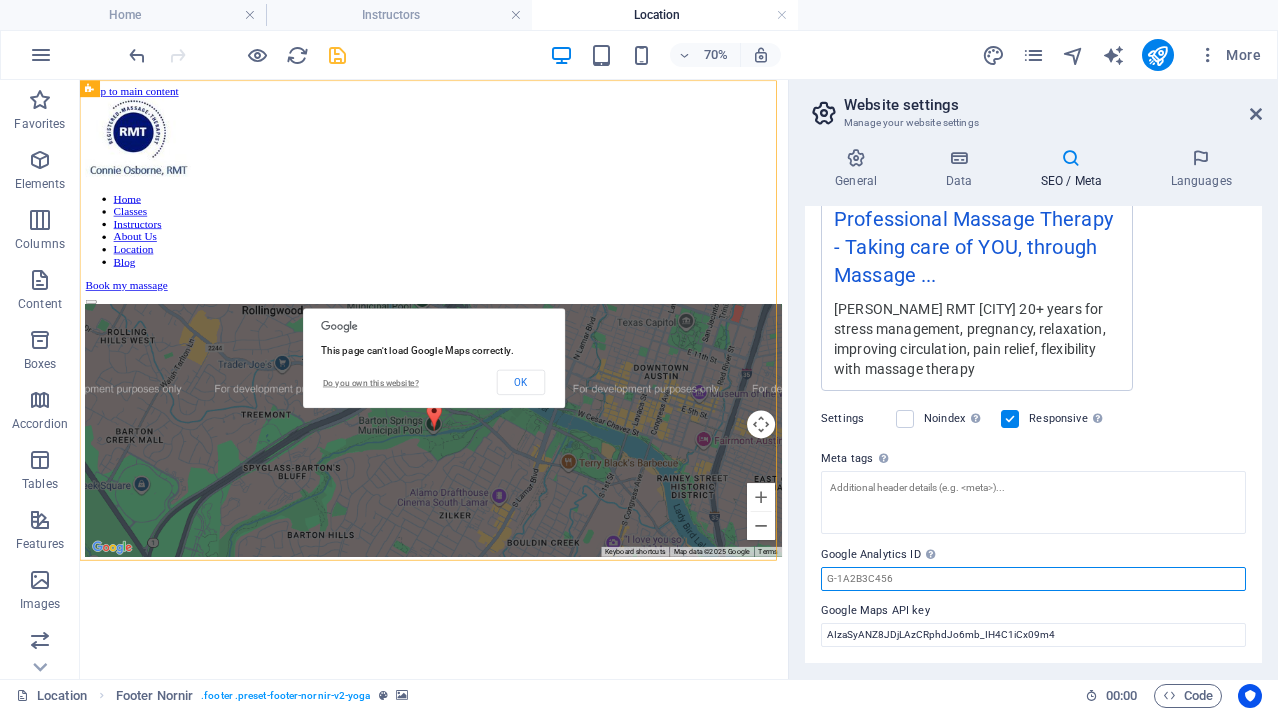 drag, startPoint x: 986, startPoint y: 658, endPoint x: 1087, endPoint y: 784, distance: 161.48375 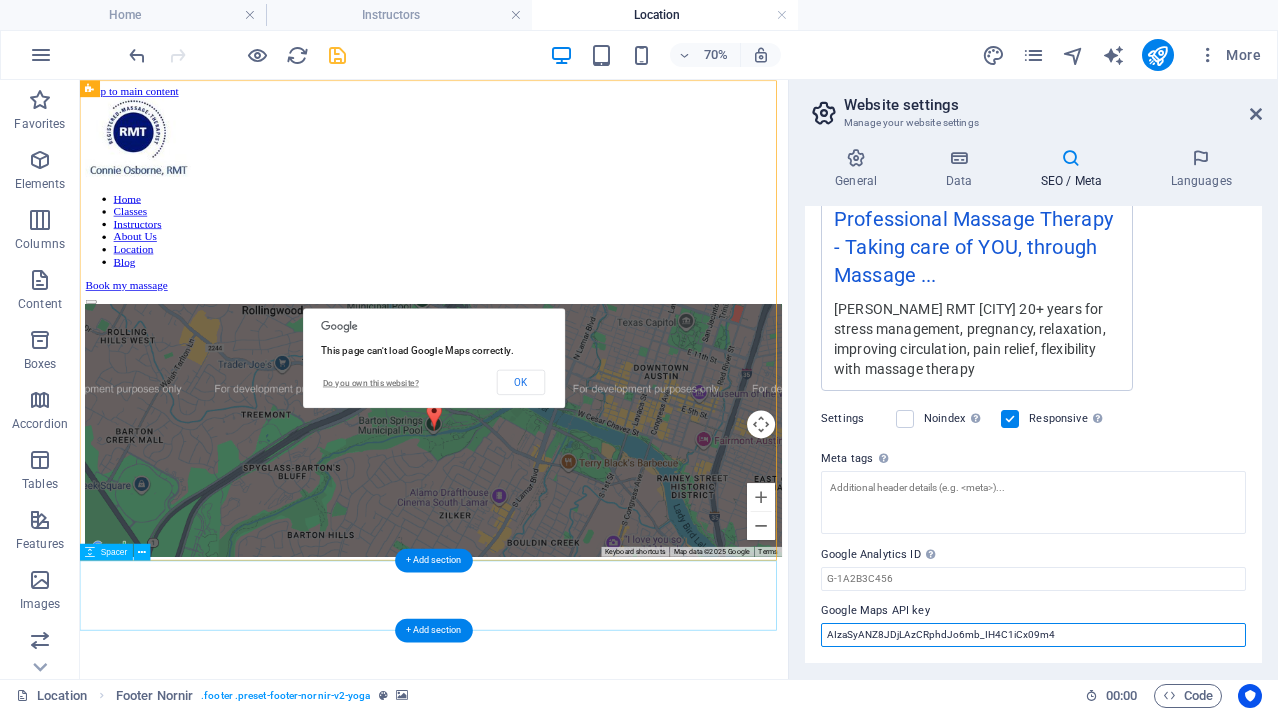 drag, startPoint x: 1149, startPoint y: 716, endPoint x: 994, endPoint y: 848, distance: 203.59027 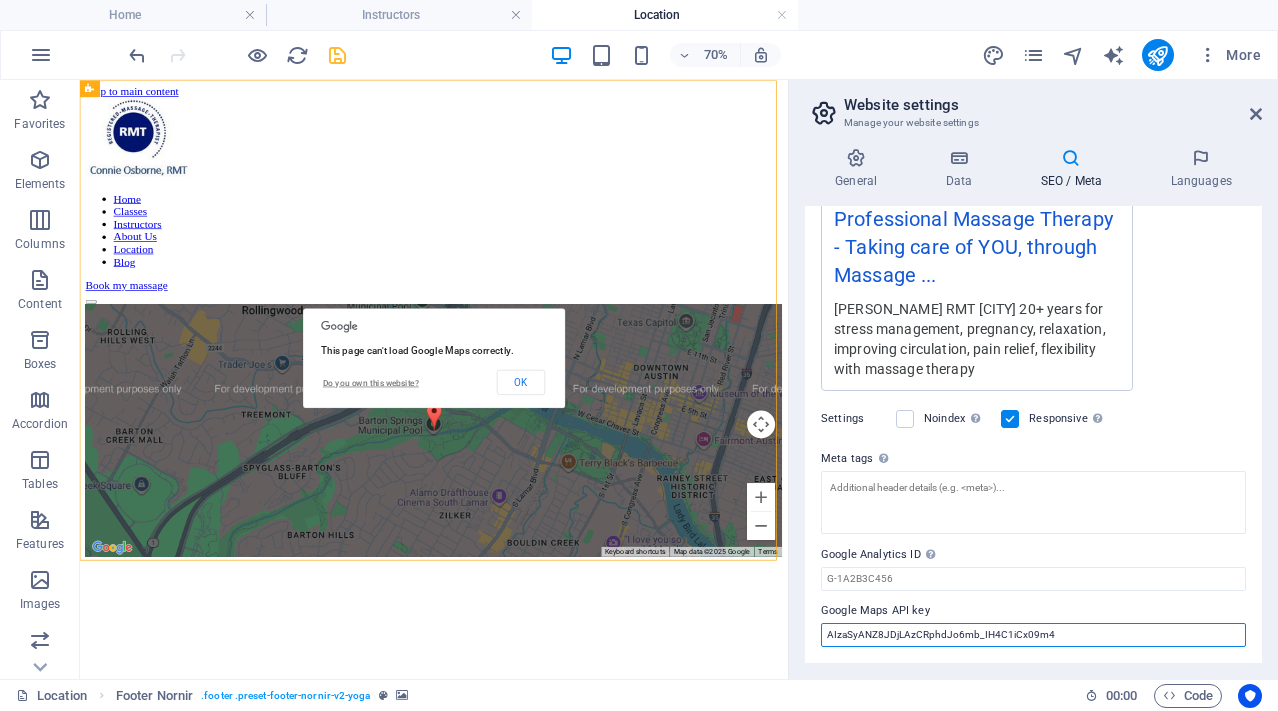 click on "AIzaSyANZ8JDjLAzCRphdJo6mb_IH4C1iCx09m4" at bounding box center [1033, 635] 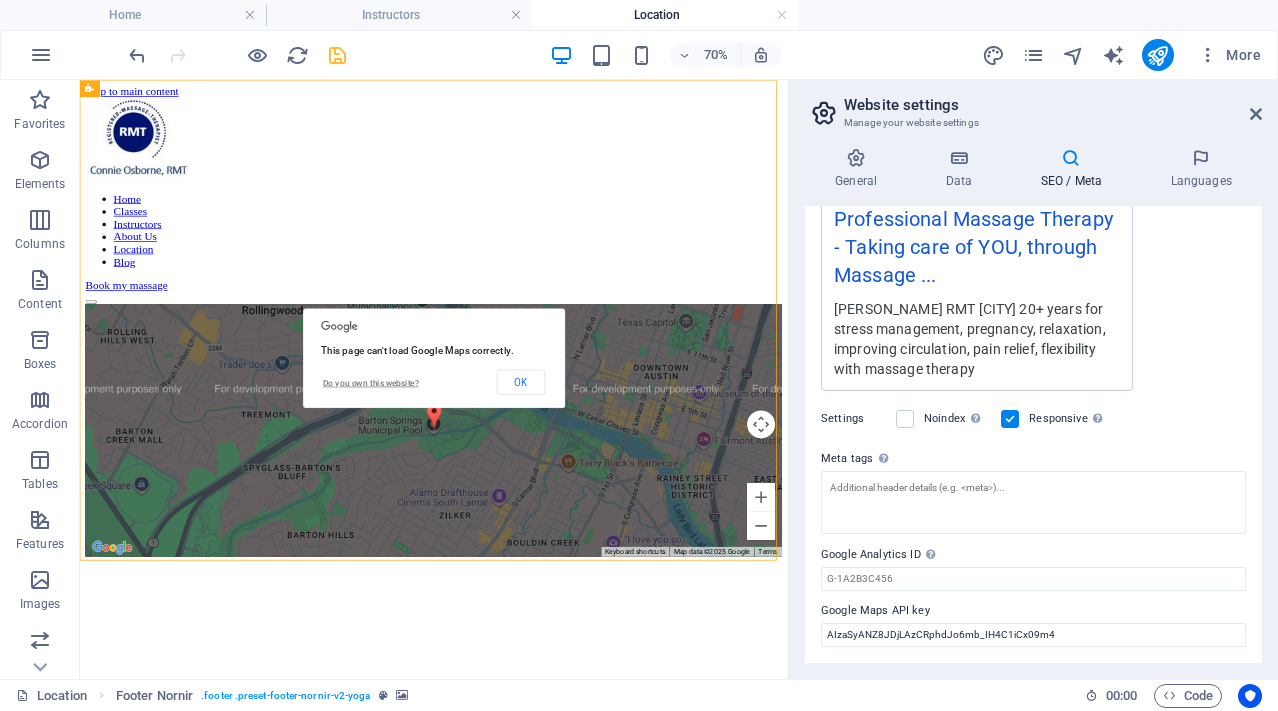 click on "Website settings Manage your website settings  General  Data  SEO / Meta  Languages Website name connieosbornermt.ca Logo Drag files here, click to choose files or select files from Files or our free stock photos & videos Select files from the file manager, stock photos, or upload file(s) Upload Favicon Set the favicon of your website here. A favicon is a small icon shown in the browser tab next to your website title. It helps visitors identify your website. Drag files here, click to choose files or select files from Files or our free stock photos & videos Select files from the file manager, stock photos, or upload file(s) Upload Preview Image (Open Graph) This image will be shown when the website is shared on social networks Drag files here, click to choose files or select files from Files or our free stock photos & videos Select files from the file manager, stock photos, or upload file(s) Upload Contact data for this website. This can be used everywhere on the website and will update automatically. Company" at bounding box center (1033, 379) 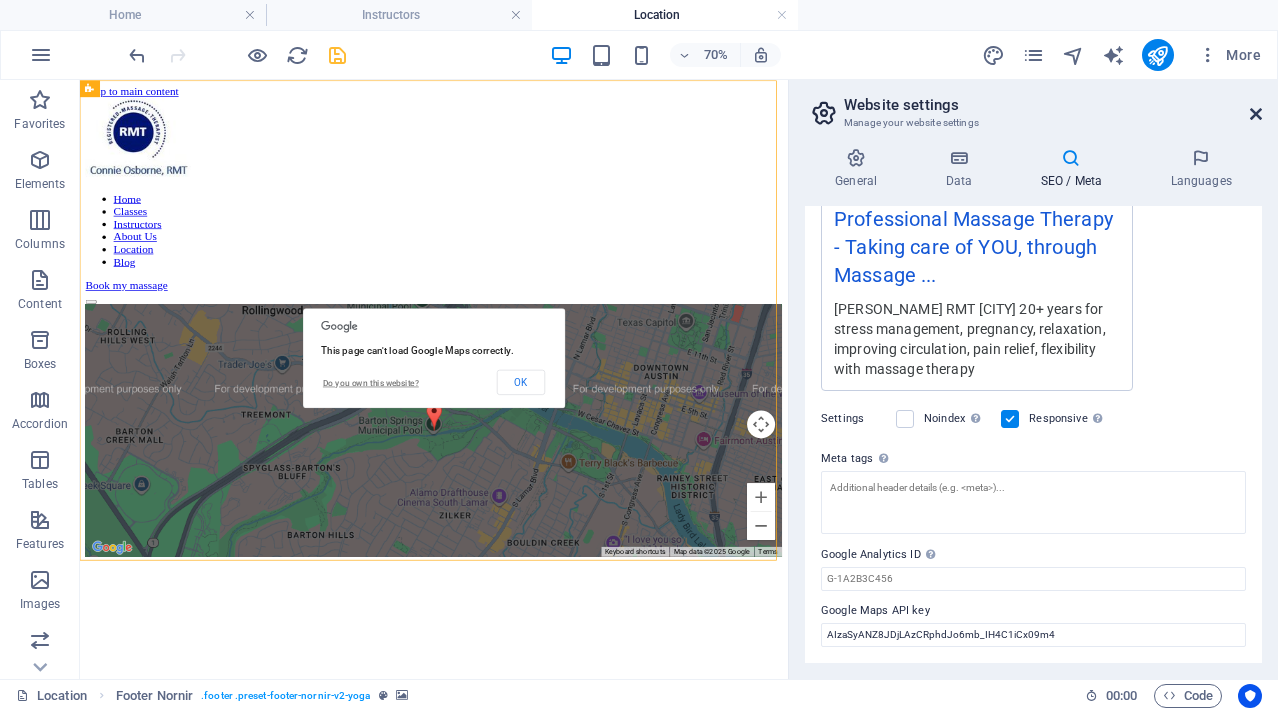 click at bounding box center [1256, 114] 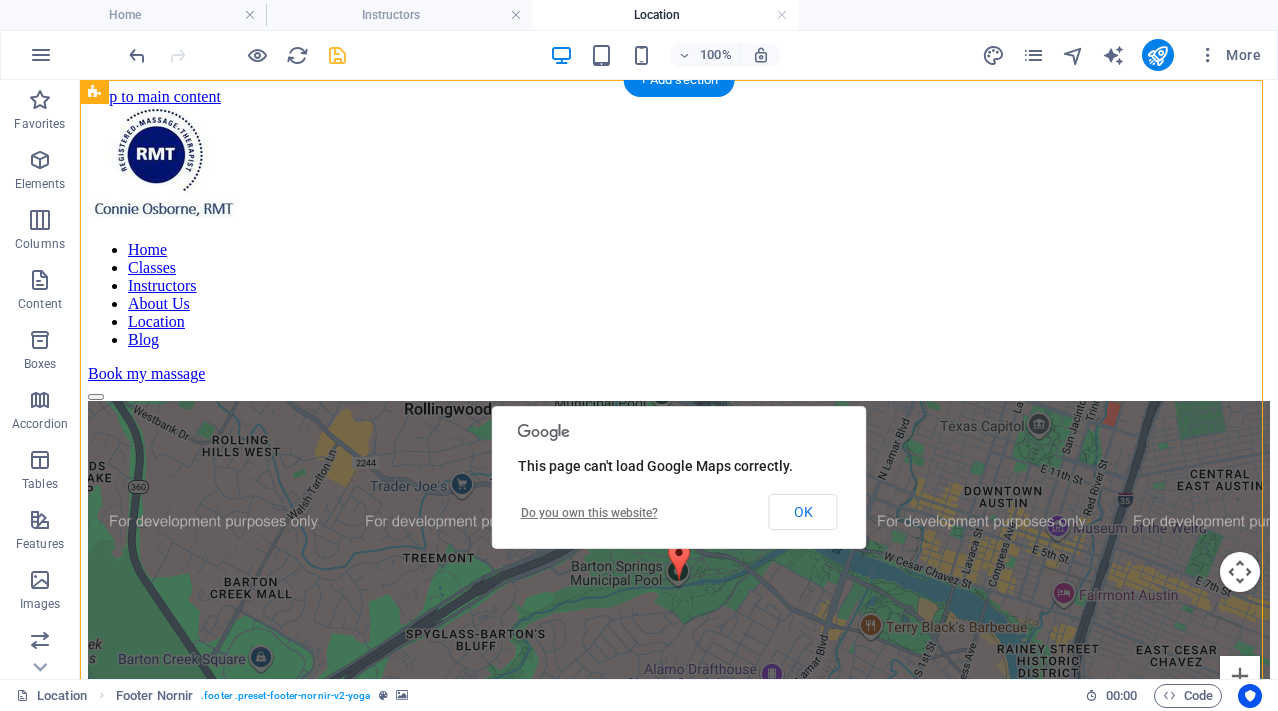 click on "To navigate the map with touch gestures double-tap and hold your finger on the map, then drag the map. ← Move left → Move right ↑ Move up ↓ Move down + Zoom in - Zoom out Home Jump left by 75% End Jump right by 75% Page Up Jump up by 75% Page Down Jump down by 75% Keyboard shortcuts Map Data Map data ©2025 Google Map data ©2025 Google 500 m  Click to toggle between metric and imperial units Terms Report a map error This page can't load Google Maps correctly. Do you own this website? OK" at bounding box center (679, 581) 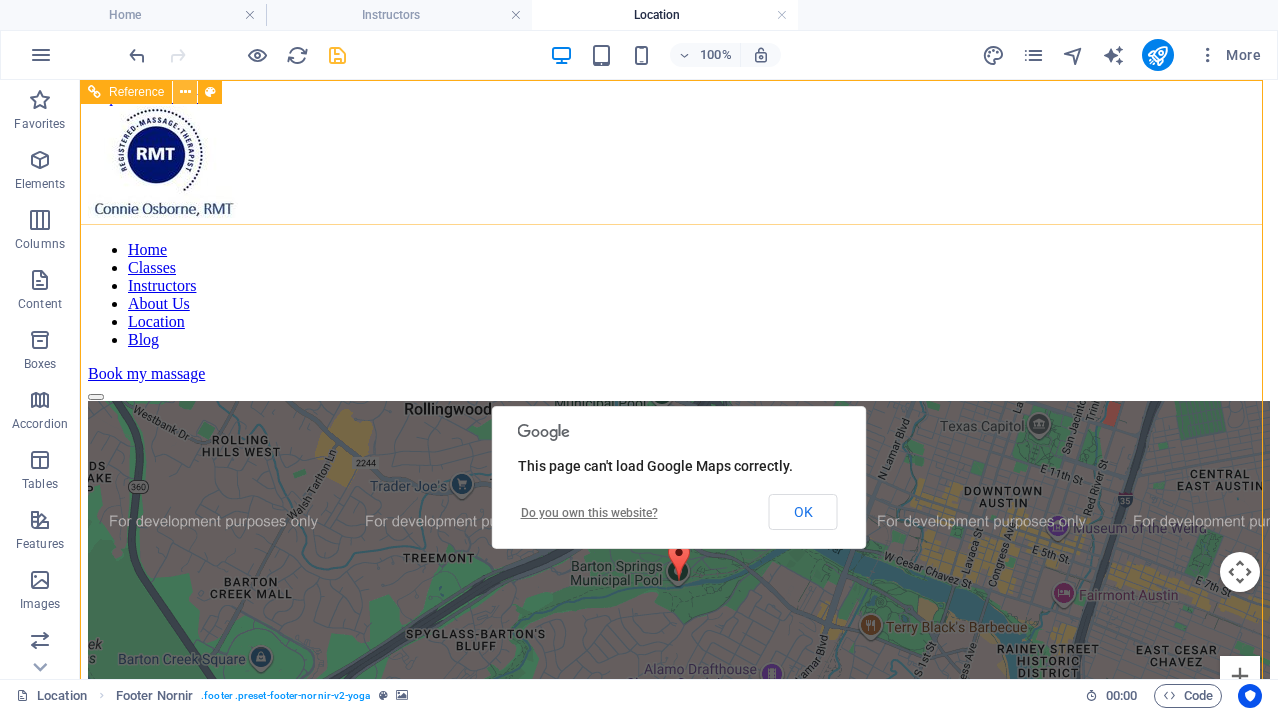 click at bounding box center [185, 92] 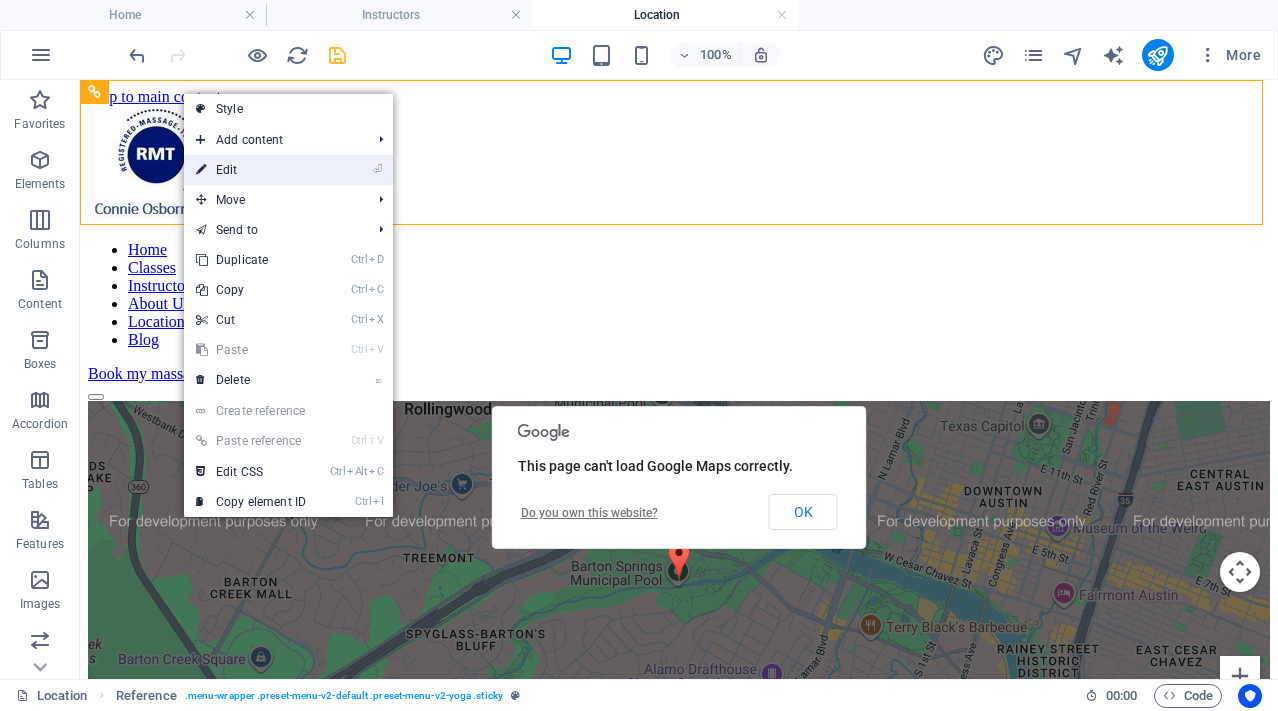 click on "⏎  Edit" at bounding box center (251, 170) 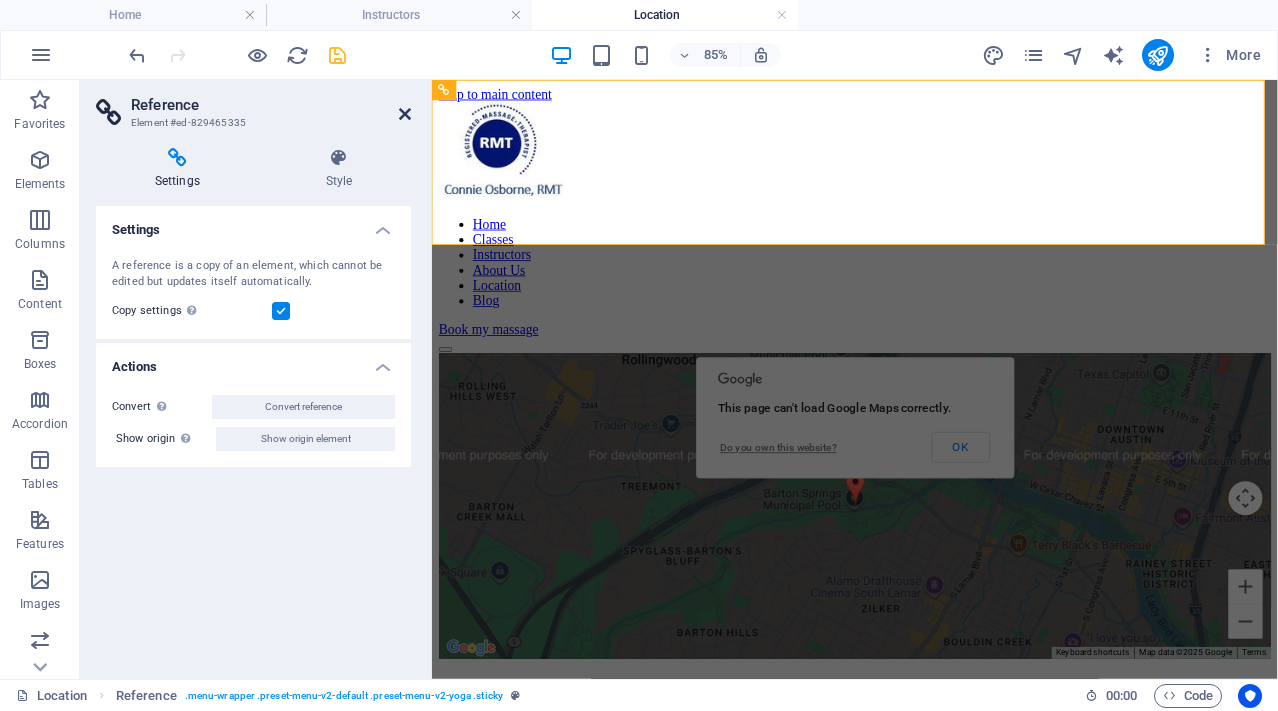 drag, startPoint x: 405, startPoint y: 111, endPoint x: 325, endPoint y: 32, distance: 112.432205 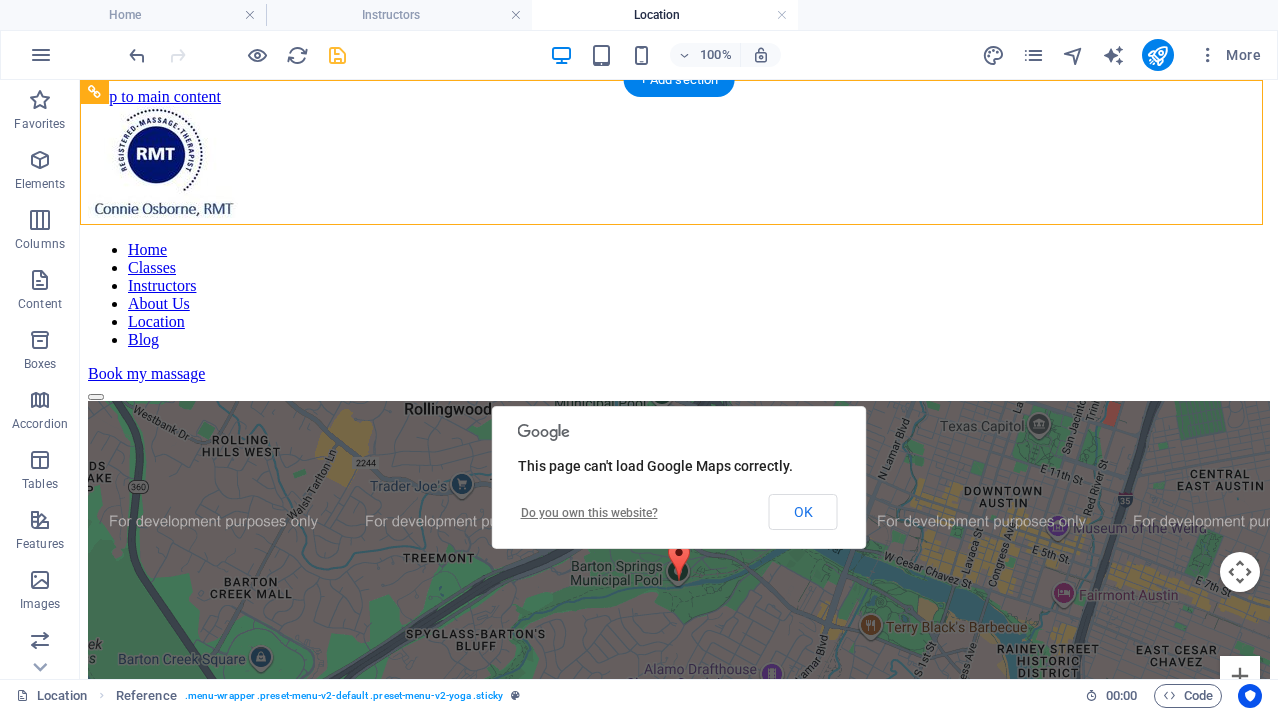 click on "To navigate the map with touch gestures double-tap and hold your finger on the map, then drag the map. ← Move left → Move right ↑ Move up ↓ Move down + Zoom in - Zoom out Home Jump left by 75% End Jump right by 75% Page Up Jump up by 75% Page Down Jump down by 75% Keyboard shortcuts Map Data Map data ©2025 Google Map data ©2025 Google 500 m  Click to toggle between metric and imperial units Terms Report a map error This page can't load Google Maps correctly. Do you own this website? OK" at bounding box center [679, 581] 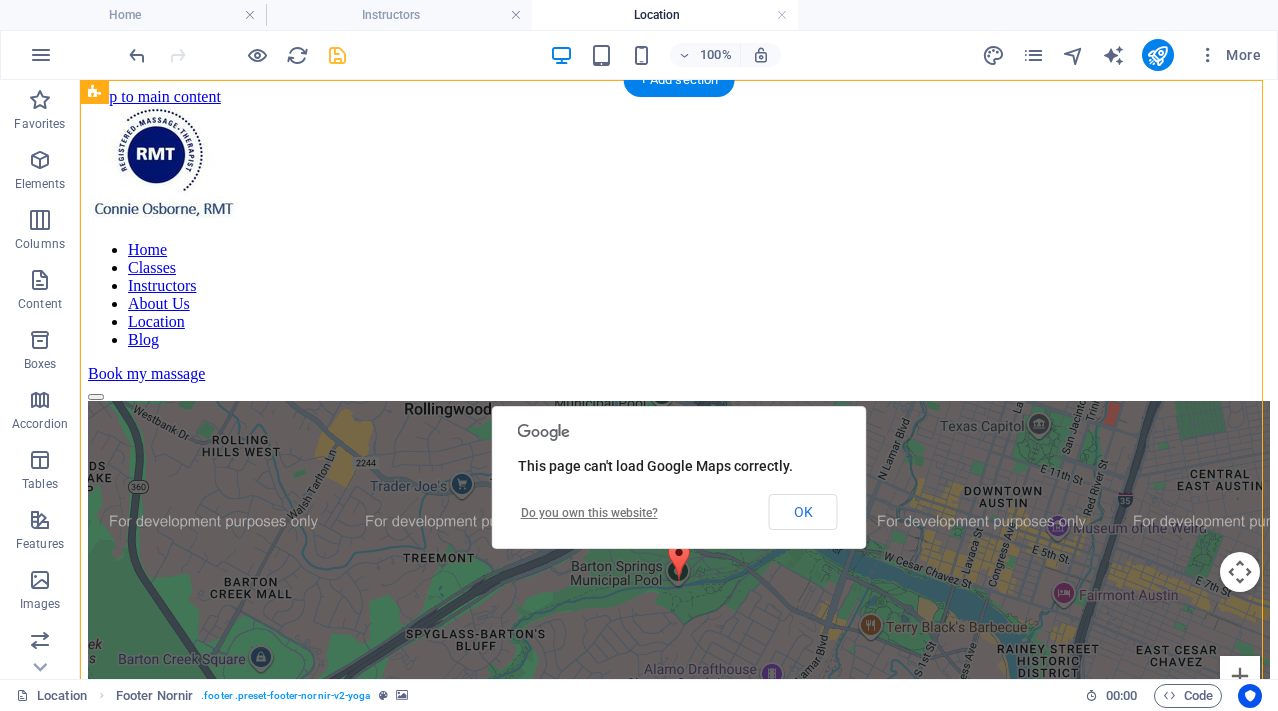 click on "To navigate the map with touch gestures double-tap and hold your finger on the map, then drag the map. ← Move left → Move right ↑ Move up ↓ Move down + Zoom in - Zoom out Home Jump left by 75% End Jump right by 75% Page Up Jump up by 75% Page Down Jump down by 75% Keyboard shortcuts Map Data Map data ©2025 Google Map data ©2025 Google 500 m  Click to toggle between metric and imperial units Terms Report a map error This page can't load Google Maps correctly. Do you own this website? OK" at bounding box center (679, 581) 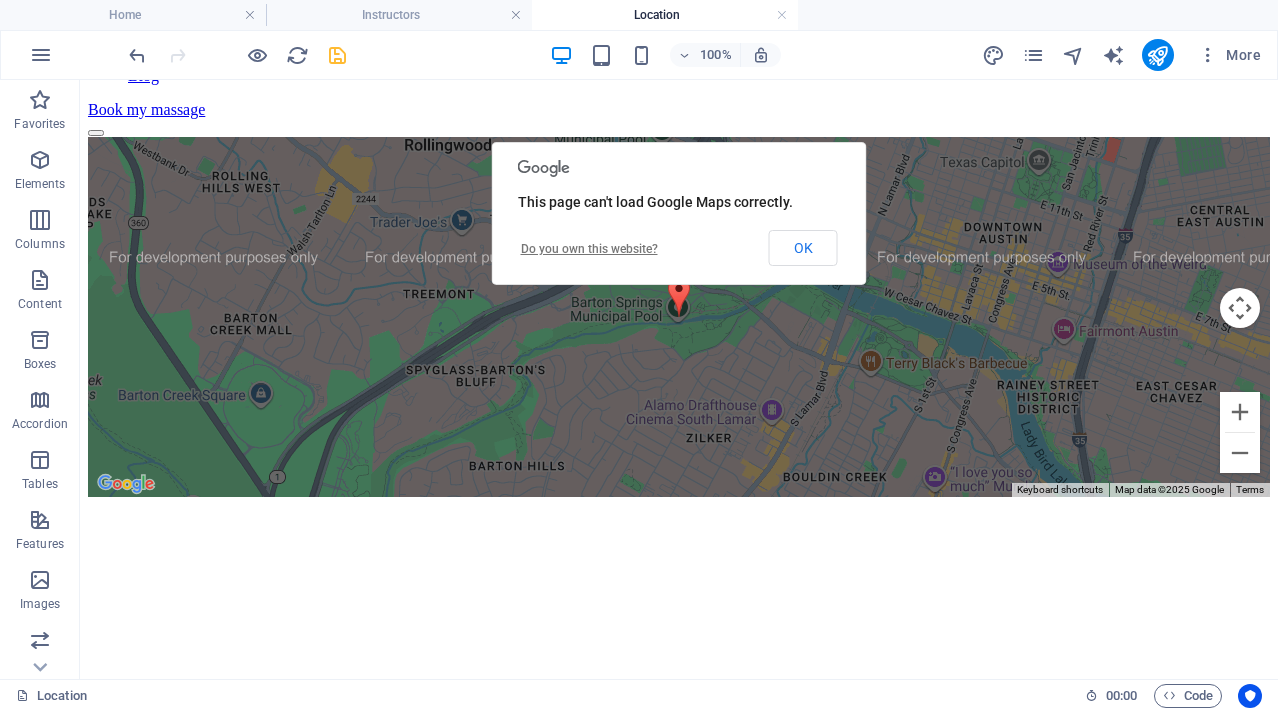 scroll, scrollTop: 201, scrollLeft: 0, axis: vertical 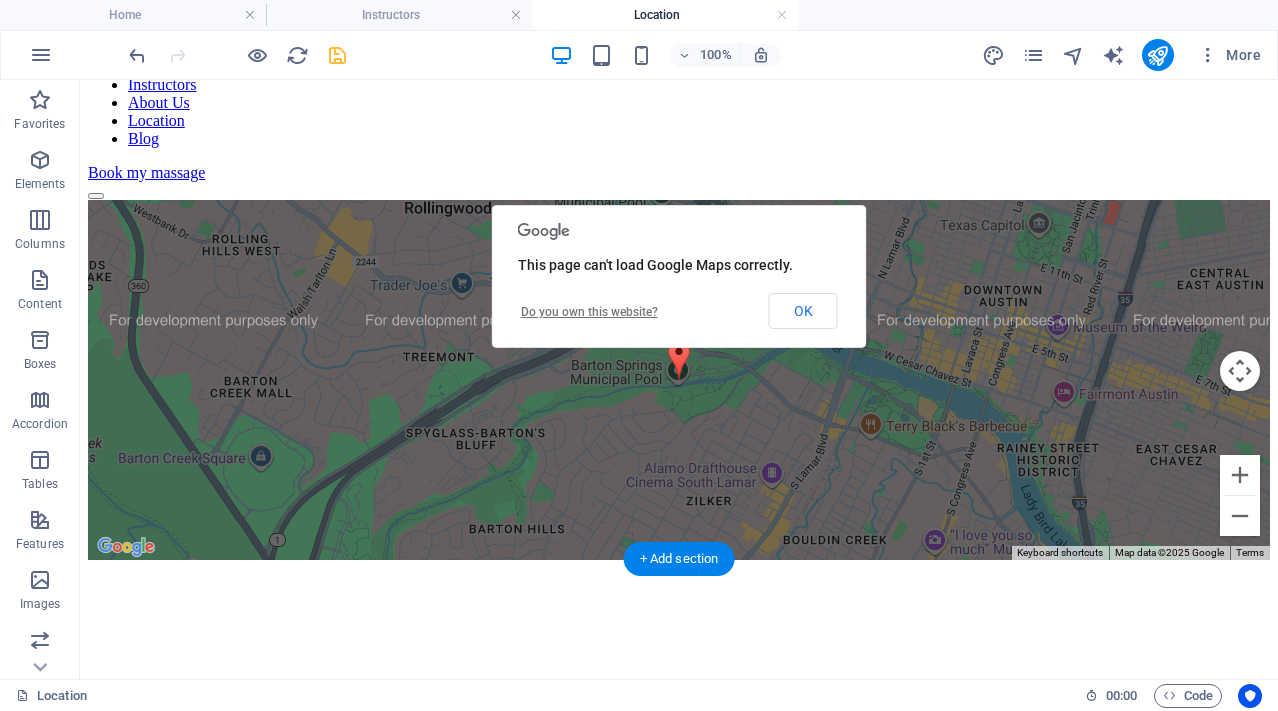 click on "To navigate the map with touch gestures double-tap and hold your finger on the map, then drag the map. ← Move left → Move right ↑ Move up ↓ Move down + Zoom in - Zoom out Home Jump left by 75% End Jump right by 75% Page Up Jump up by 75% Page Down Jump down by 75% Keyboard shortcuts Map Data Map data ©2025 Google Map data ©2025 Google 500 m  Click to toggle between metric and imperial units Terms Report a map error This page can't load Google Maps correctly. Do you own this website? OK" at bounding box center [679, 380] 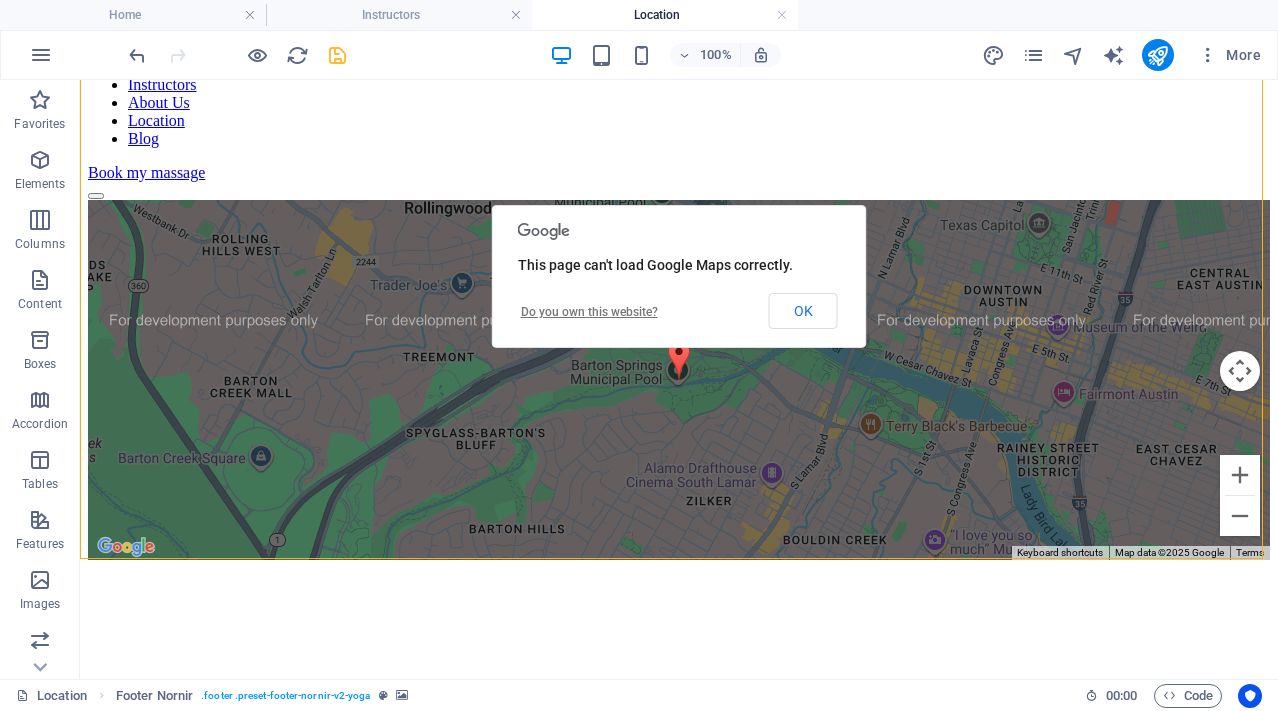 scroll, scrollTop: 10, scrollLeft: 0, axis: vertical 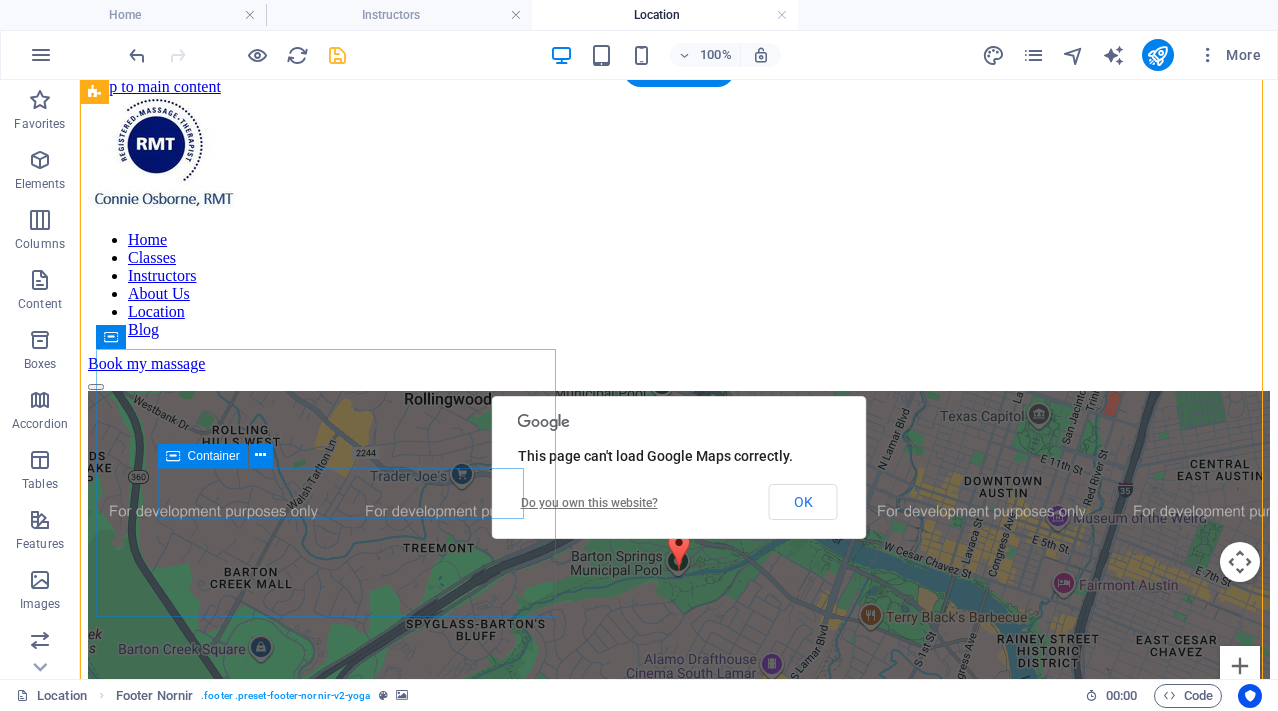 click on "Email  [EMAIL]" at bounding box center [679, 1307] 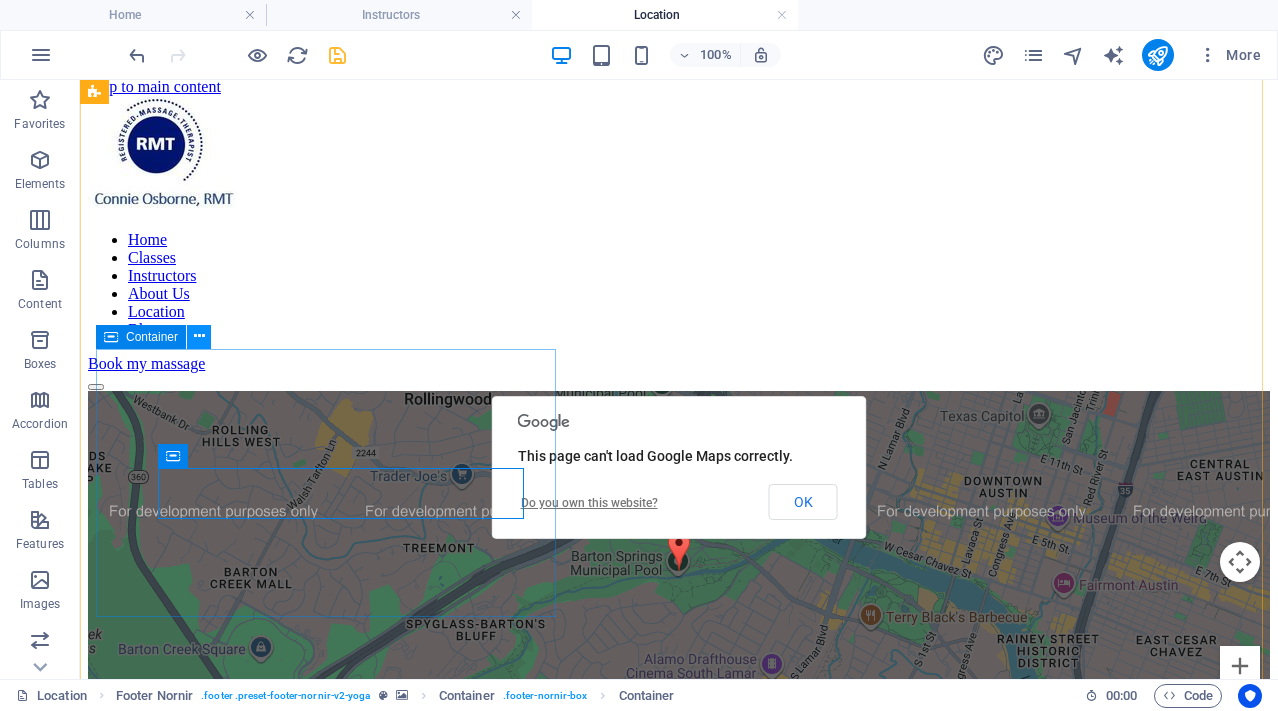 click at bounding box center (199, 336) 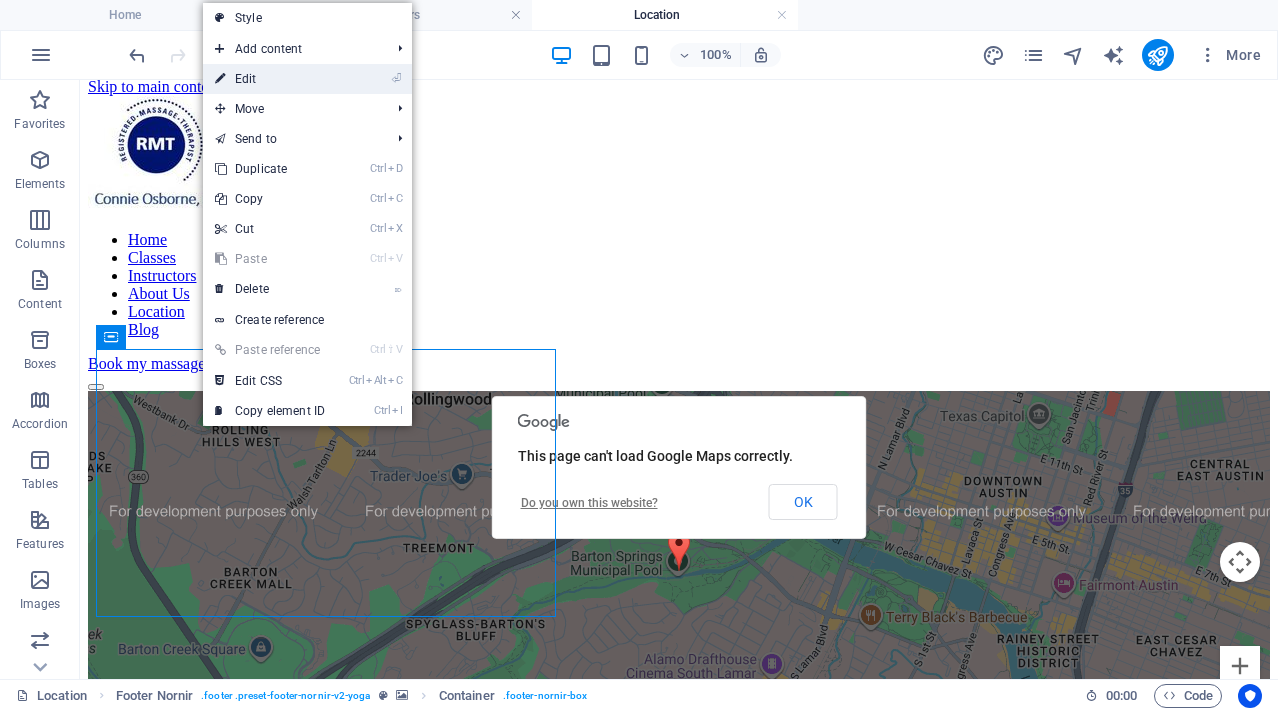click on "⏎  Edit" at bounding box center [270, 79] 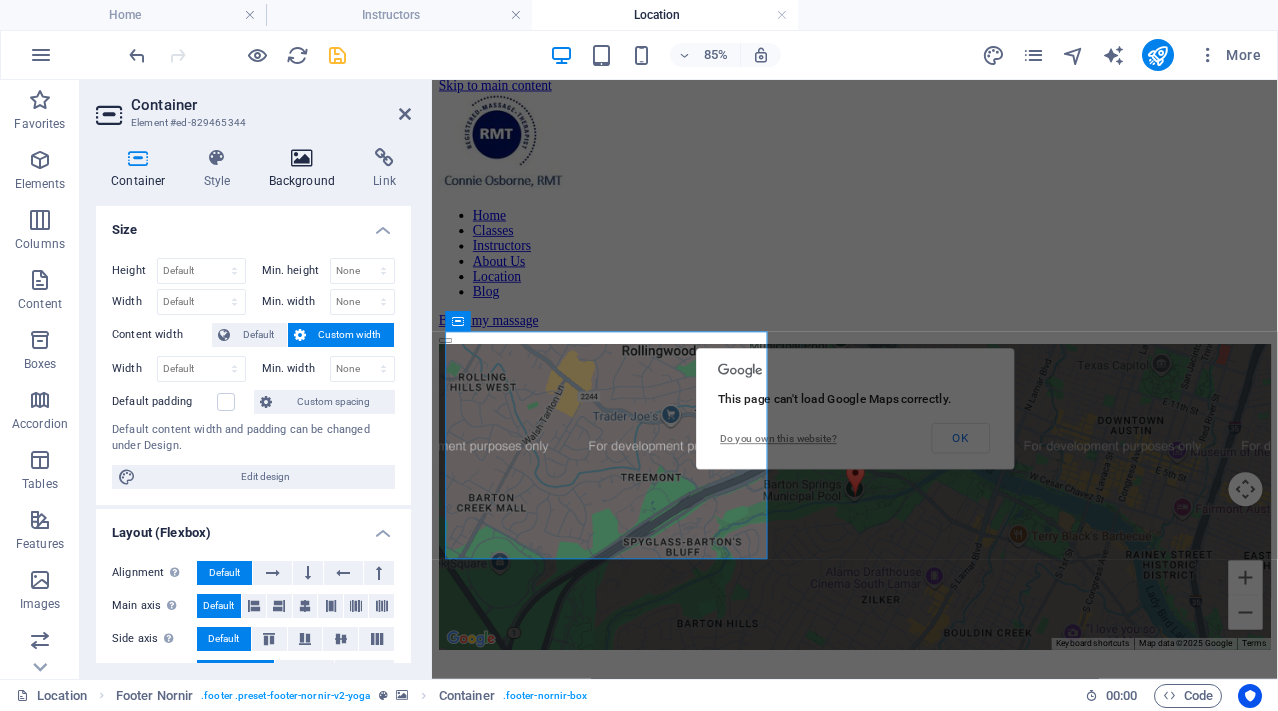 click on "Background" at bounding box center (306, 169) 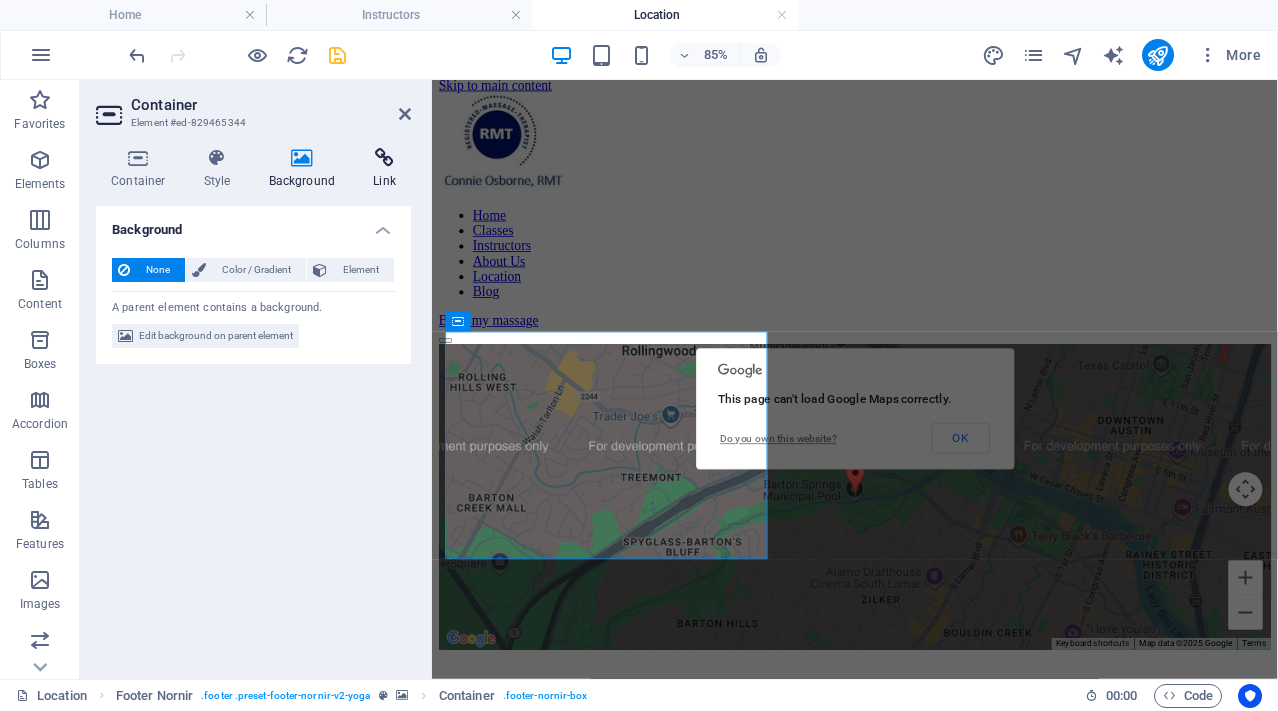 click on "Link" at bounding box center [384, 169] 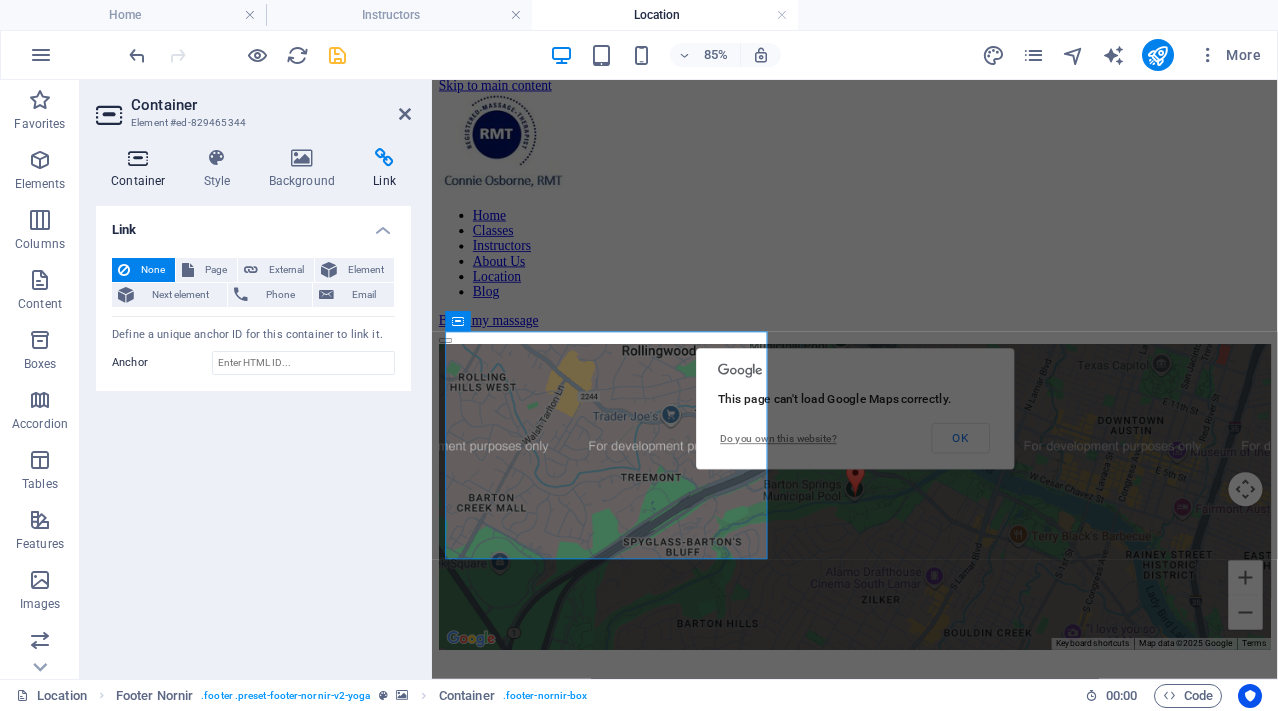 click on "Container" at bounding box center [142, 169] 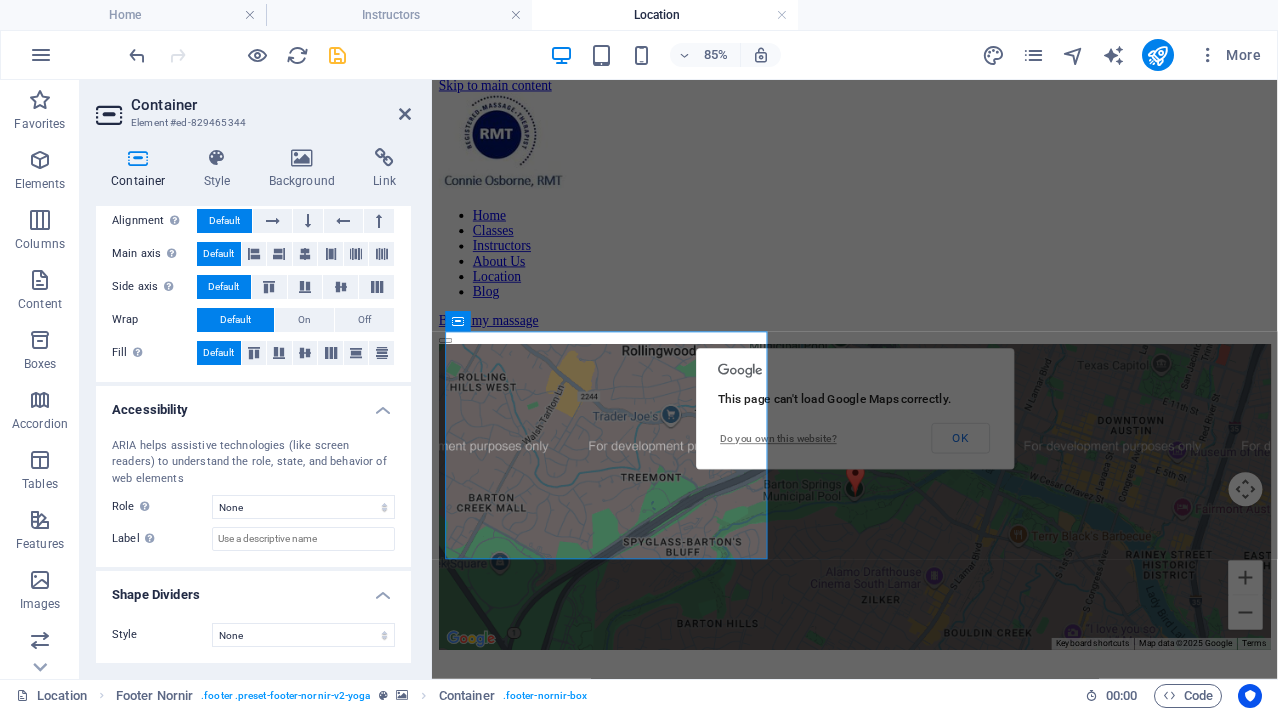 scroll, scrollTop: 0, scrollLeft: 0, axis: both 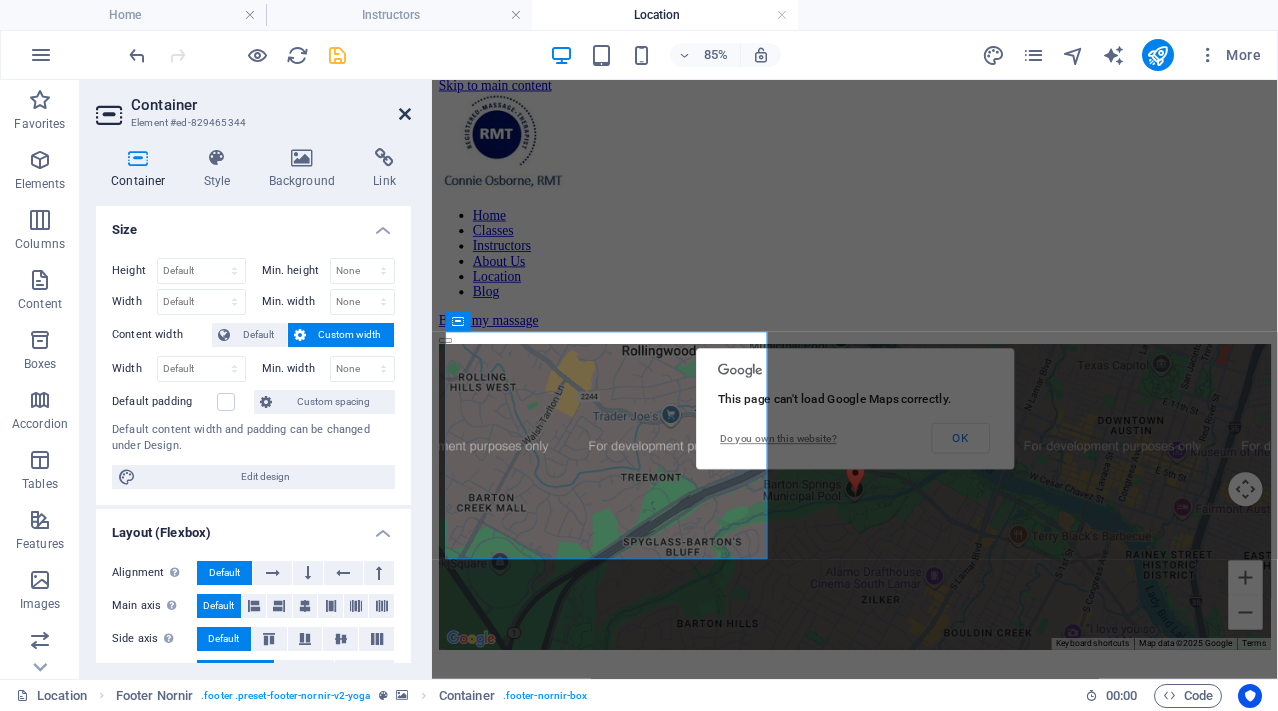 click at bounding box center [405, 114] 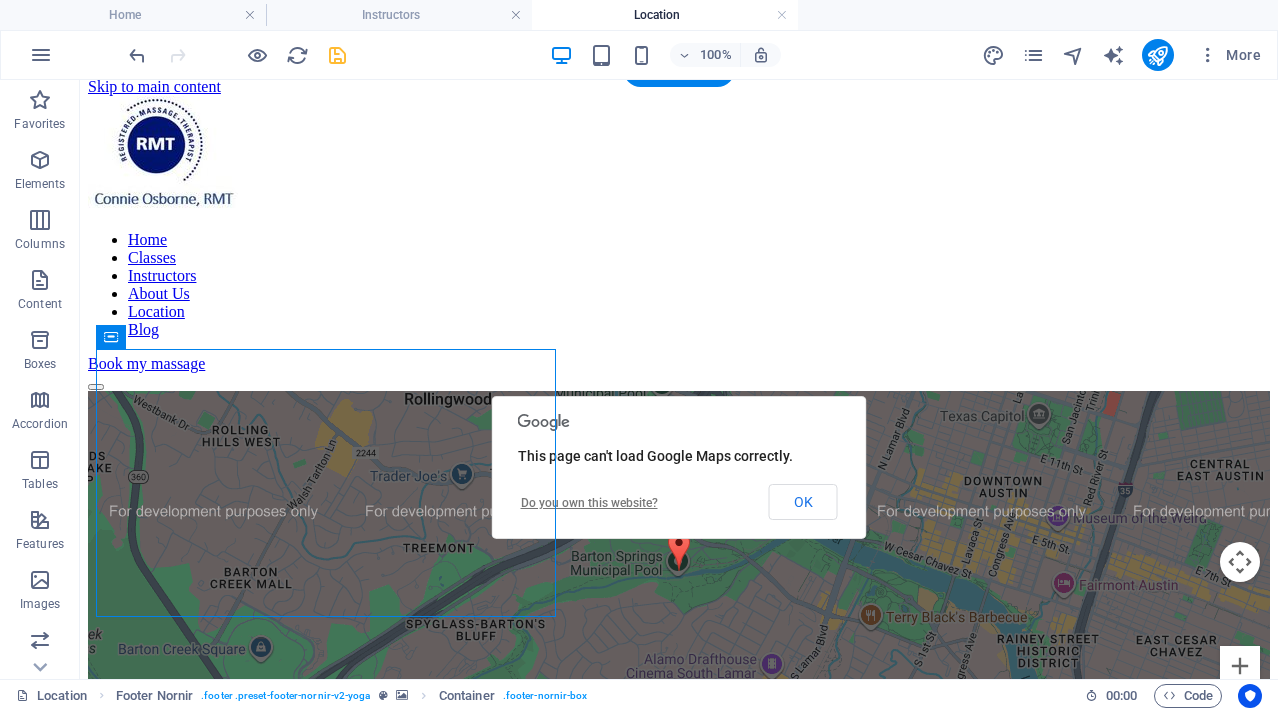 click on "To navigate the map with touch gestures double-tap and hold your finger on the map, then drag the map. ← Move left → Move right ↑ Move up ↓ Move down + Zoom in - Zoom out Home Jump left by 75% End Jump right by 75% Page Up Jump up by 75% Page Down Jump down by 75% Keyboard shortcuts Map Data Map data ©2025 Google Map data ©2025 Google 500 m  Click to toggle between metric and imperial units Terms Report a map error This page can't load Google Maps correctly. Do you own this website? OK" at bounding box center [679, 571] 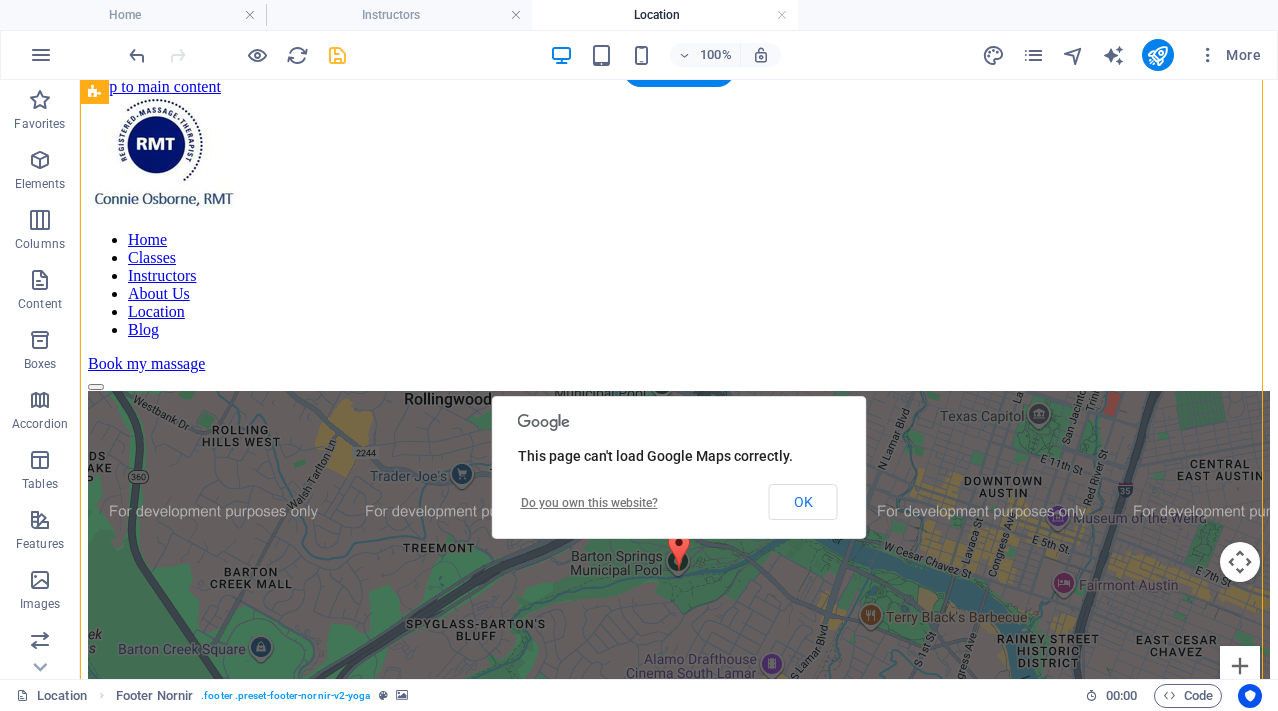 click on "To navigate the map with touch gestures double-tap and hold your finger on the map, then drag the map. ← Move left → Move right ↑ Move up ↓ Move down + Zoom in - Zoom out Home Jump left by 75% End Jump right by 75% Page Up Jump up by 75% Page Down Jump down by 75% Keyboard shortcuts Map Data Map data ©2025 Google Map data ©2025 Google 500 m  Click to toggle between metric and imperial units Terms Report a map error This page can't load Google Maps correctly. Do you own this website? OK" at bounding box center [679, 571] 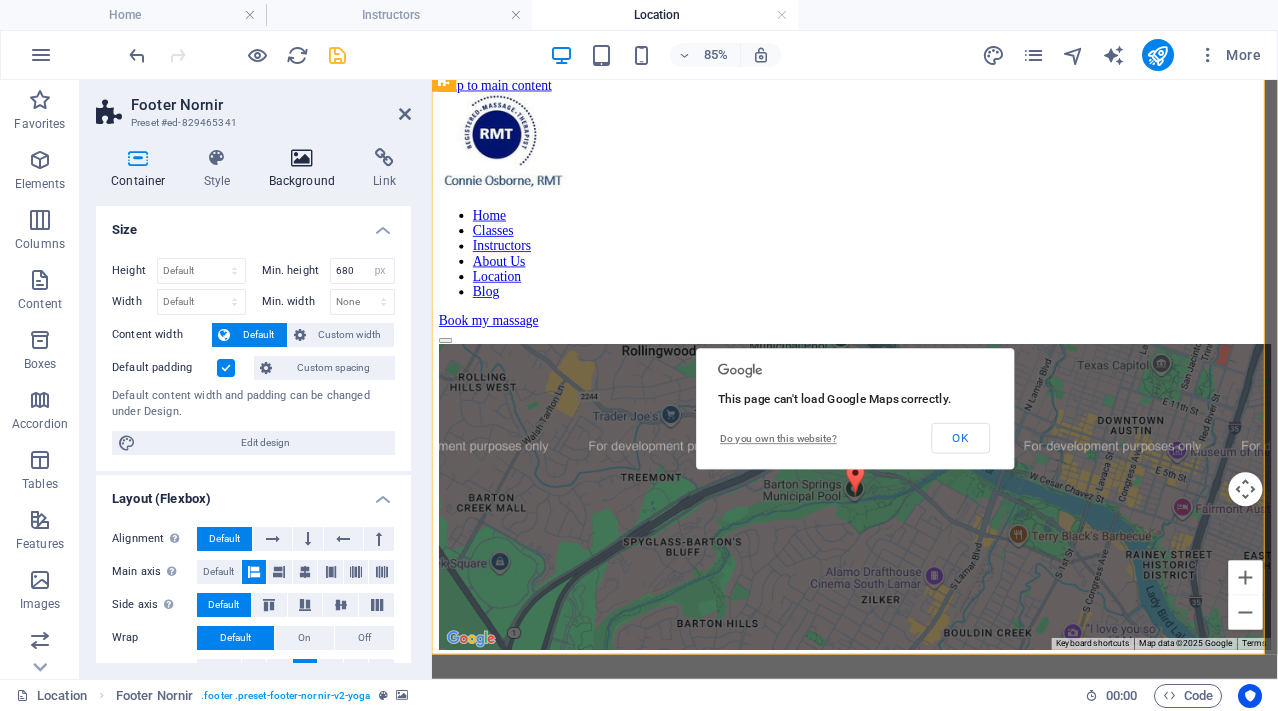 click on "Background" at bounding box center (306, 169) 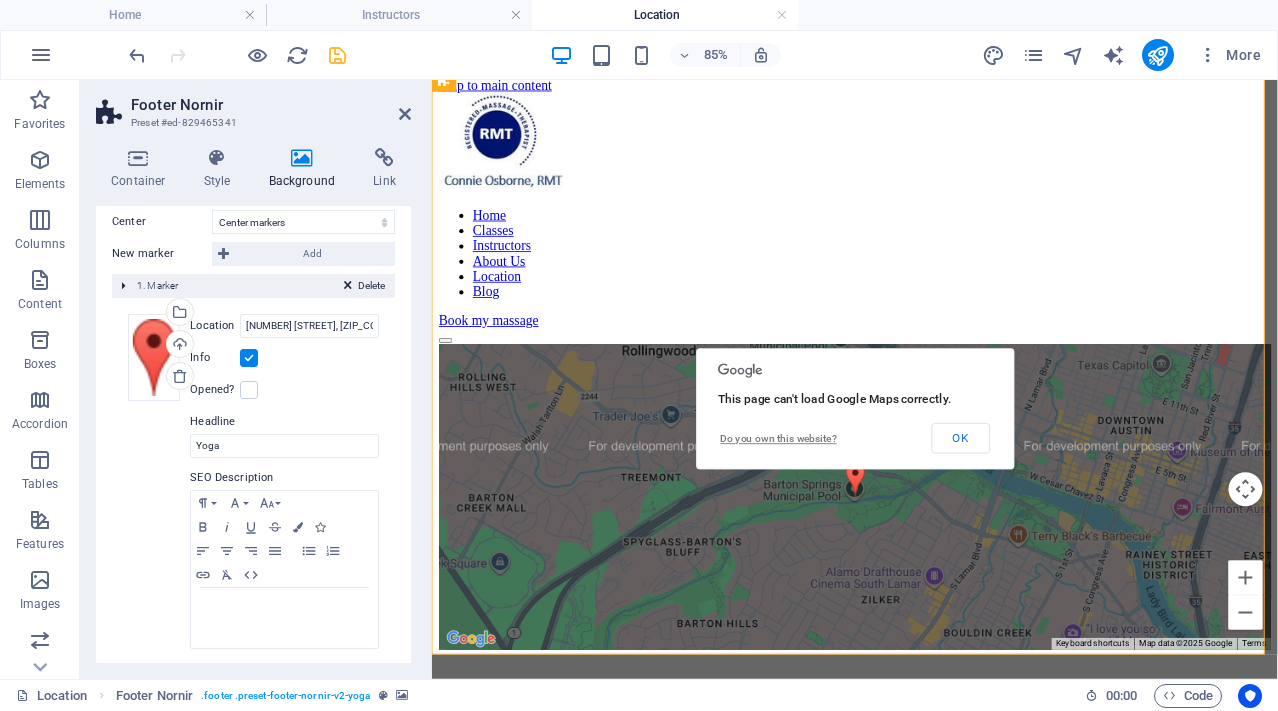 scroll, scrollTop: 376, scrollLeft: 0, axis: vertical 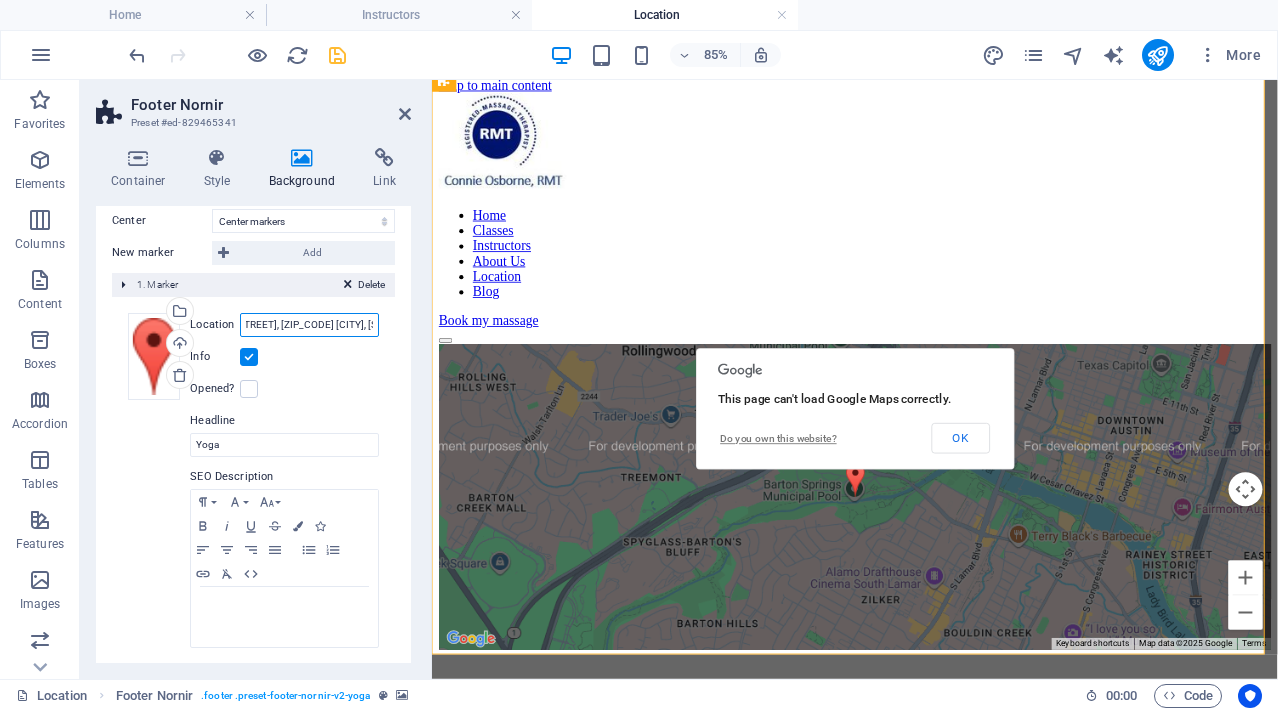 drag, startPoint x: 243, startPoint y: 324, endPoint x: 419, endPoint y: 332, distance: 176.18172 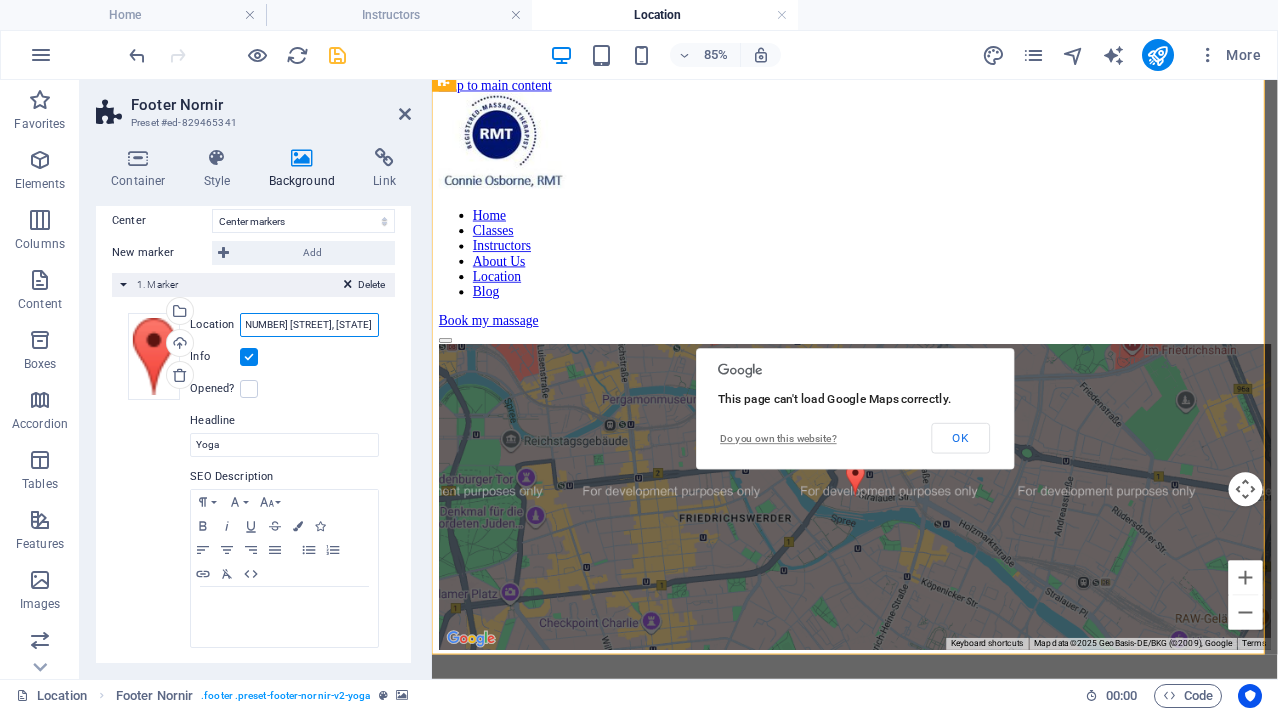 scroll, scrollTop: 0, scrollLeft: 0, axis: both 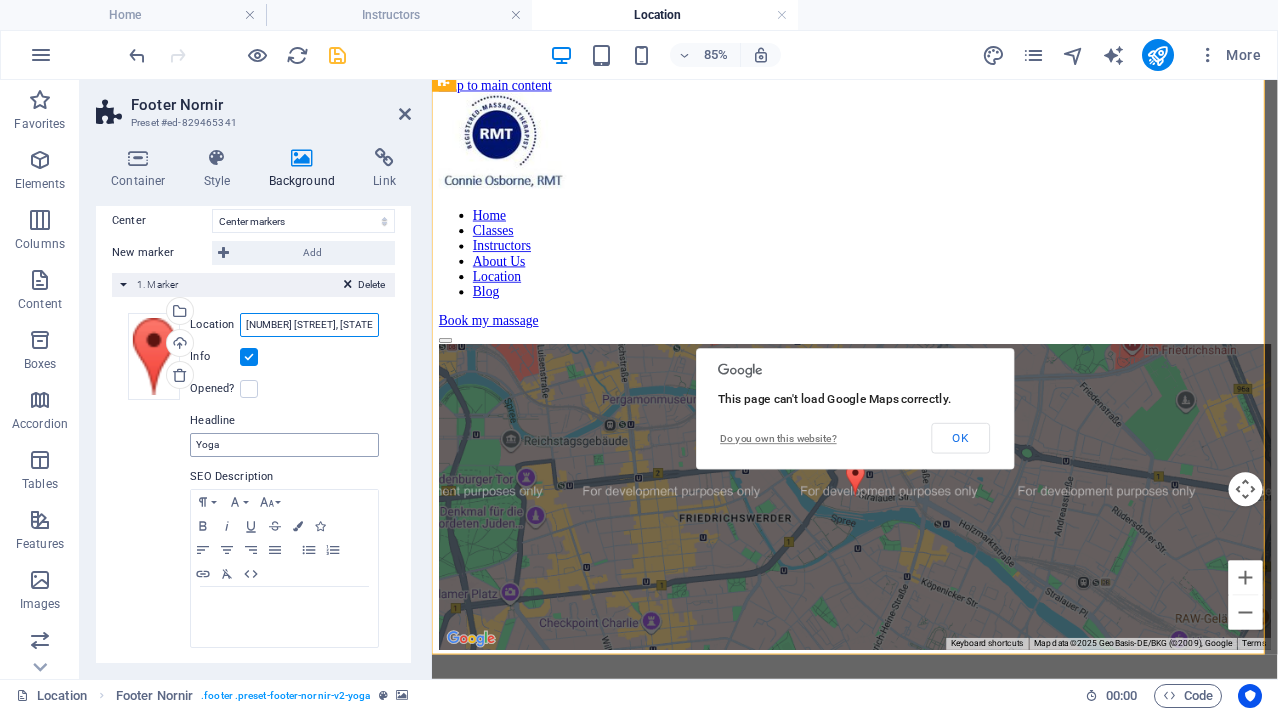 type on "[NUMBER] [STREET], [STATE] [COUNTRY]" 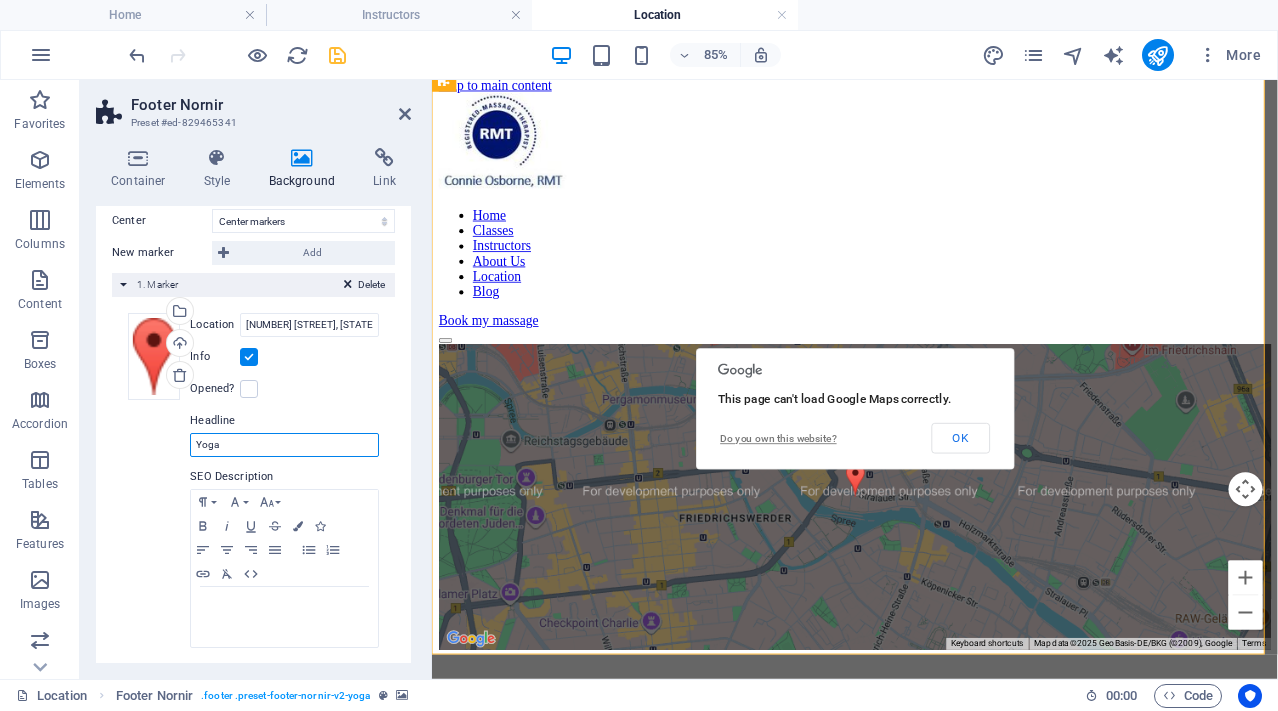 click on "Yoga" at bounding box center (284, 445) 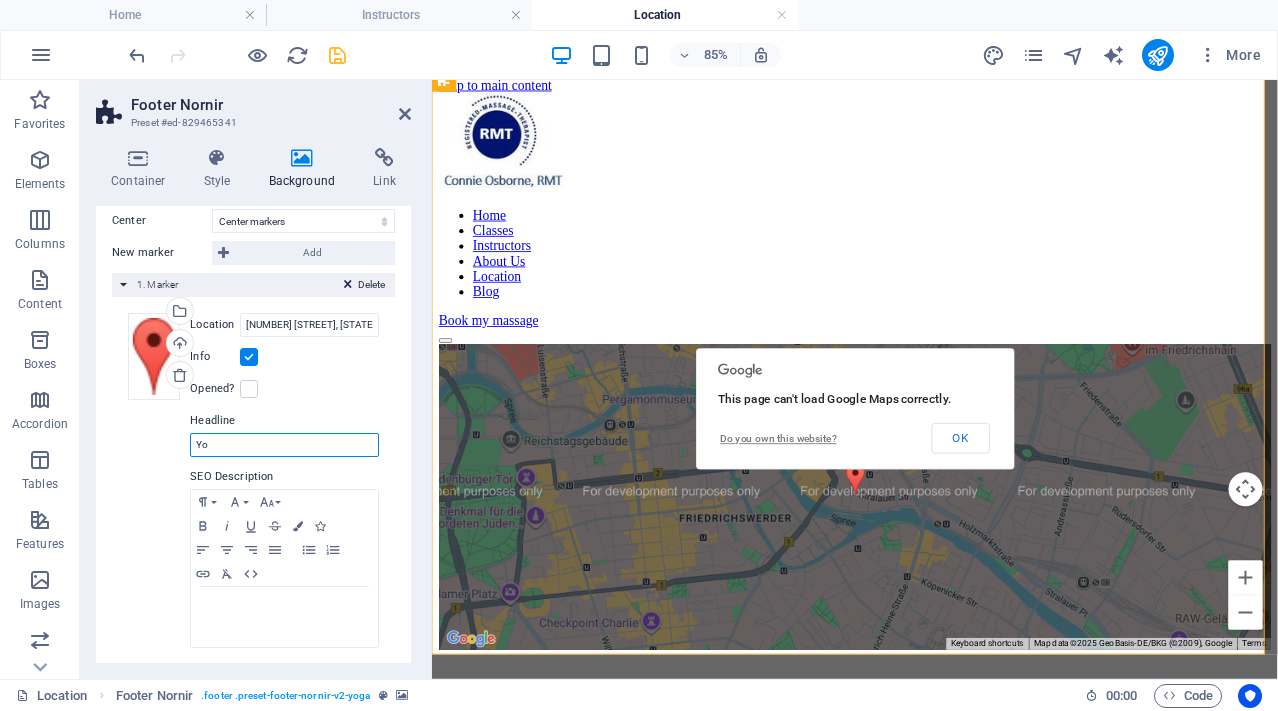 type on "Y" 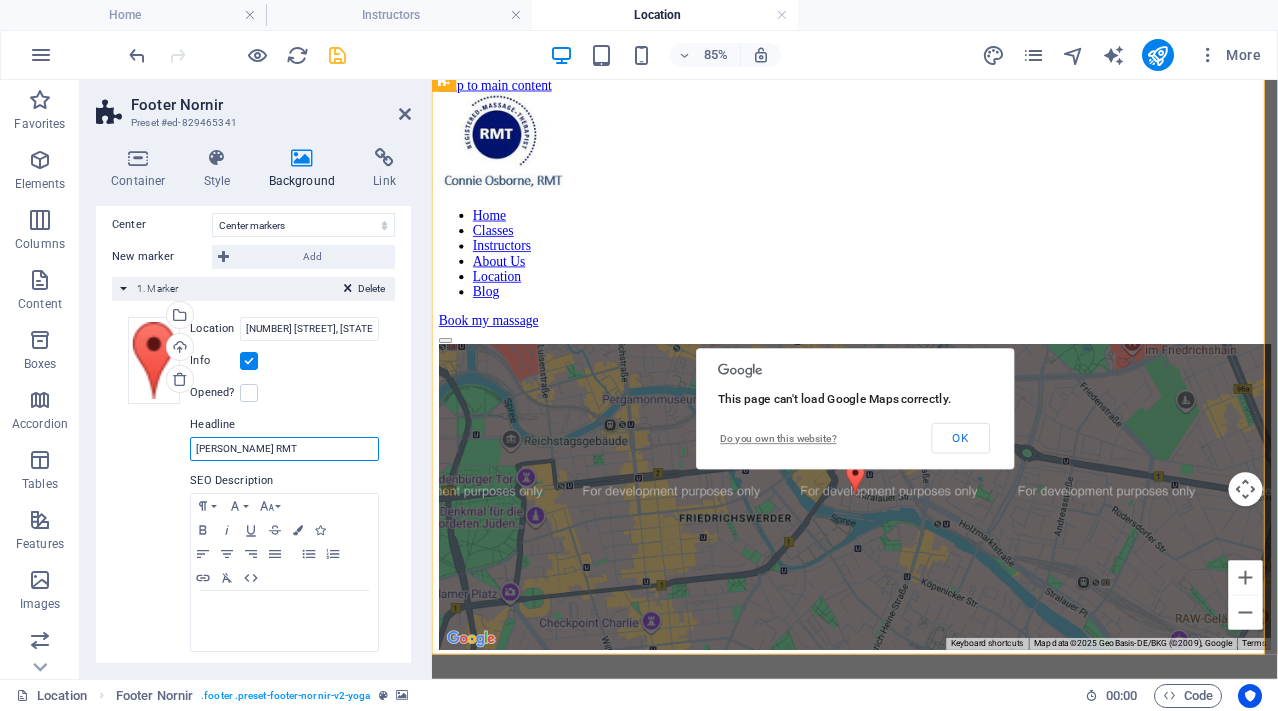 scroll, scrollTop: 394, scrollLeft: 0, axis: vertical 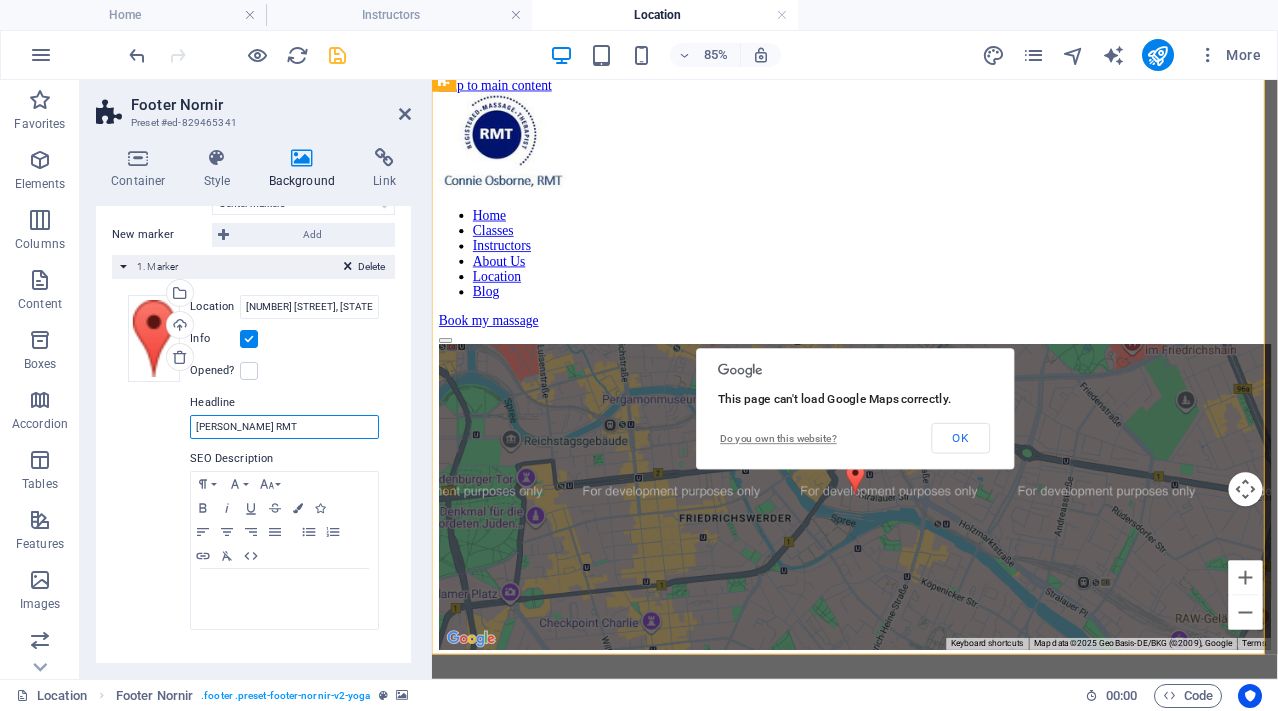drag, startPoint x: 321, startPoint y: 426, endPoint x: 193, endPoint y: 413, distance: 128.65846 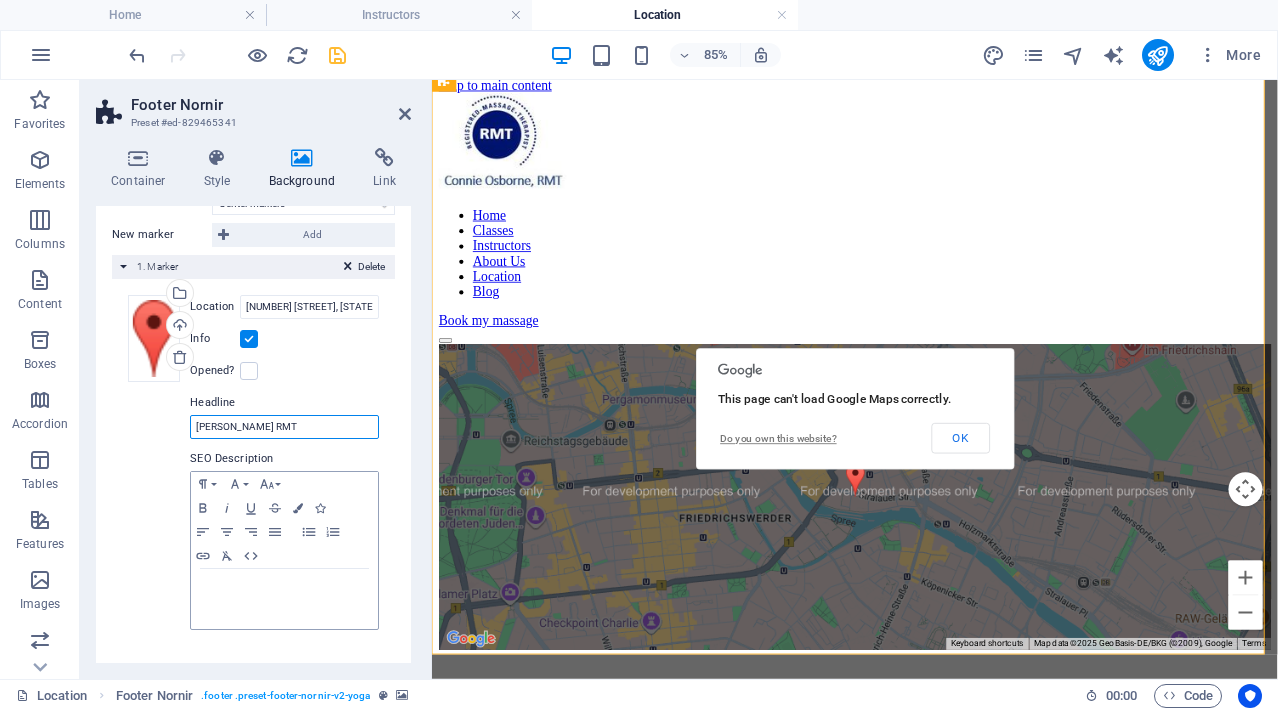 type on "[PERSON_NAME] RMT" 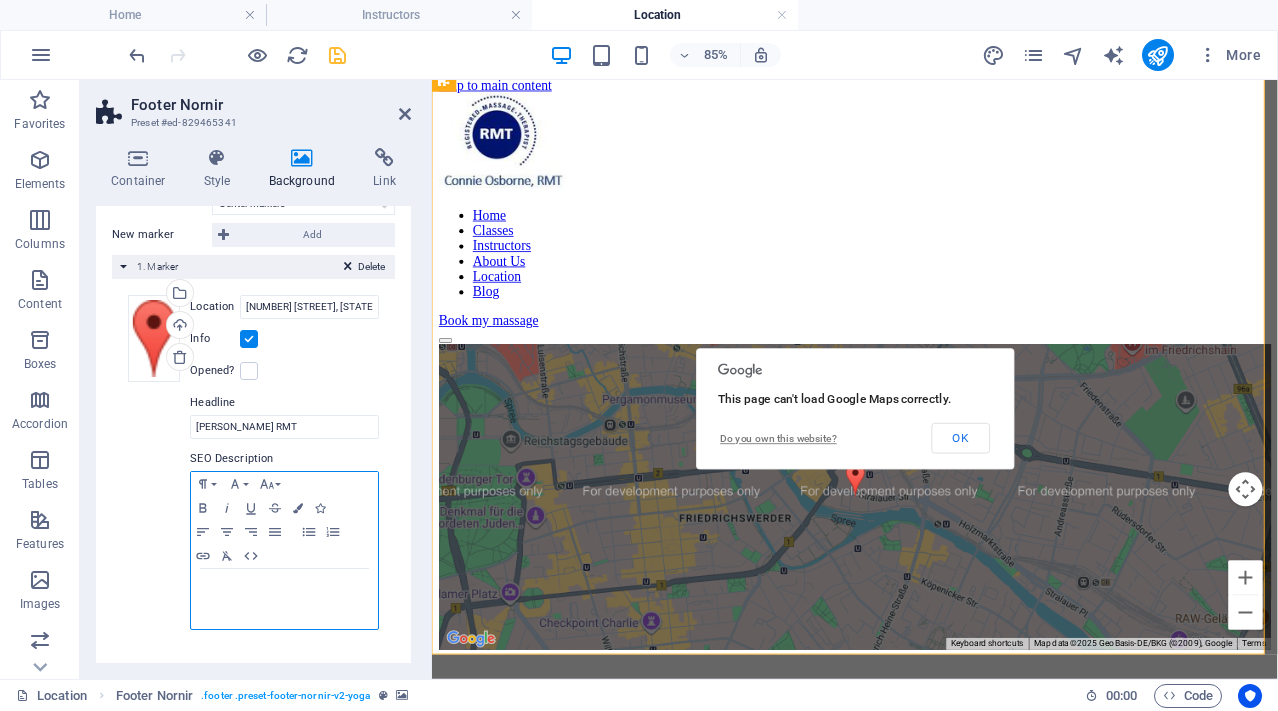 click at bounding box center (284, 588) 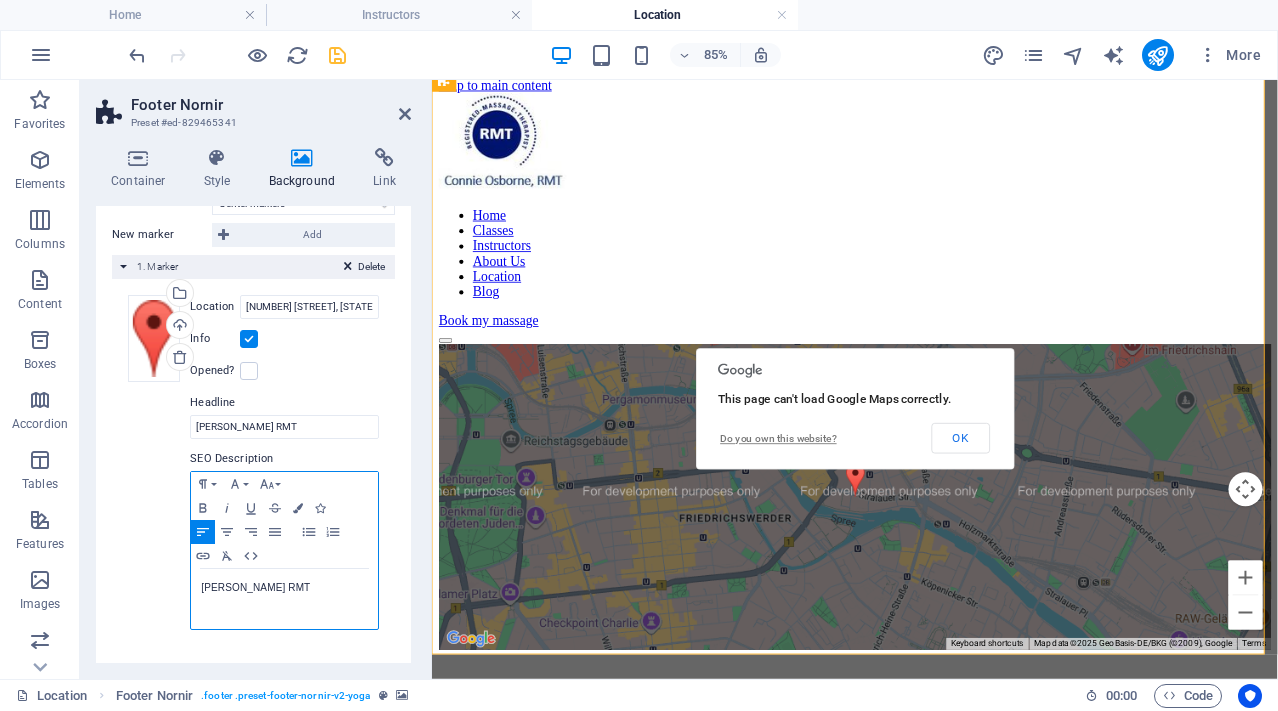 scroll, scrollTop: 0, scrollLeft: 5, axis: horizontal 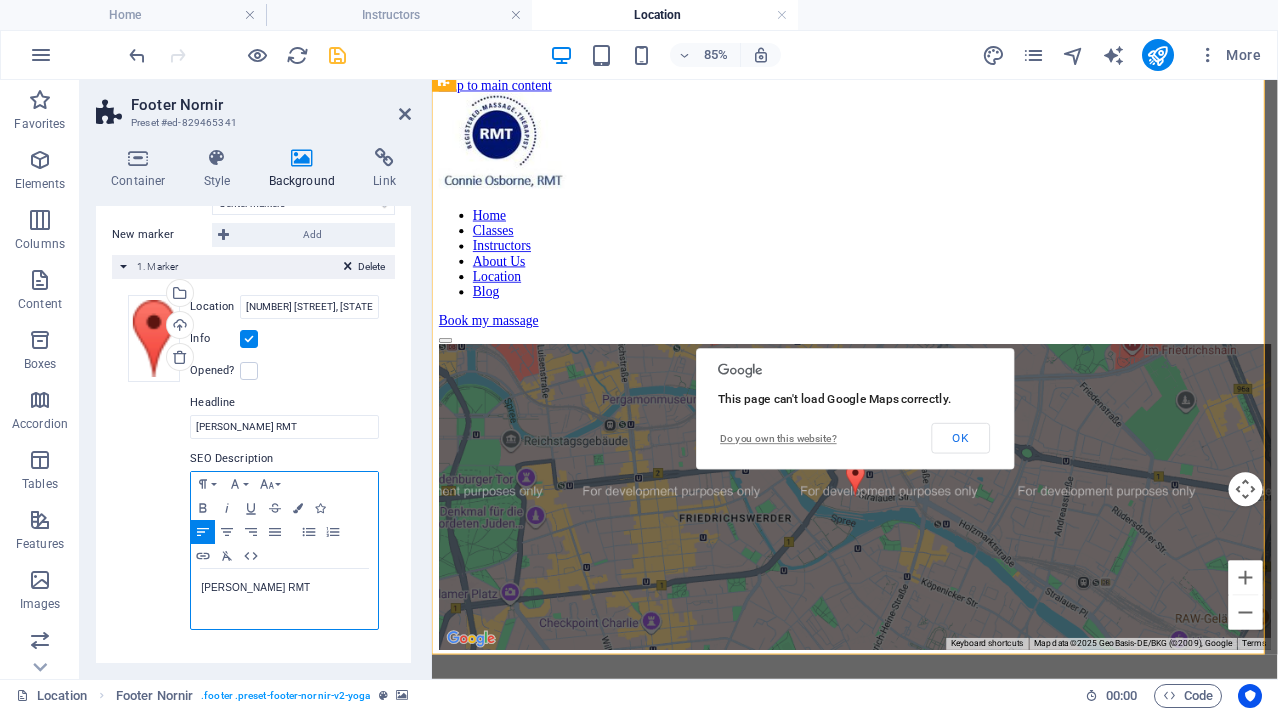 click on "[PERSON_NAME] RMT" at bounding box center (284, 588) 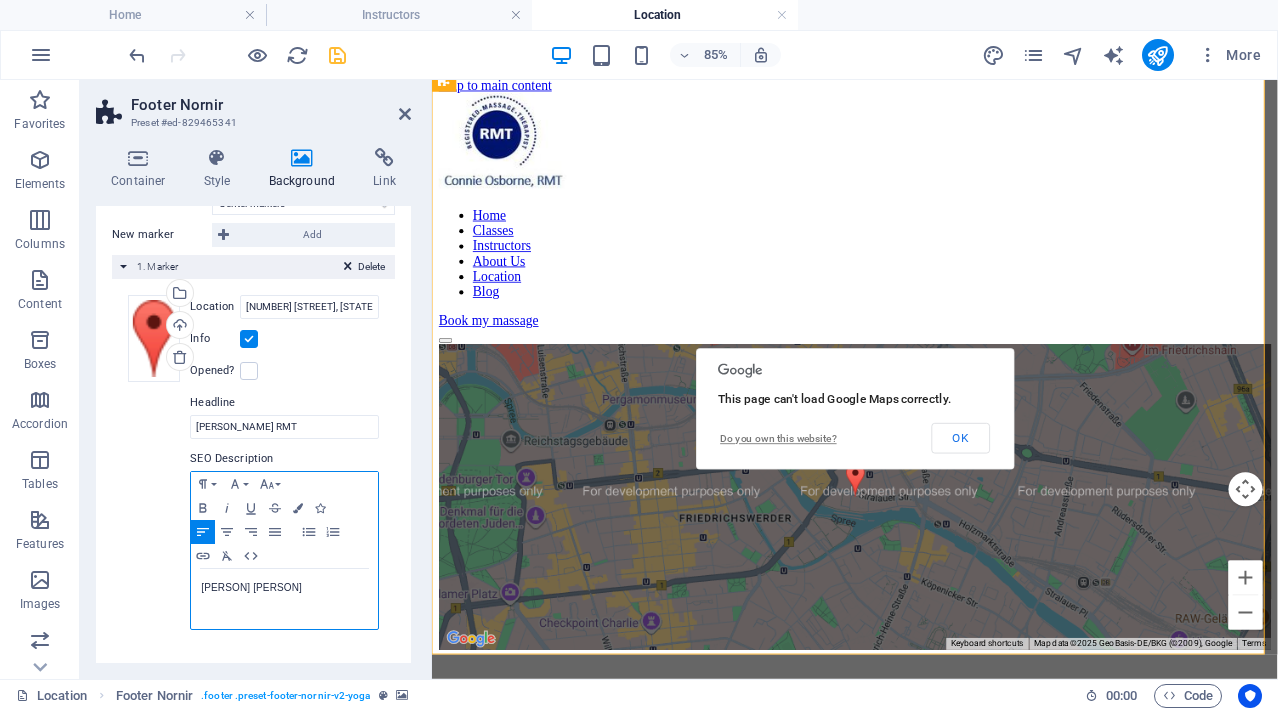 click on "[PERSON] [PERSON]" at bounding box center (284, 599) 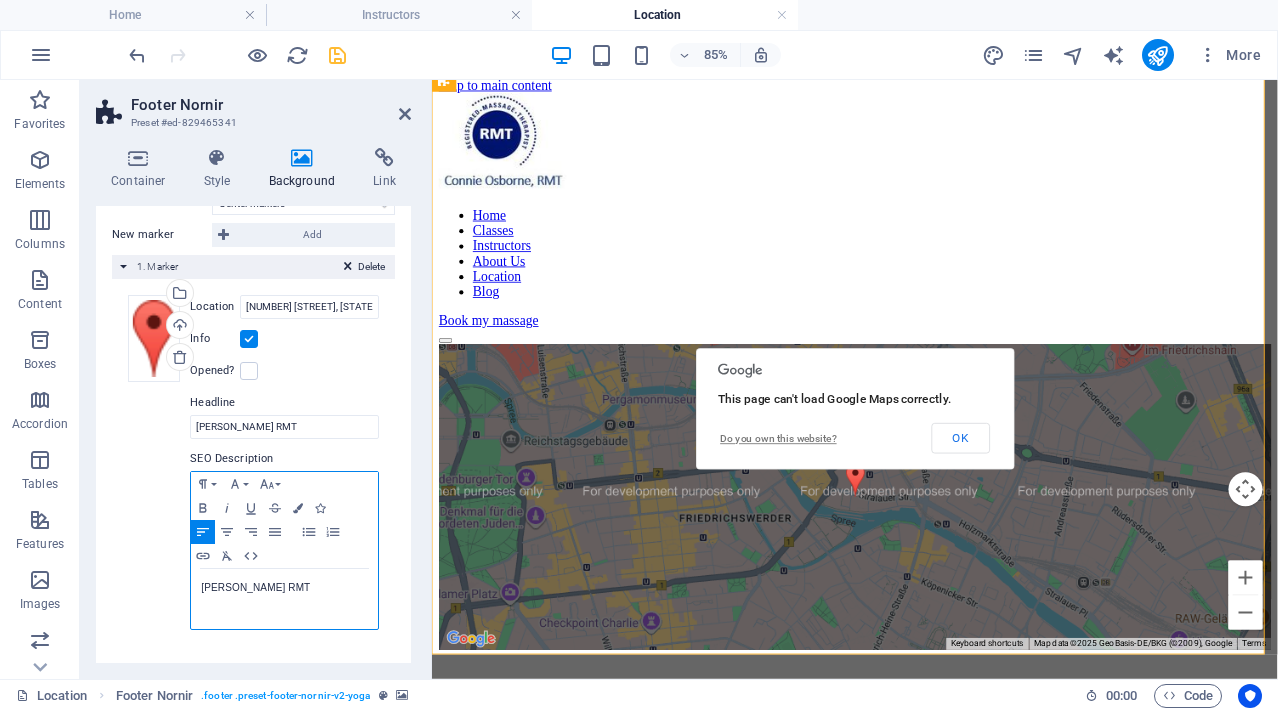 click on "[PERSON_NAME] RMT" at bounding box center (284, 588) 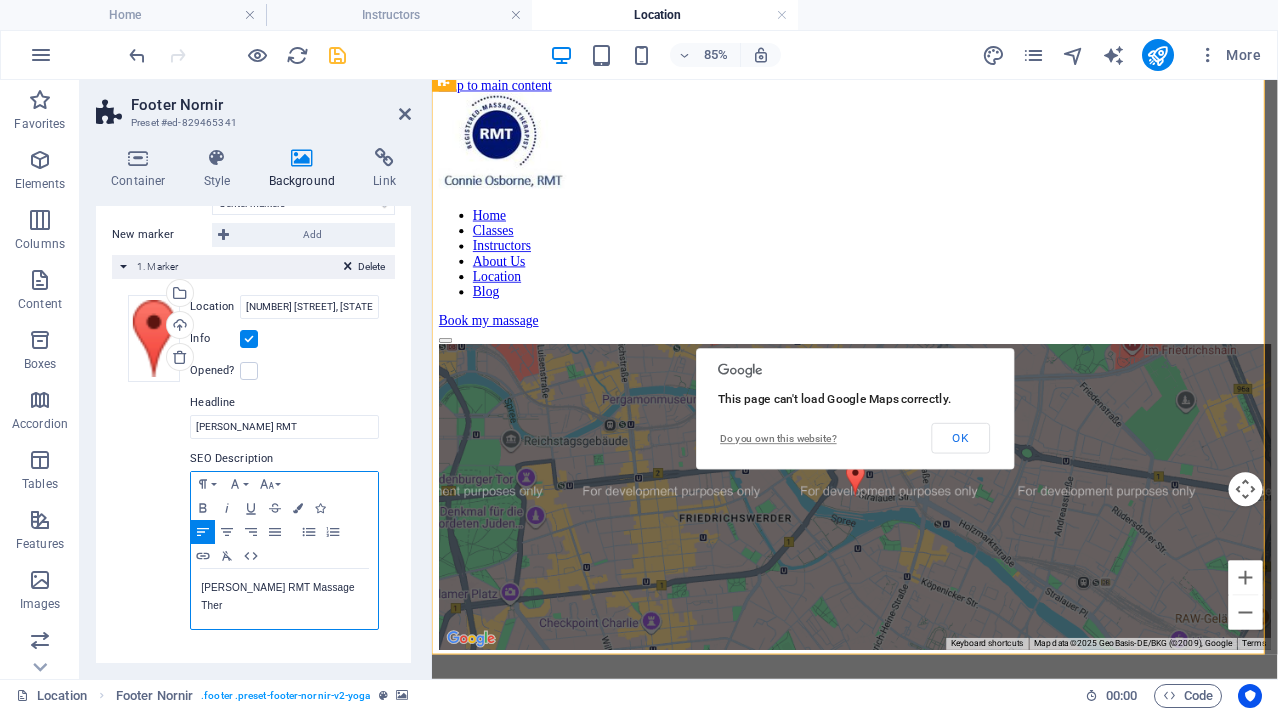 click on "[PERSON_NAME] RMT Massage Ther" at bounding box center (284, 597) 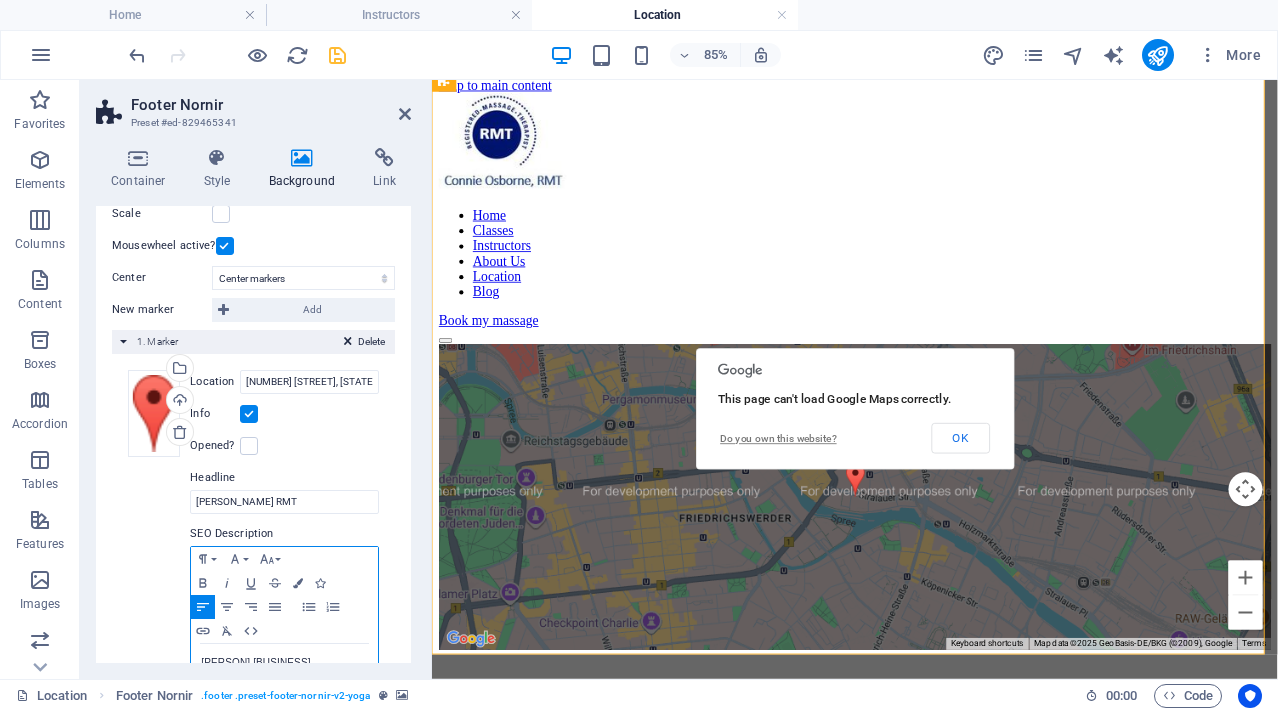 scroll, scrollTop: 394, scrollLeft: 0, axis: vertical 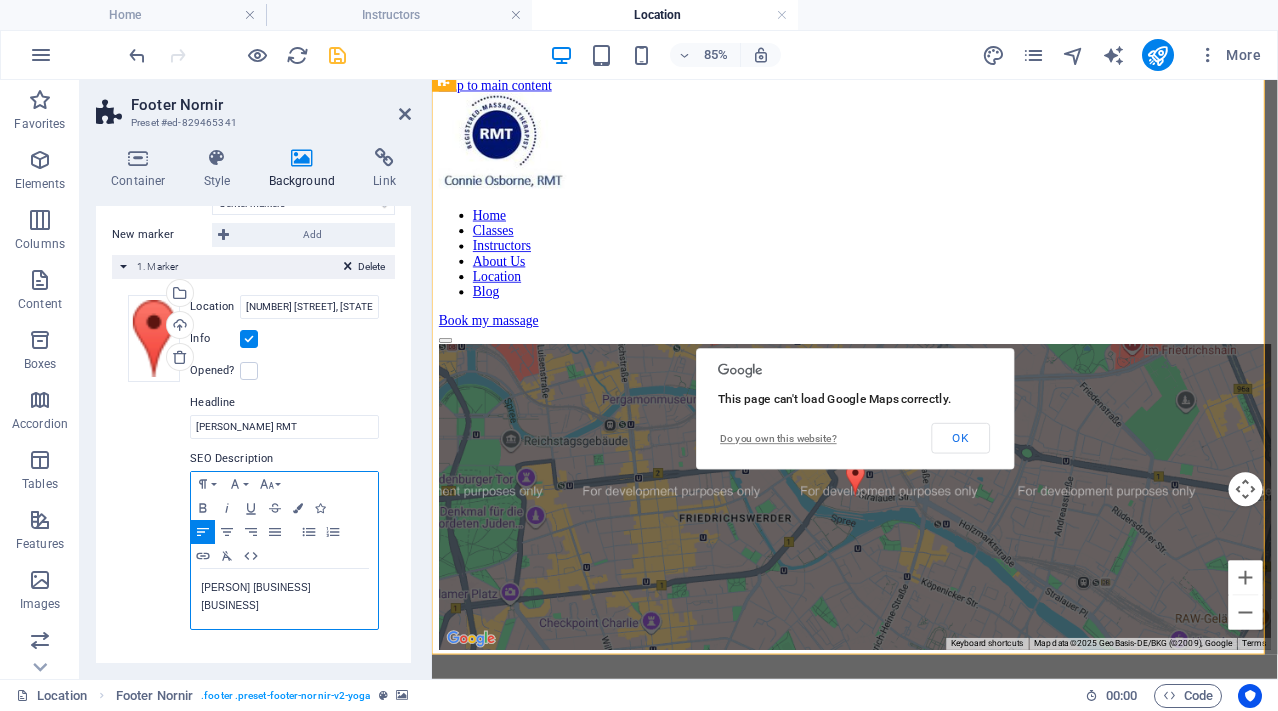 click on "[PERSON] [BUSINESS] [BUSINESS]" at bounding box center [284, 597] 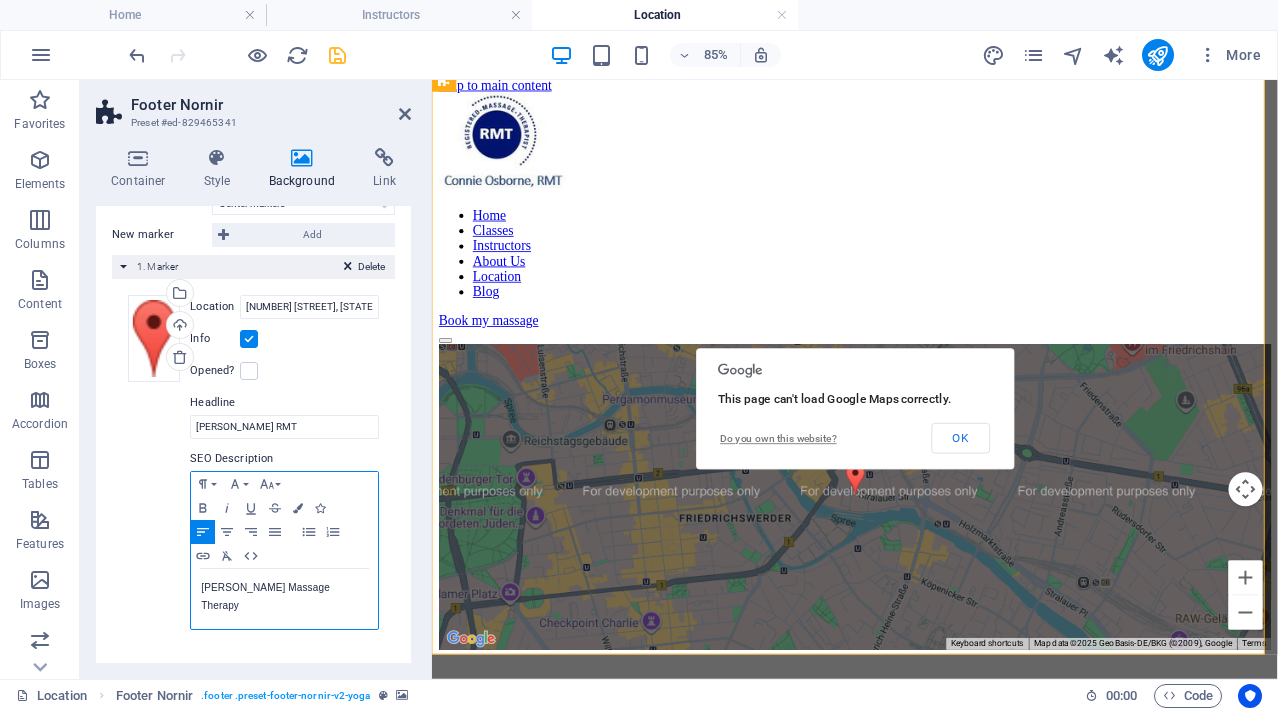click on "[PERSON_NAME] Massage Therapy" at bounding box center [284, 597] 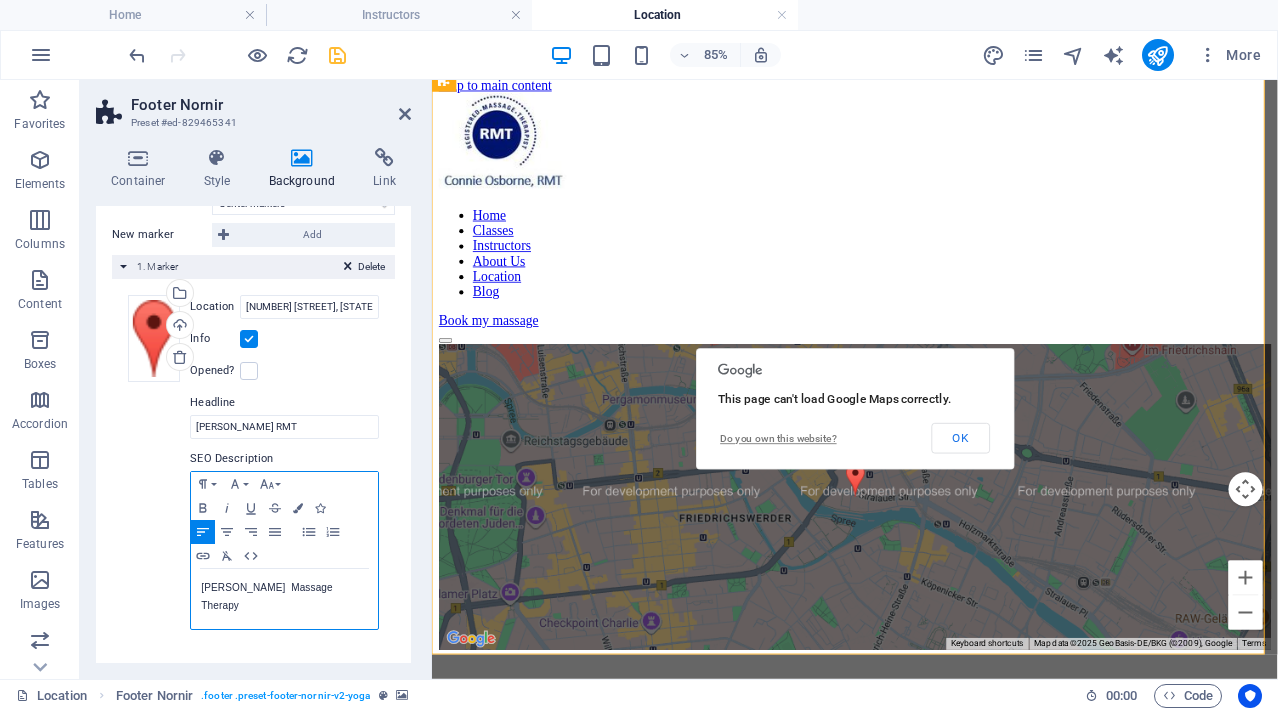 click on "[PERSON_NAME]  Massage Therapy" at bounding box center (284, 597) 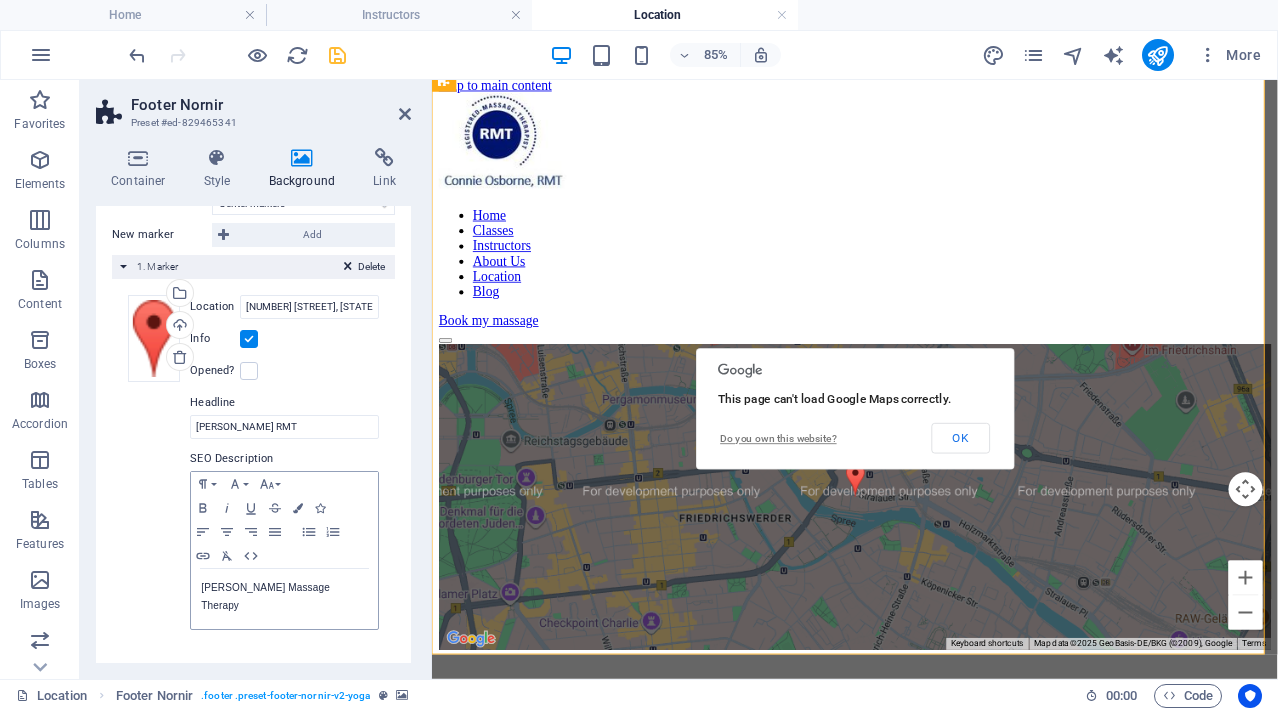 drag, startPoint x: 406, startPoint y: 516, endPoint x: 407, endPoint y: 526, distance: 10.049875 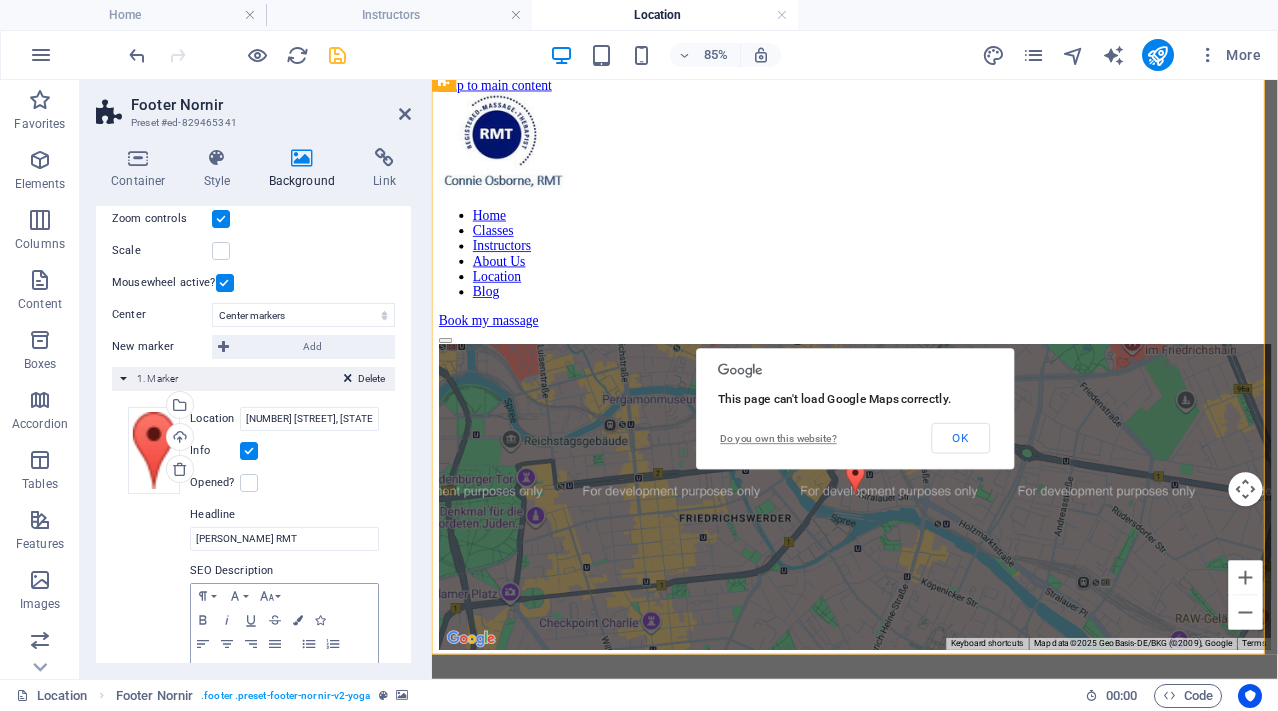 scroll, scrollTop: 273, scrollLeft: 0, axis: vertical 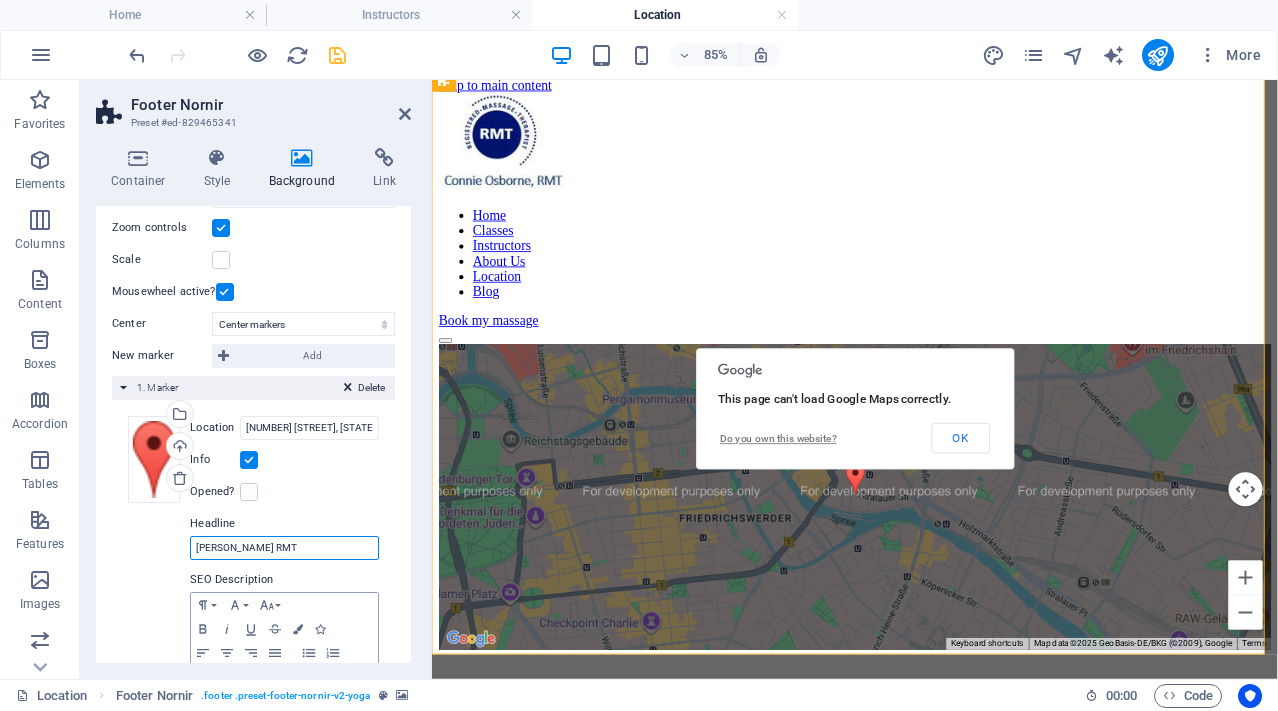 click on "[PERSON_NAME] RMT" at bounding box center (284, 548) 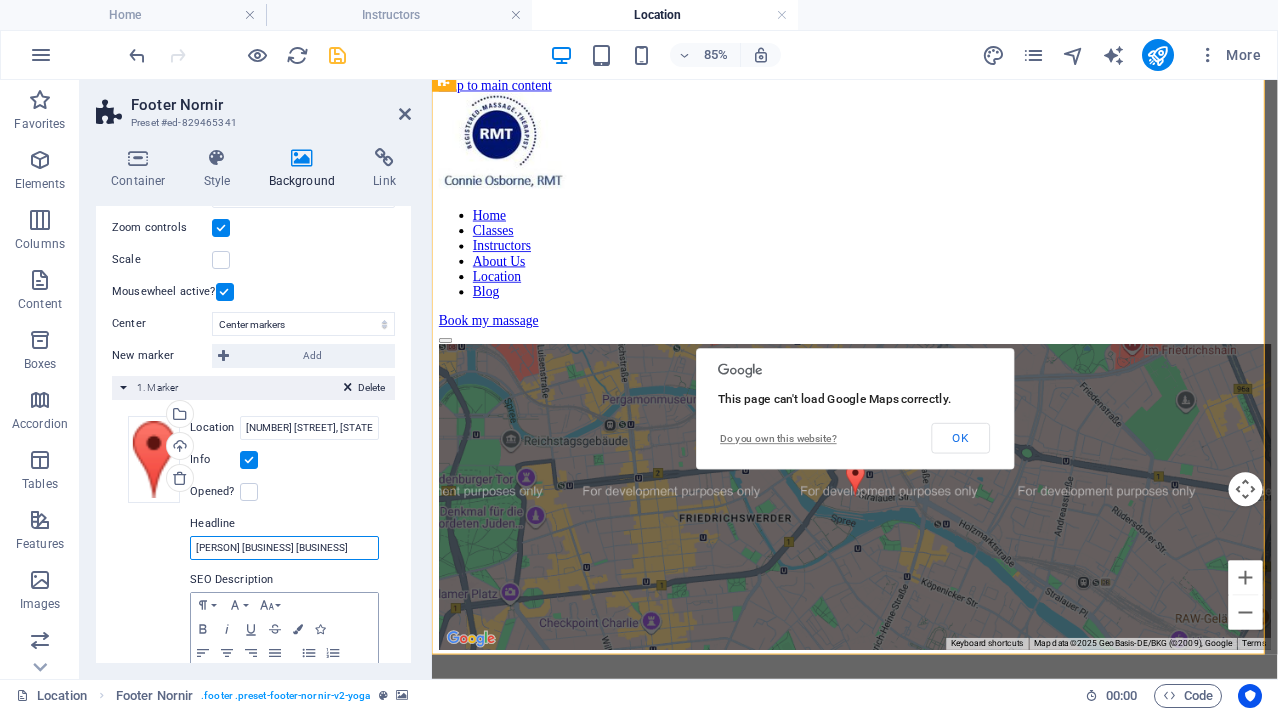 scroll, scrollTop: 0, scrollLeft: 2, axis: horizontal 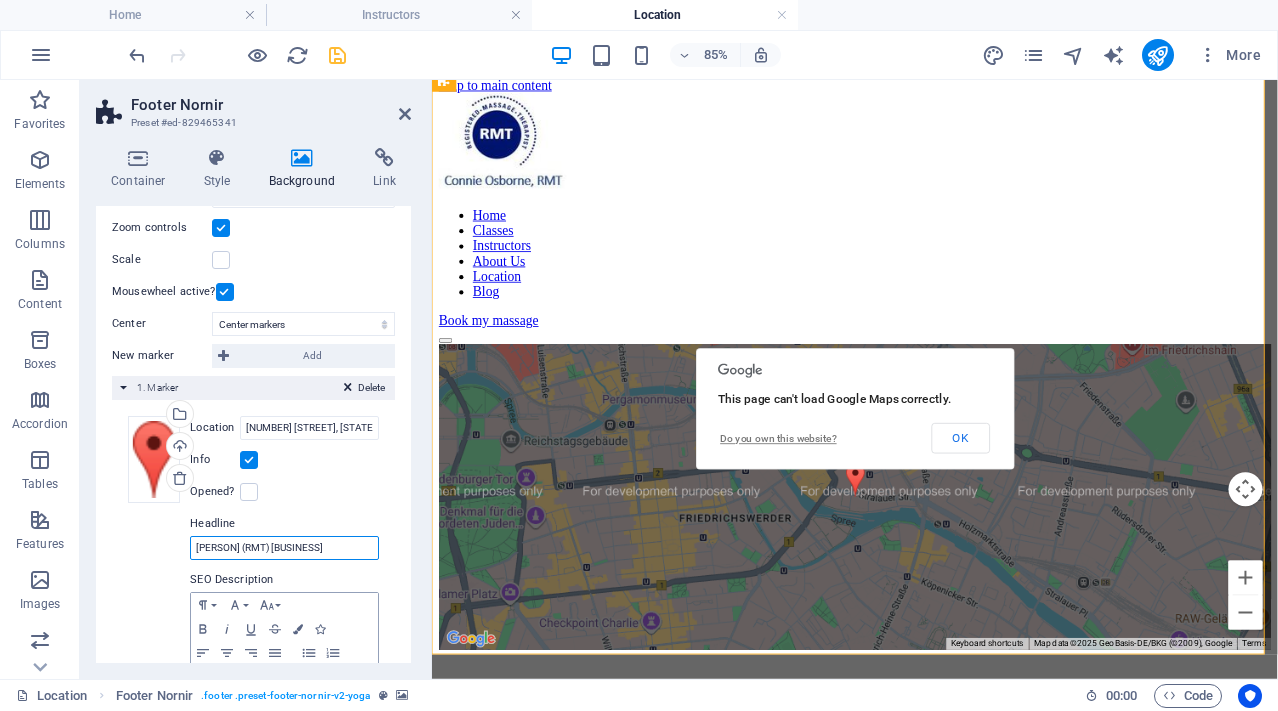 click on "[PERSON] (RMT) [BUSINESS]" at bounding box center (284, 548) 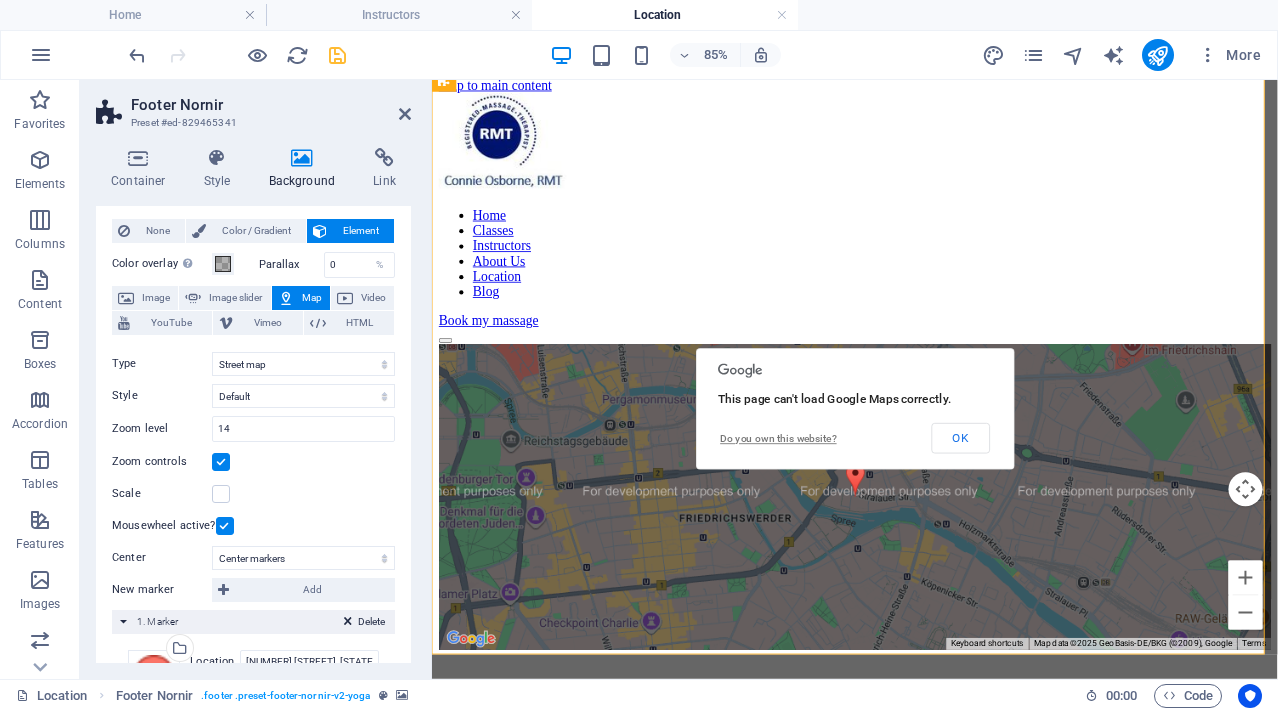 scroll, scrollTop: 0, scrollLeft: 0, axis: both 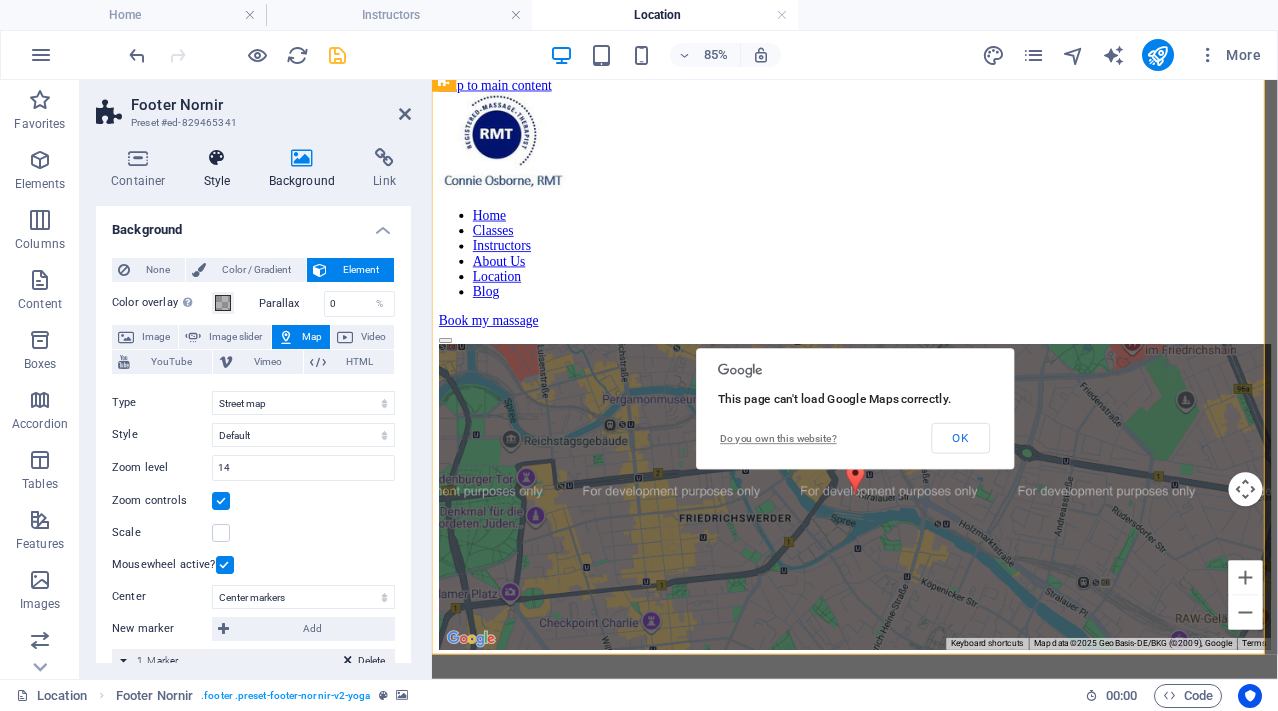 type on "[PERSON] (RMT) [BUSINESS]" 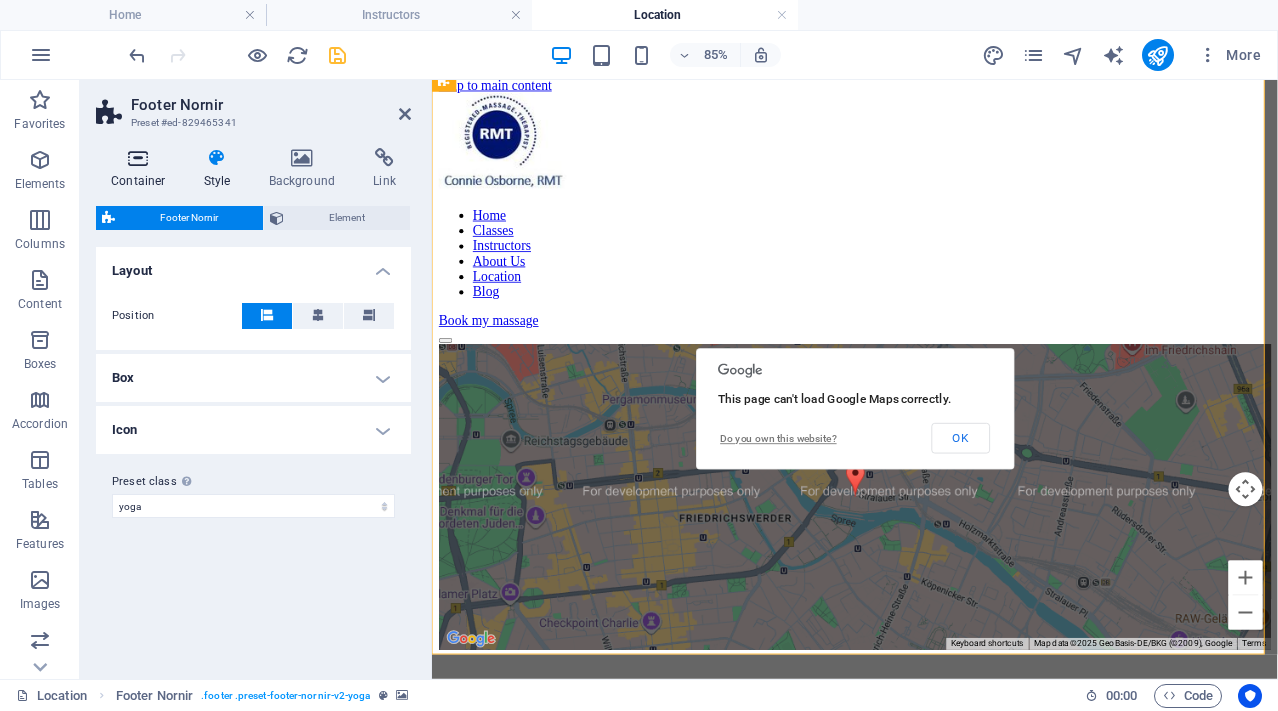 click on "Container" at bounding box center (142, 169) 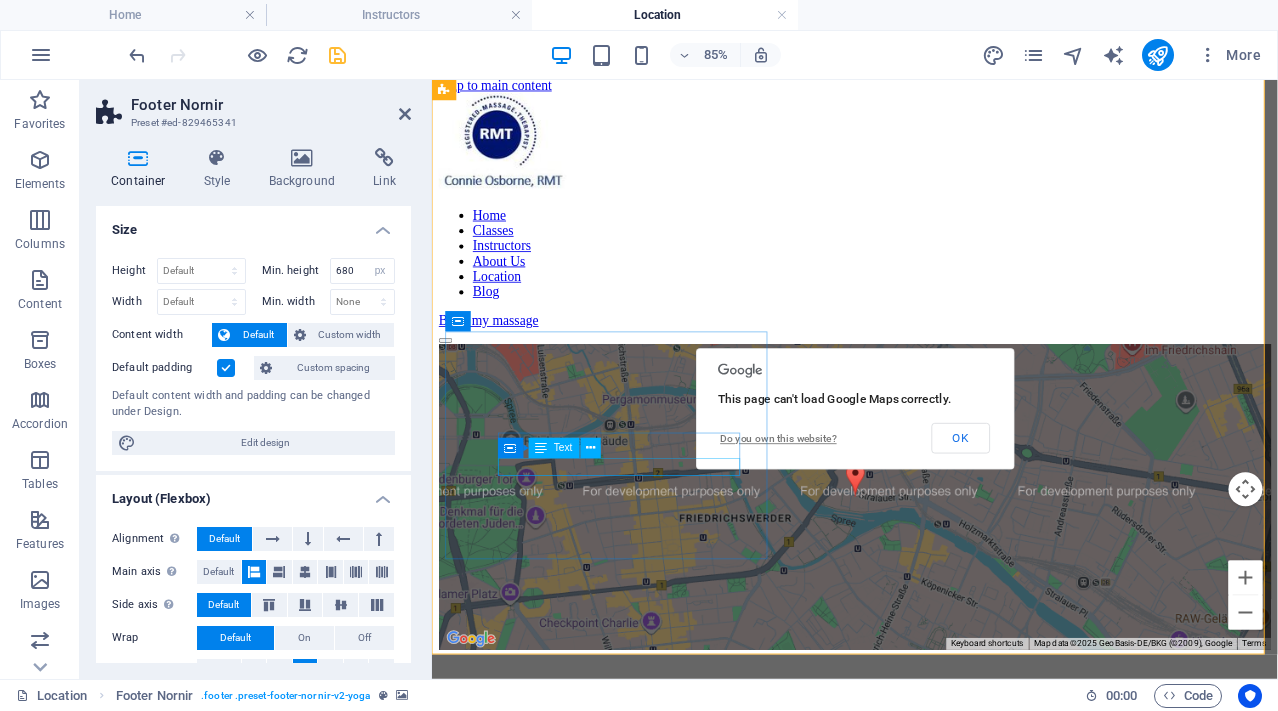 click on "[EMAIL]" at bounding box center (929, 1347) 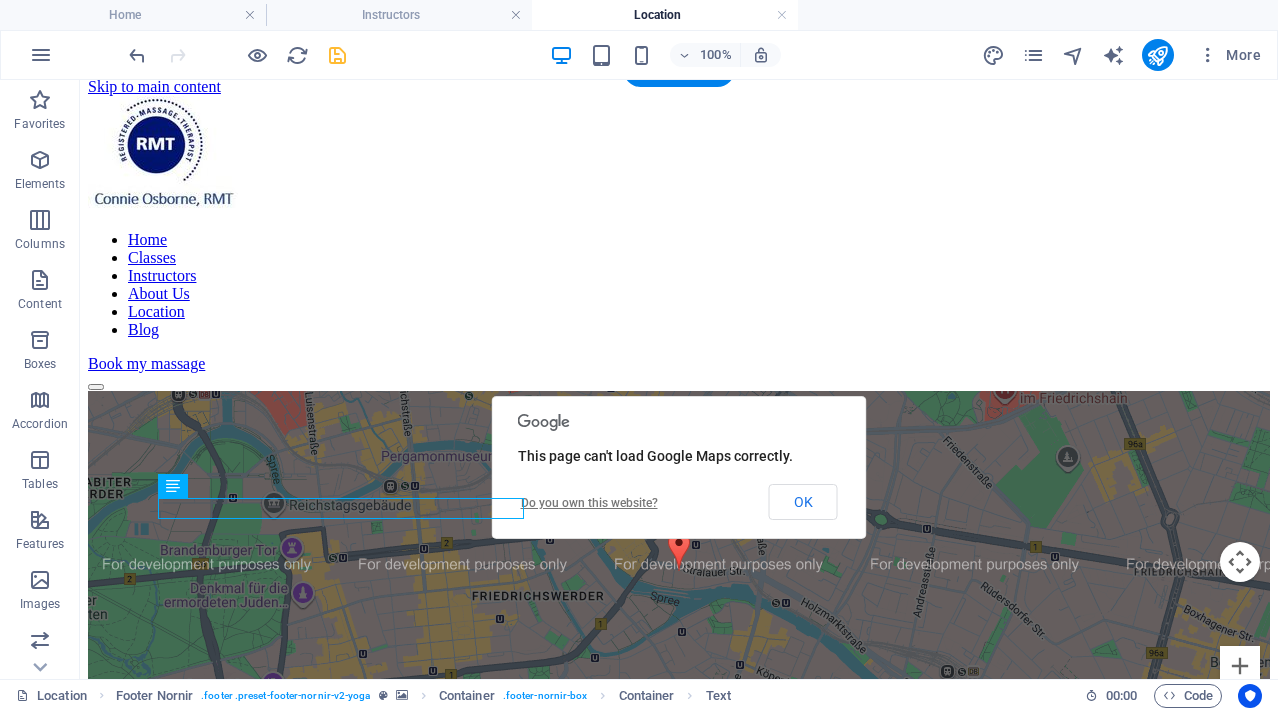 drag, startPoint x: 362, startPoint y: 535, endPoint x: 654, endPoint y: 467, distance: 299.81326 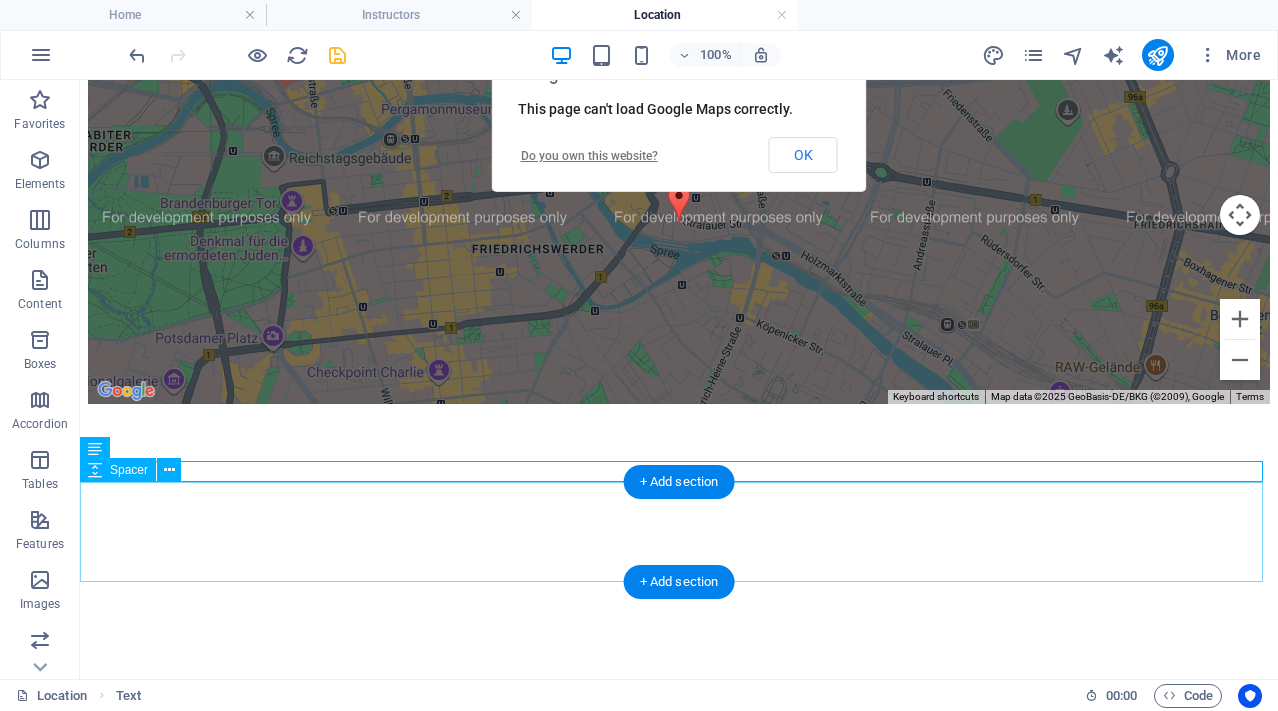 scroll, scrollTop: 391, scrollLeft: 0, axis: vertical 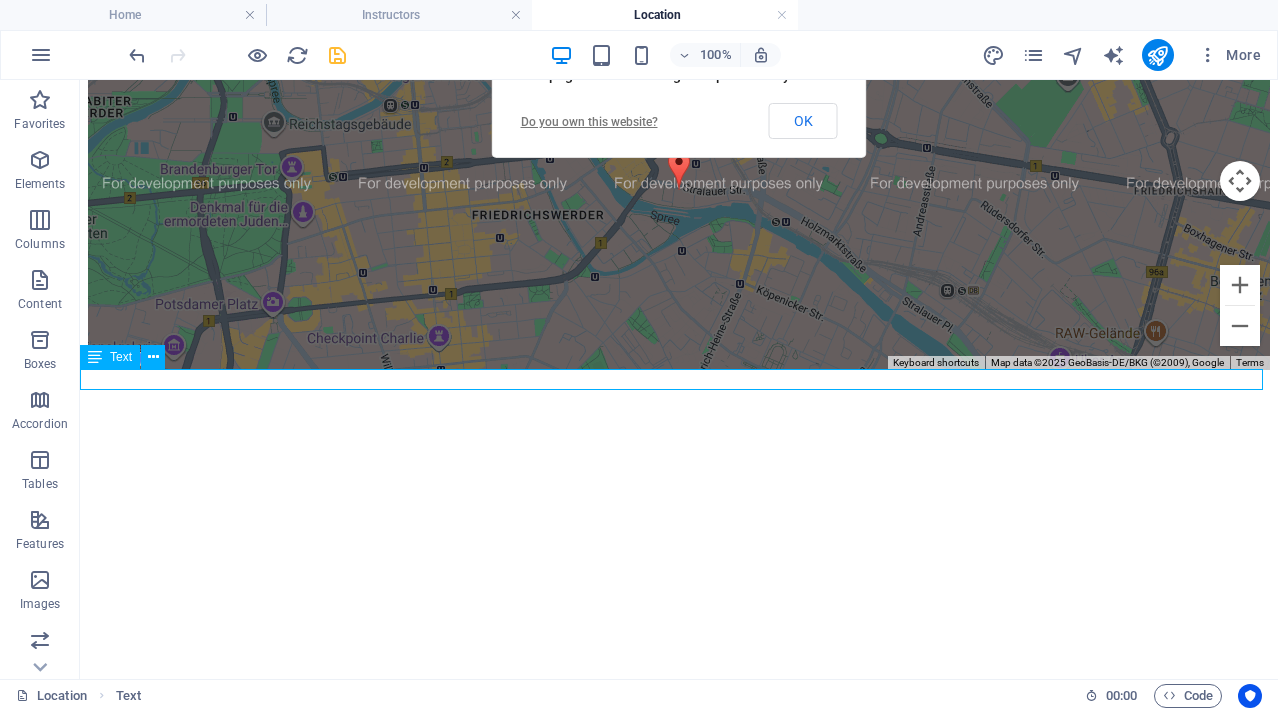 drag, startPoint x: 267, startPoint y: 378, endPoint x: 226, endPoint y: 376, distance: 41.04875 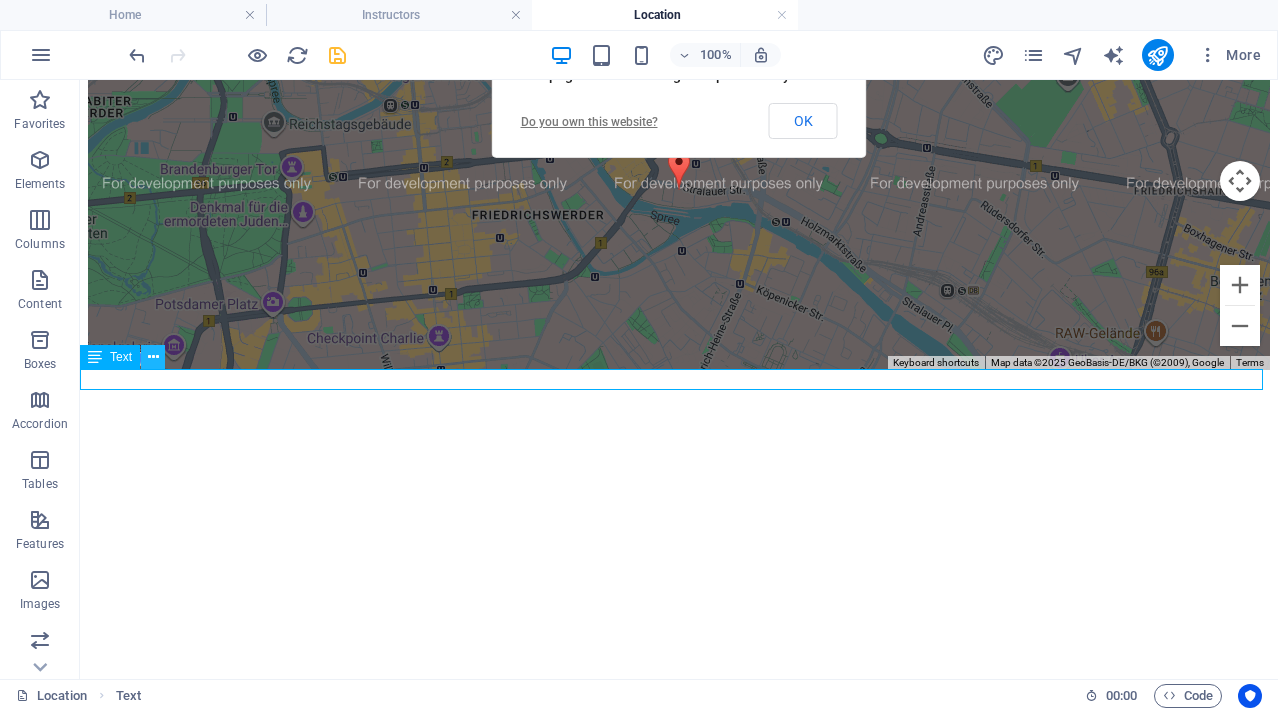click at bounding box center (153, 357) 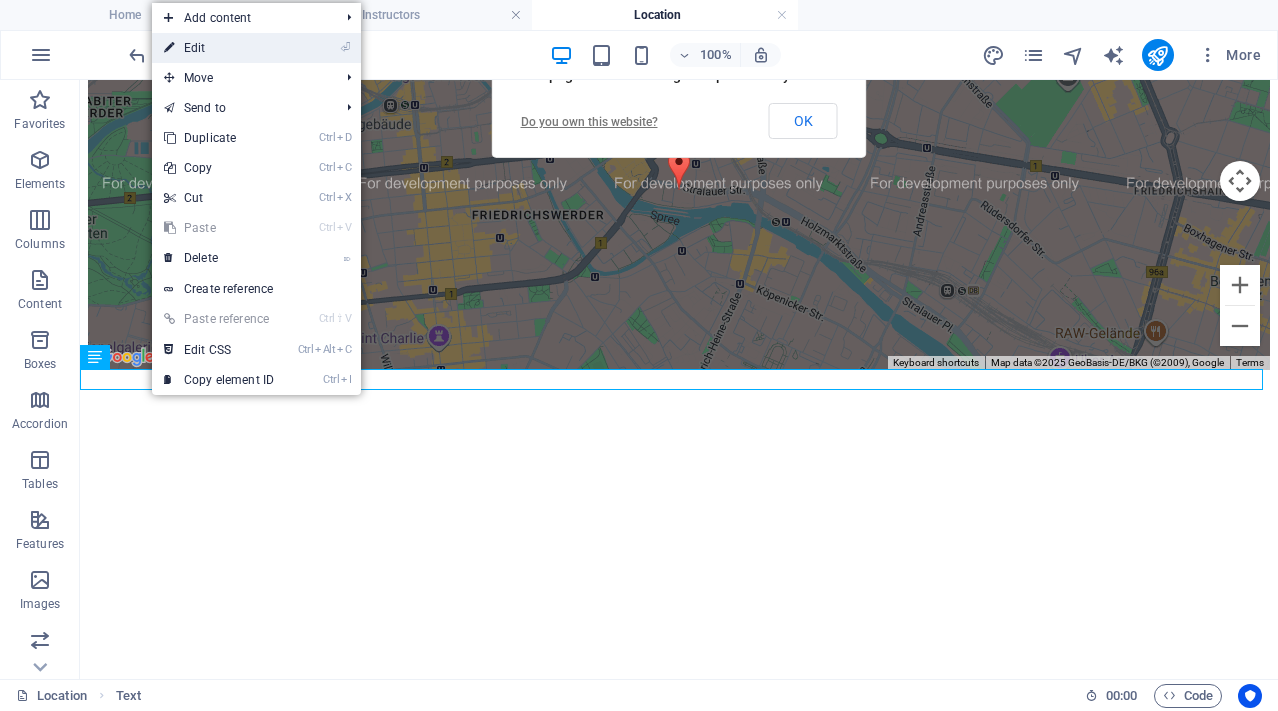 click on "⏎  Edit" at bounding box center (219, 48) 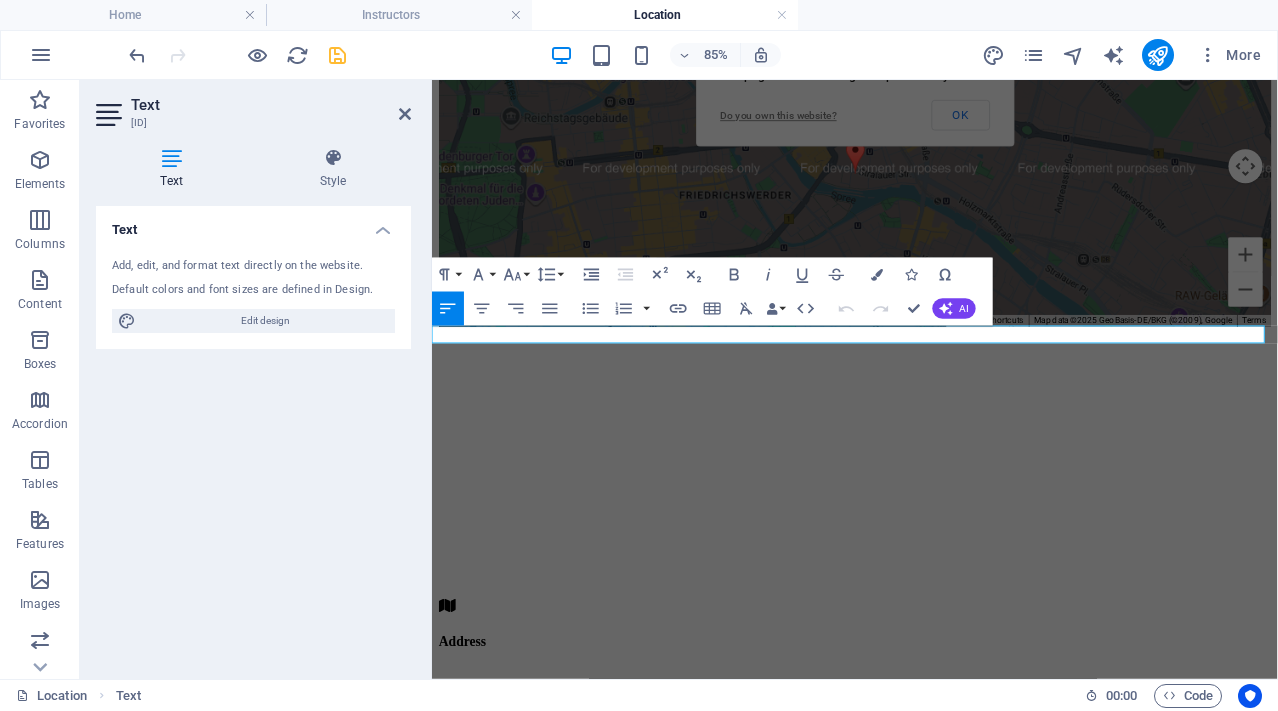 drag, startPoint x: 633, startPoint y: 382, endPoint x: 386, endPoint y: 368, distance: 247.39644 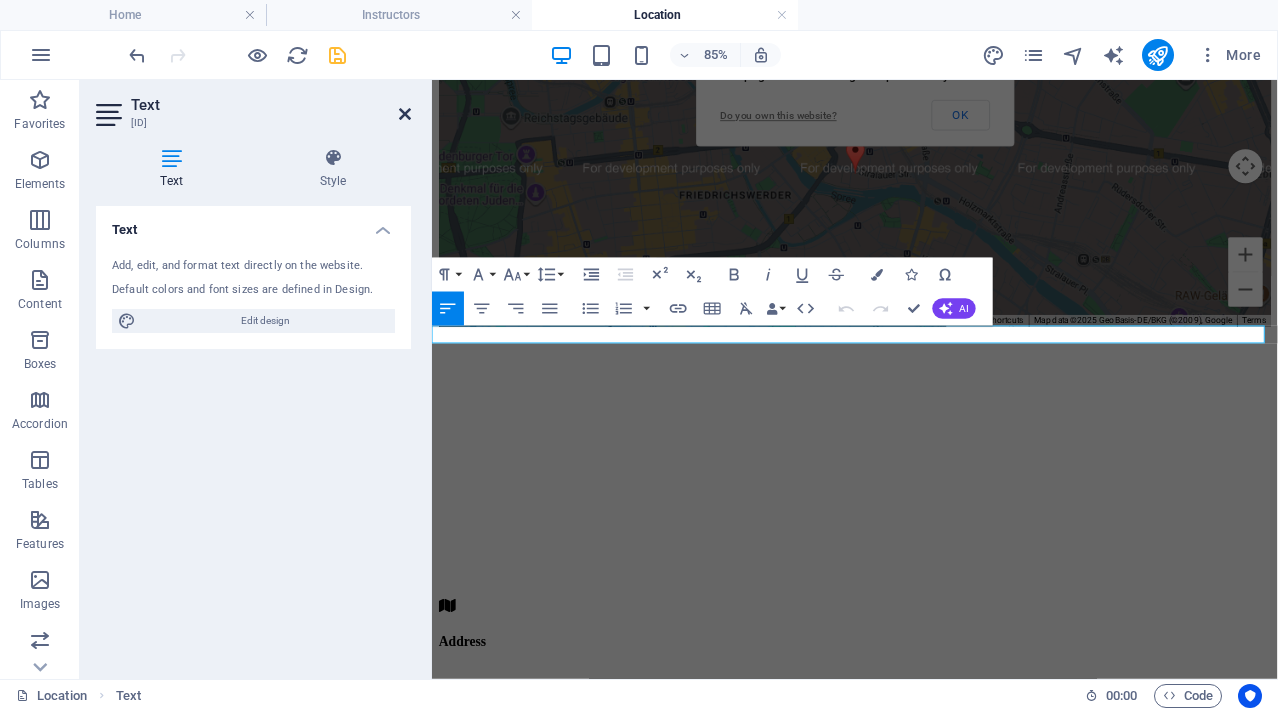click at bounding box center (405, 114) 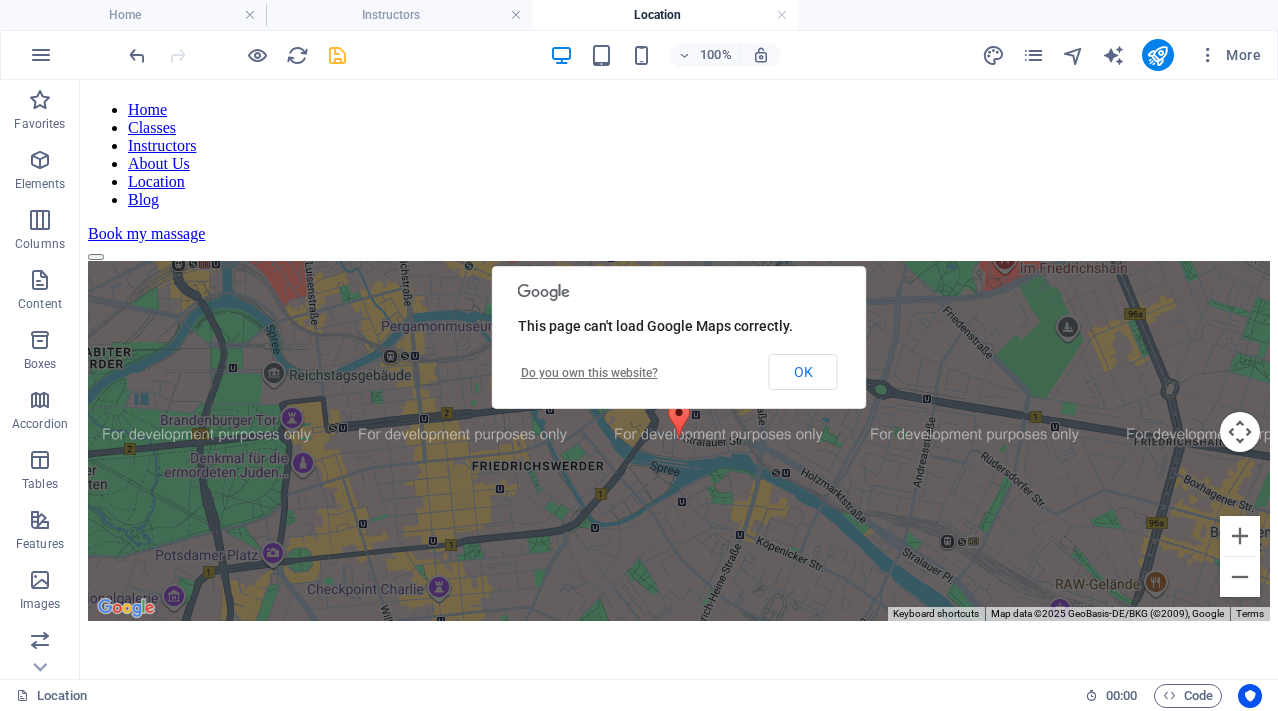 scroll, scrollTop: 132, scrollLeft: 0, axis: vertical 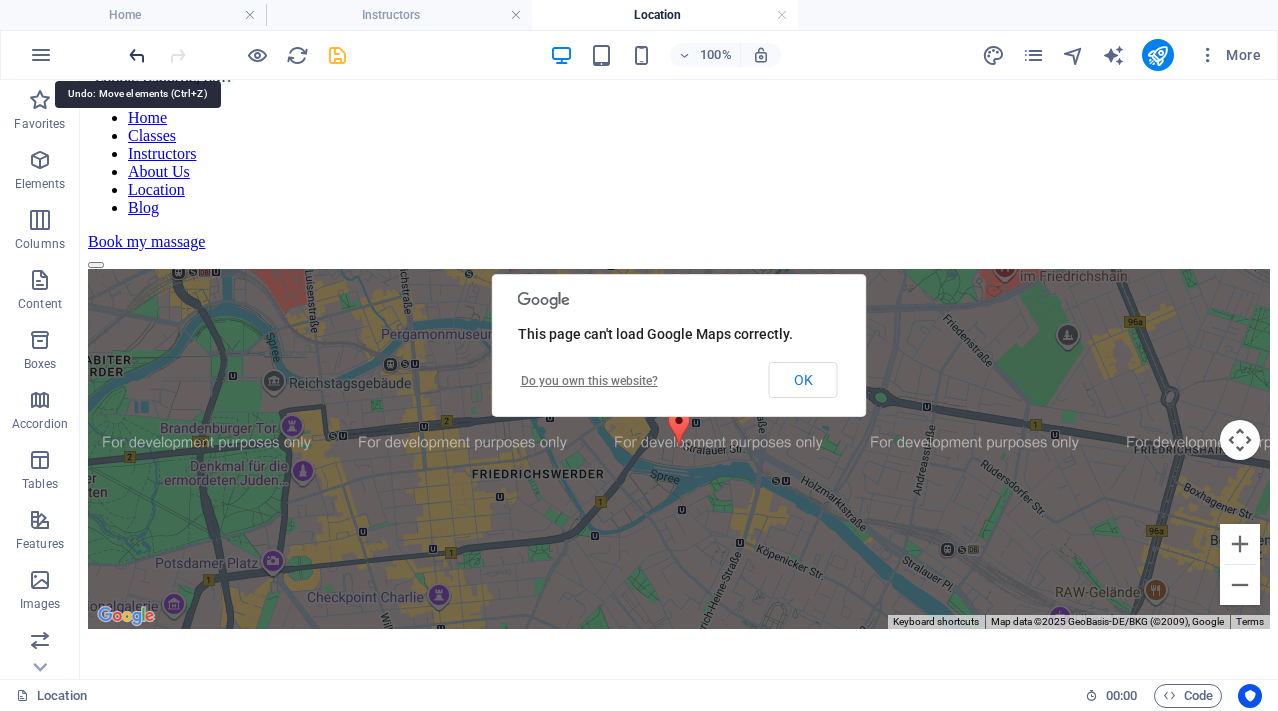 click at bounding box center (137, 55) 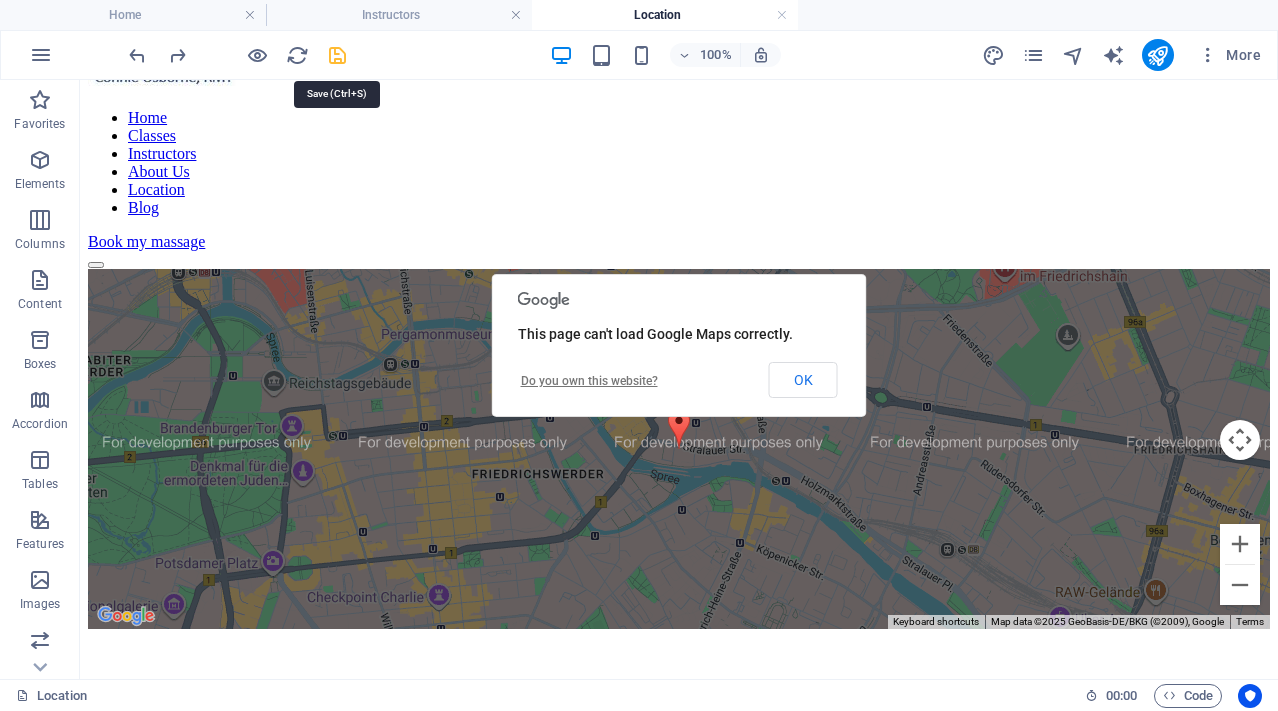 click at bounding box center (337, 55) 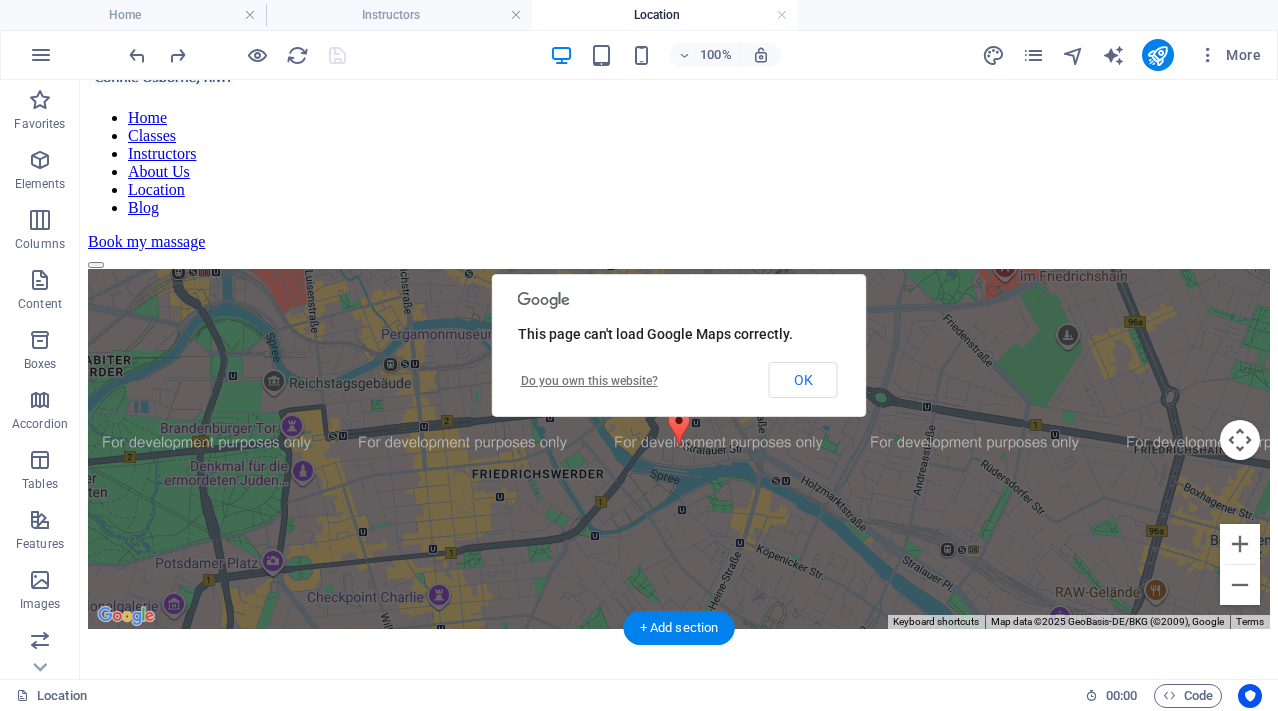 click on "Map Data Map data ©2025 GeoBasis-DE/BKG (©2009), Google Map data ©2025 GeoBasis-DE/BKG (©2009), Google 200 m  Click to toggle between metric and imperial units Terms Report a map error This page can't load Google Maps correctly. Do you own this website? OK" at bounding box center (679, 449) 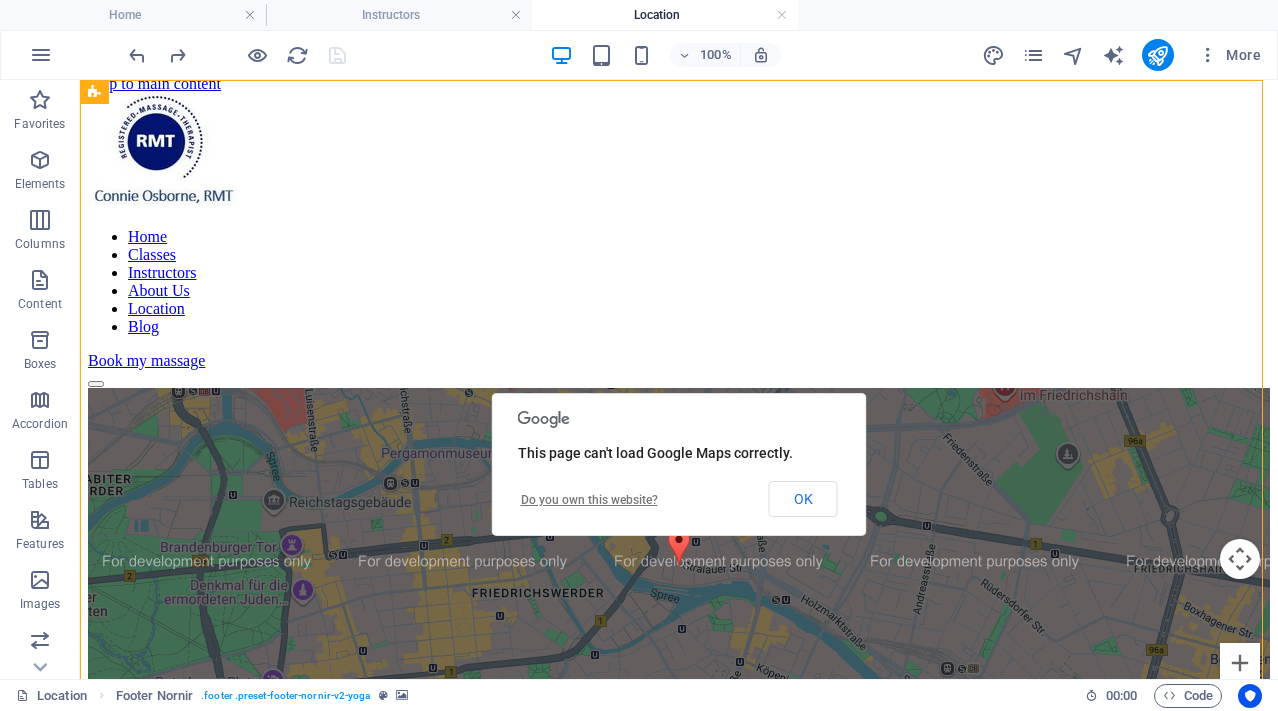 scroll, scrollTop: 0, scrollLeft: 0, axis: both 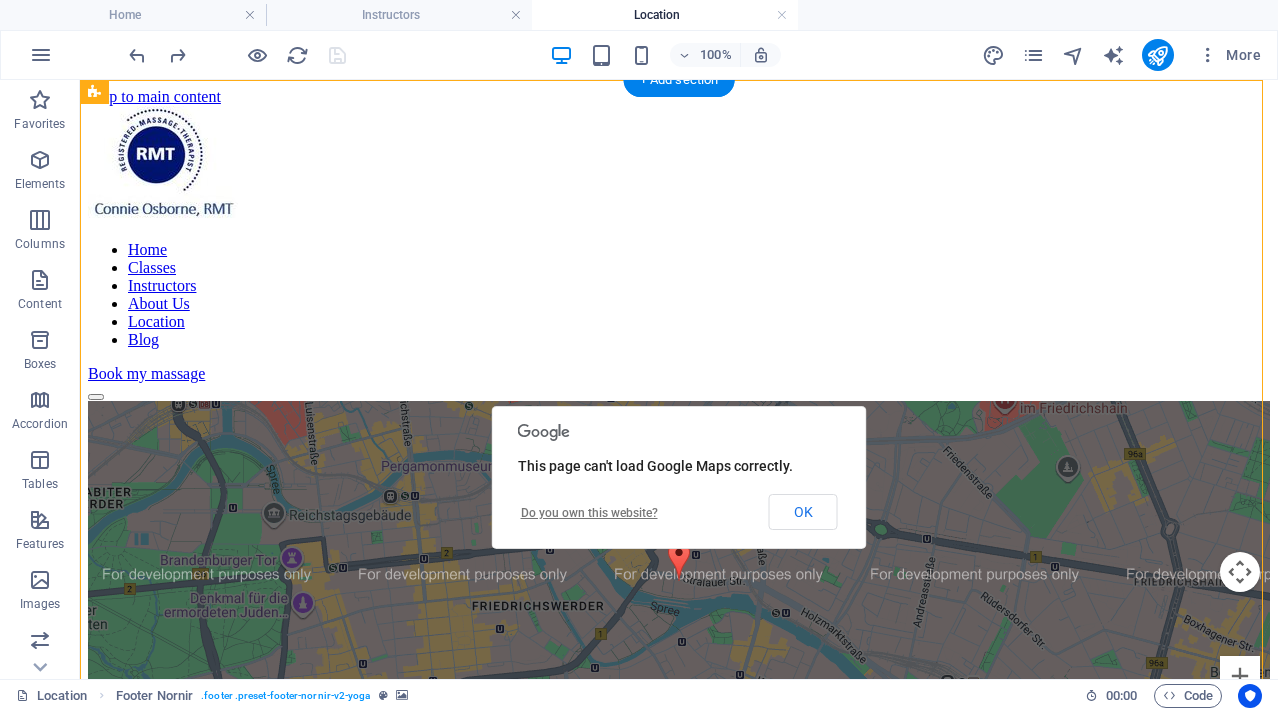 click on "Map Data Map data ©2025 GeoBasis-DE/BKG (©2009), Google Map data ©2025 GeoBasis-DE/BKG (©2009), Google 200 m  Click to toggle between metric and imperial units Terms Report a map error This page can't load Google Maps correctly. Do you own this website? OK" at bounding box center [679, 581] 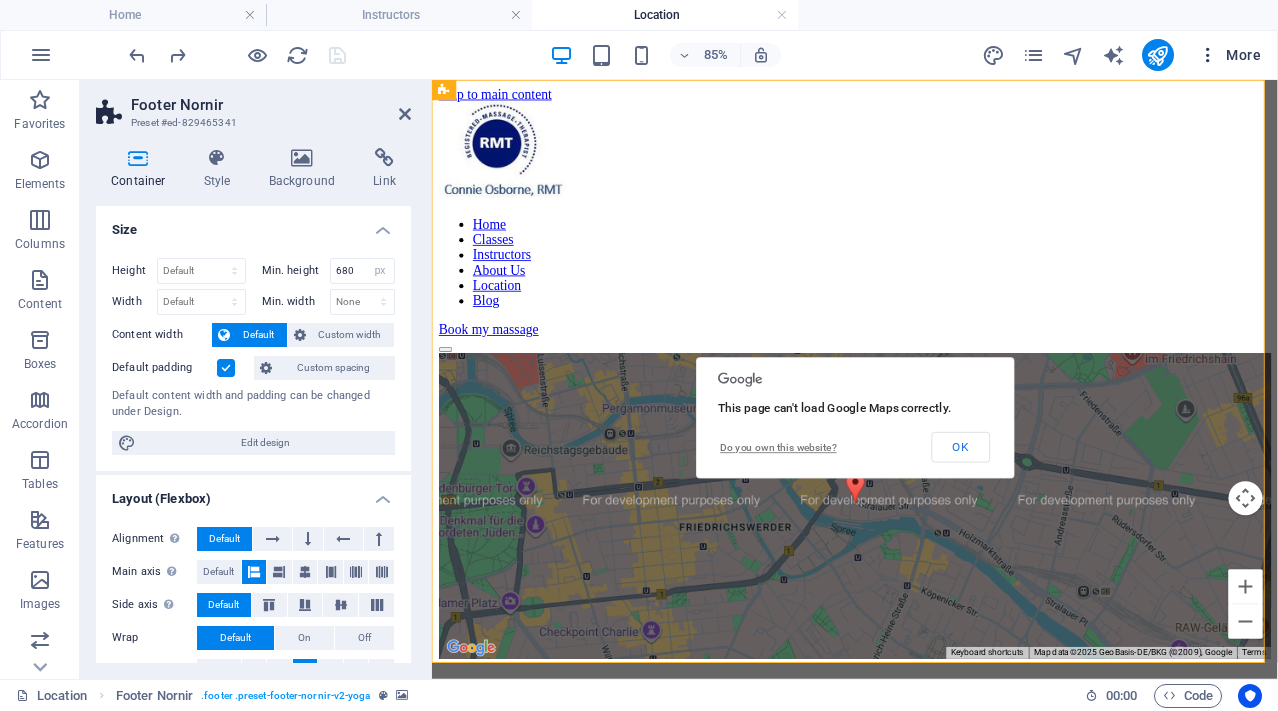 click at bounding box center (1208, 55) 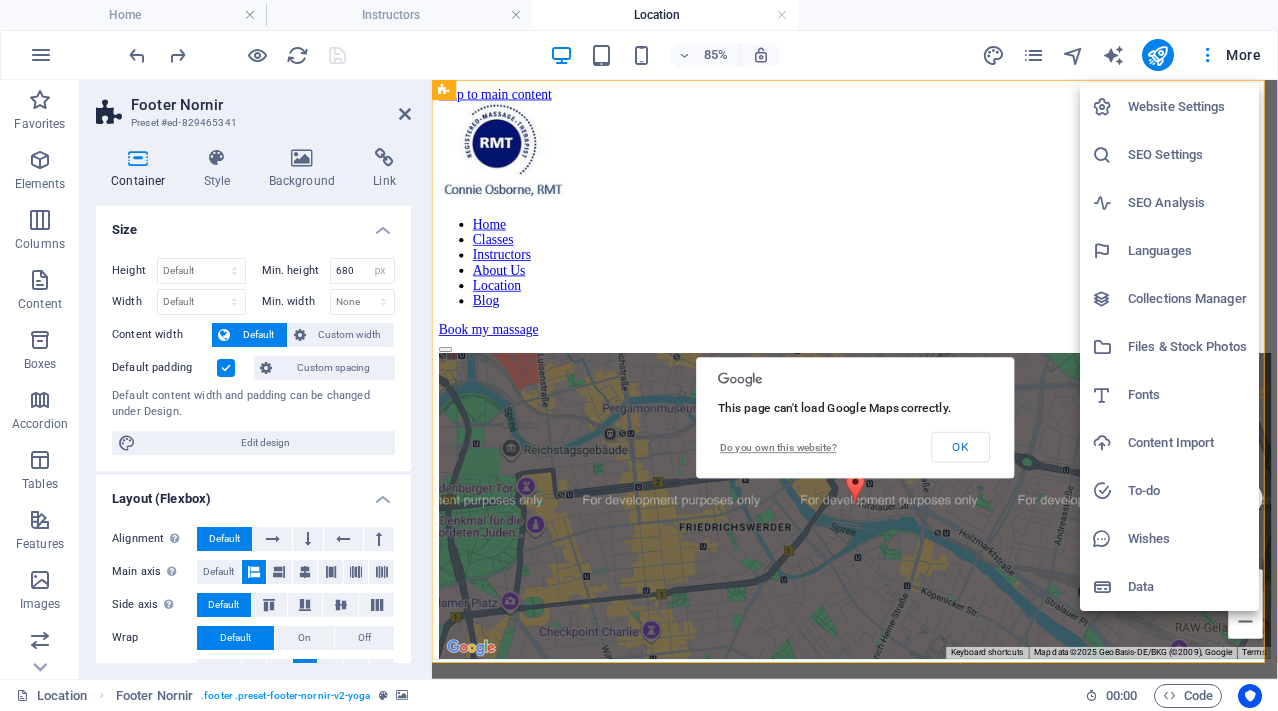 click on "Data" at bounding box center [1187, 587] 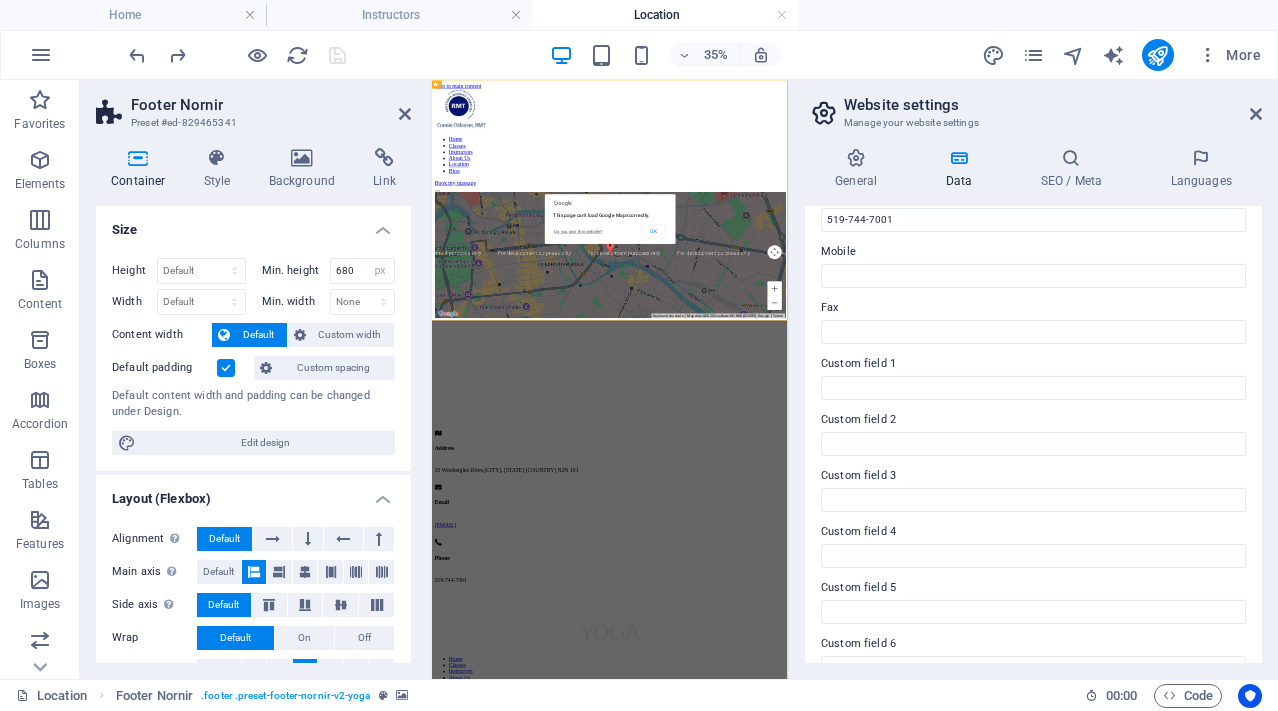 scroll, scrollTop: 466, scrollLeft: 0, axis: vertical 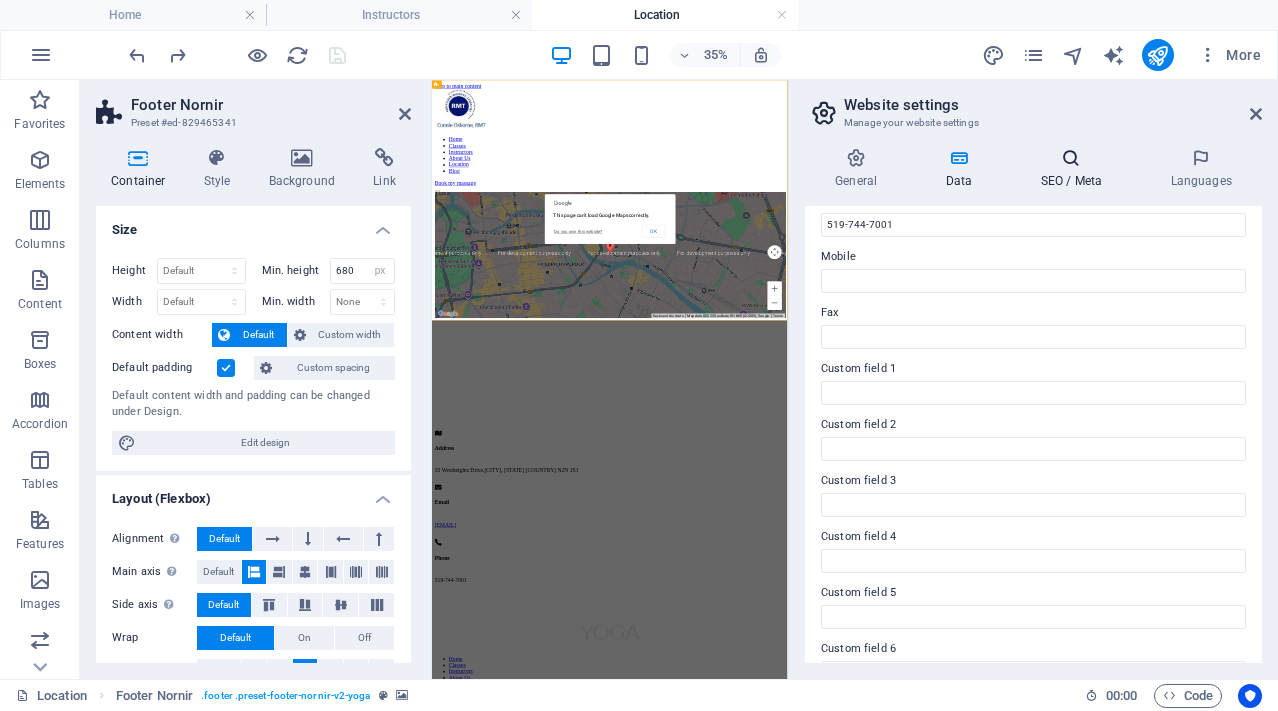 click on "SEO / Meta" at bounding box center (1075, 169) 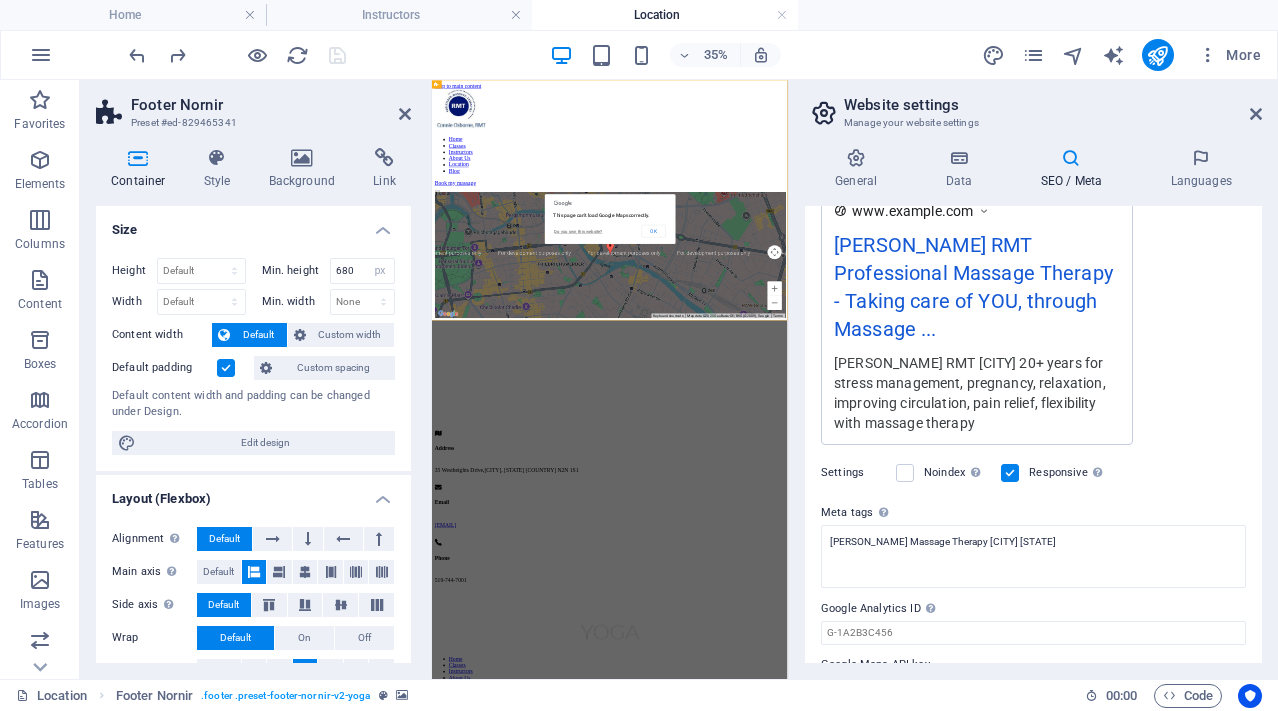 scroll, scrollTop: 423, scrollLeft: 0, axis: vertical 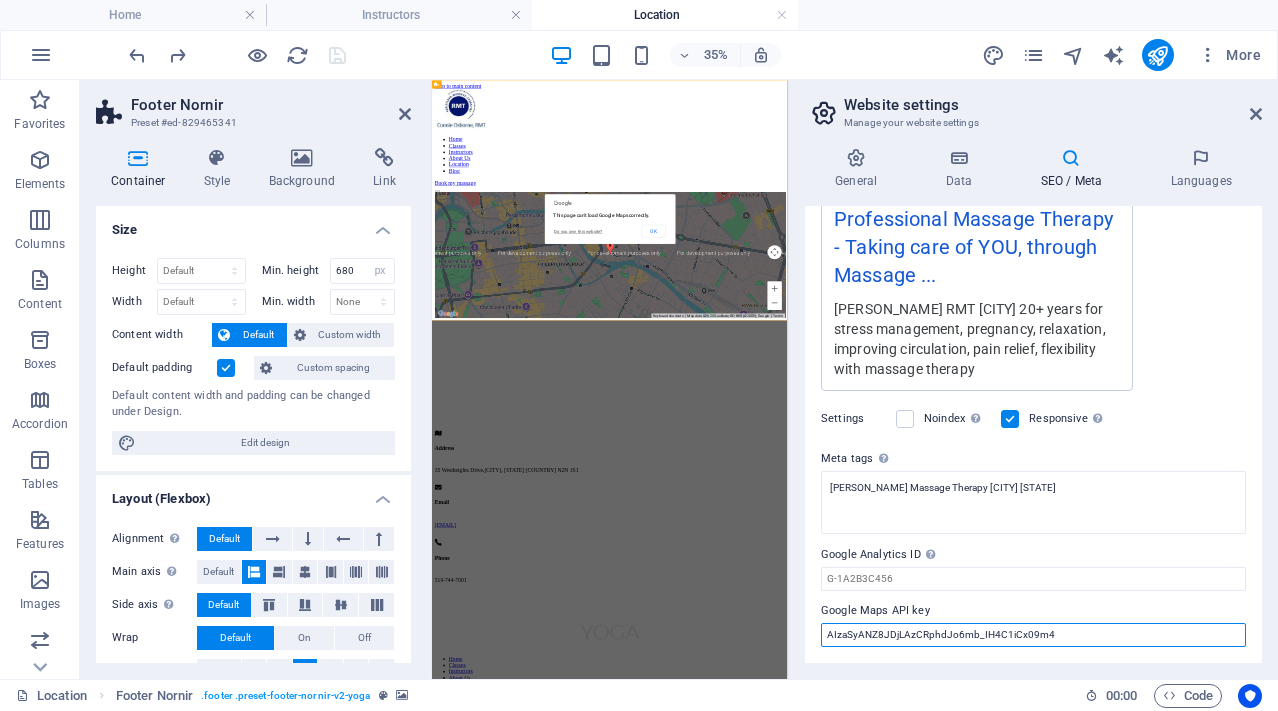 drag, startPoint x: 1075, startPoint y: 639, endPoint x: 789, endPoint y: 631, distance: 286.11188 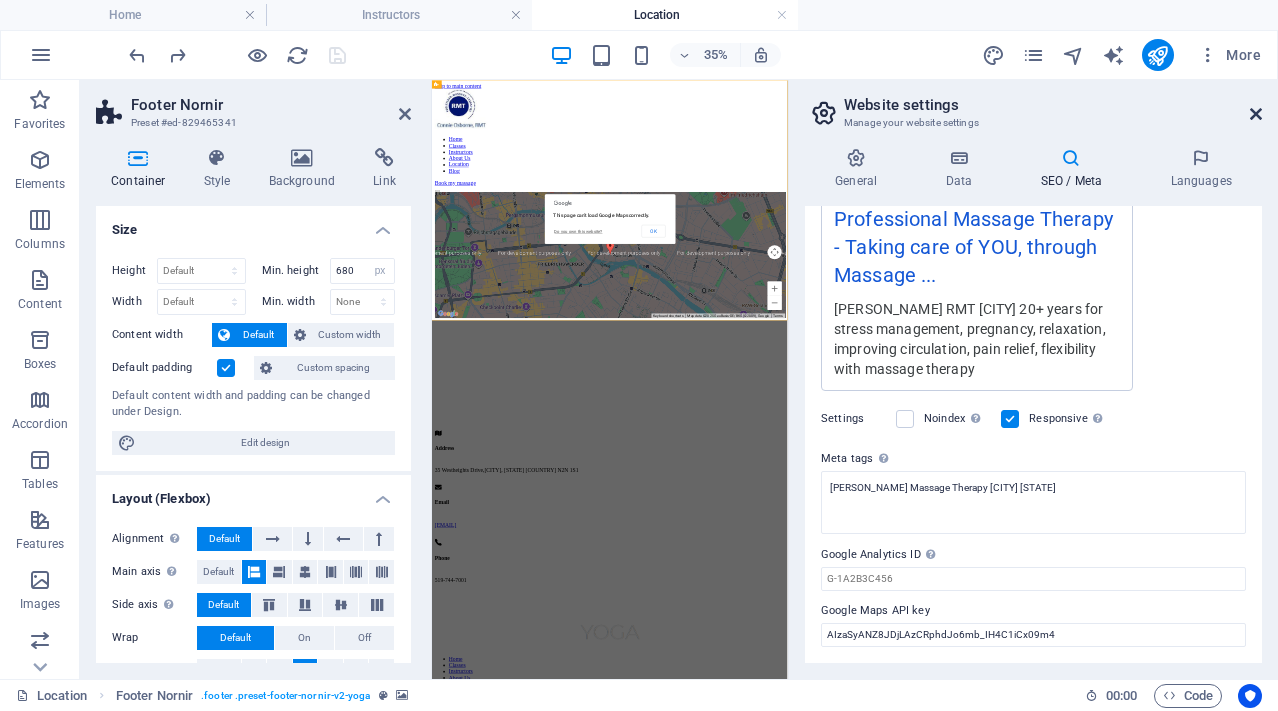 click at bounding box center (1256, 114) 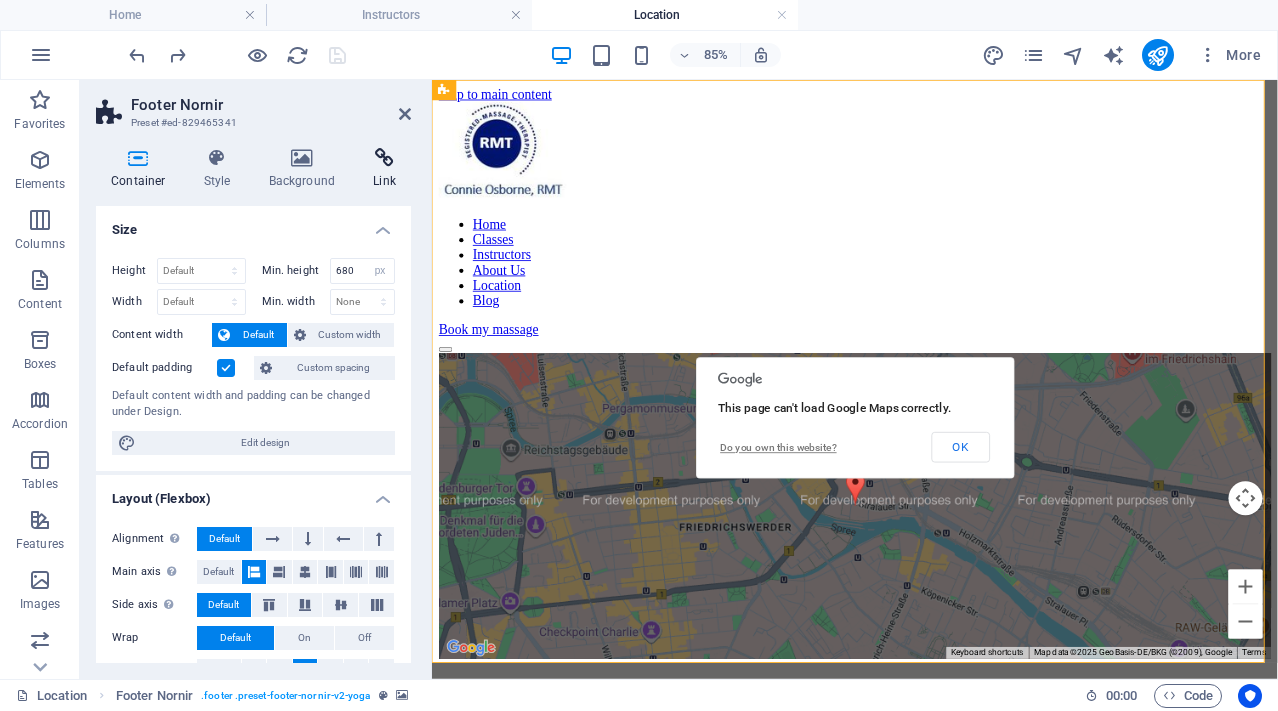 click on "Link" at bounding box center (384, 169) 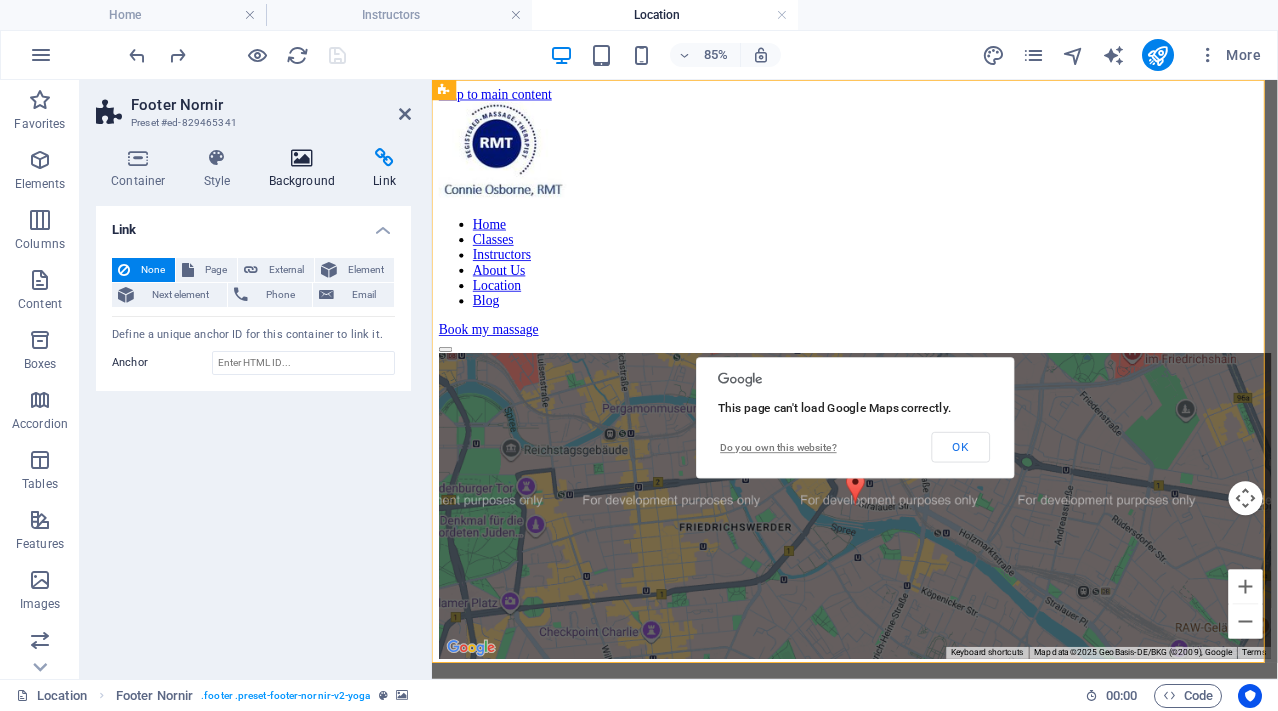 click at bounding box center (302, 158) 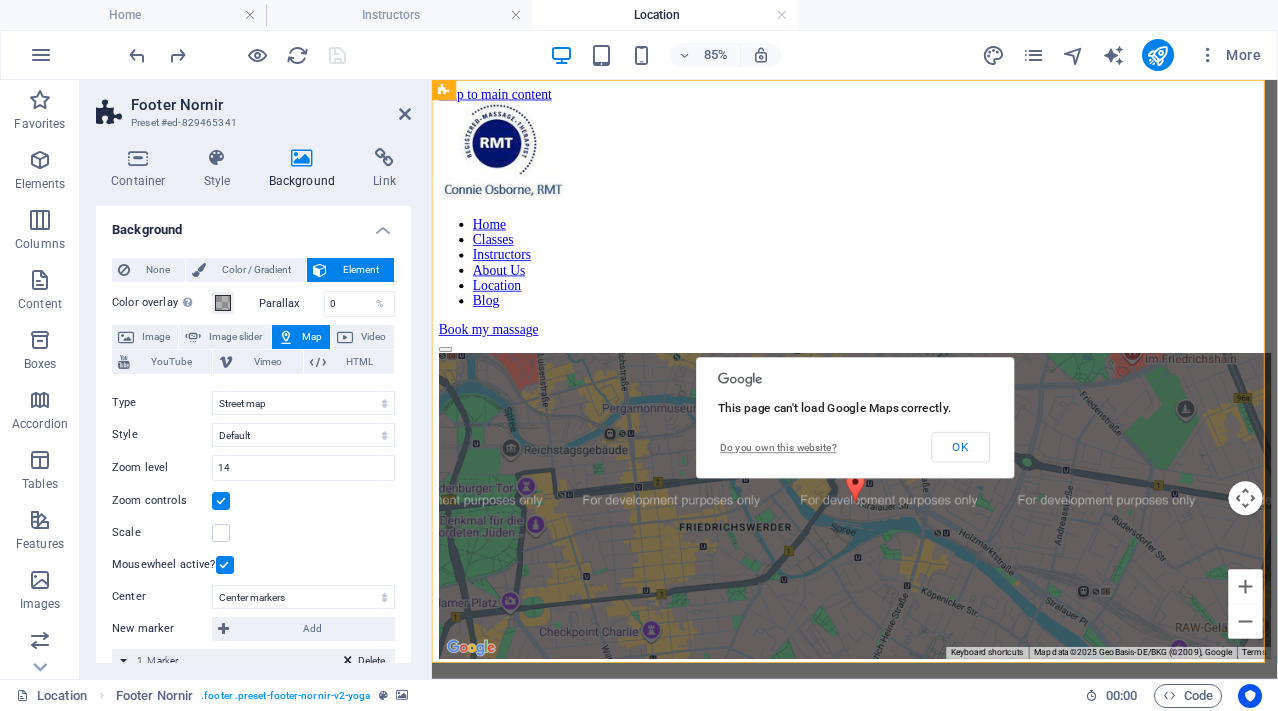 click on "Map" at bounding box center (312, 337) 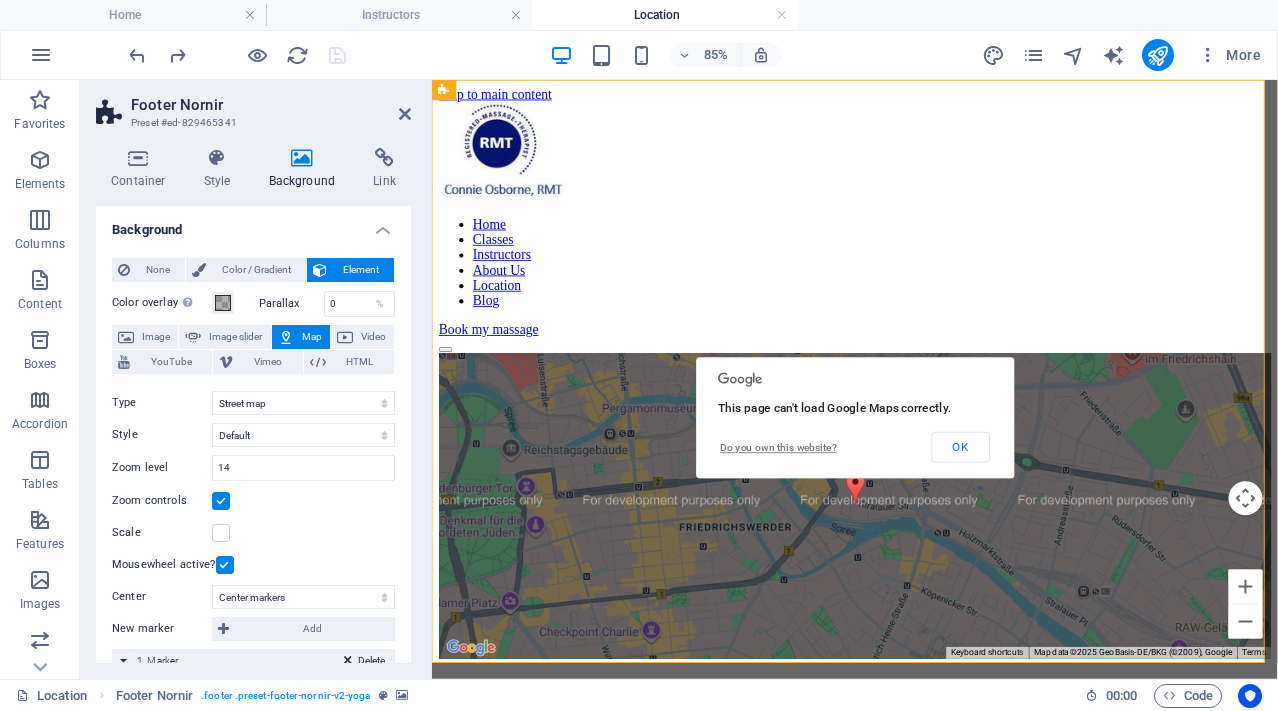 drag, startPoint x: 406, startPoint y: 444, endPoint x: 369, endPoint y: 381, distance: 73.061615 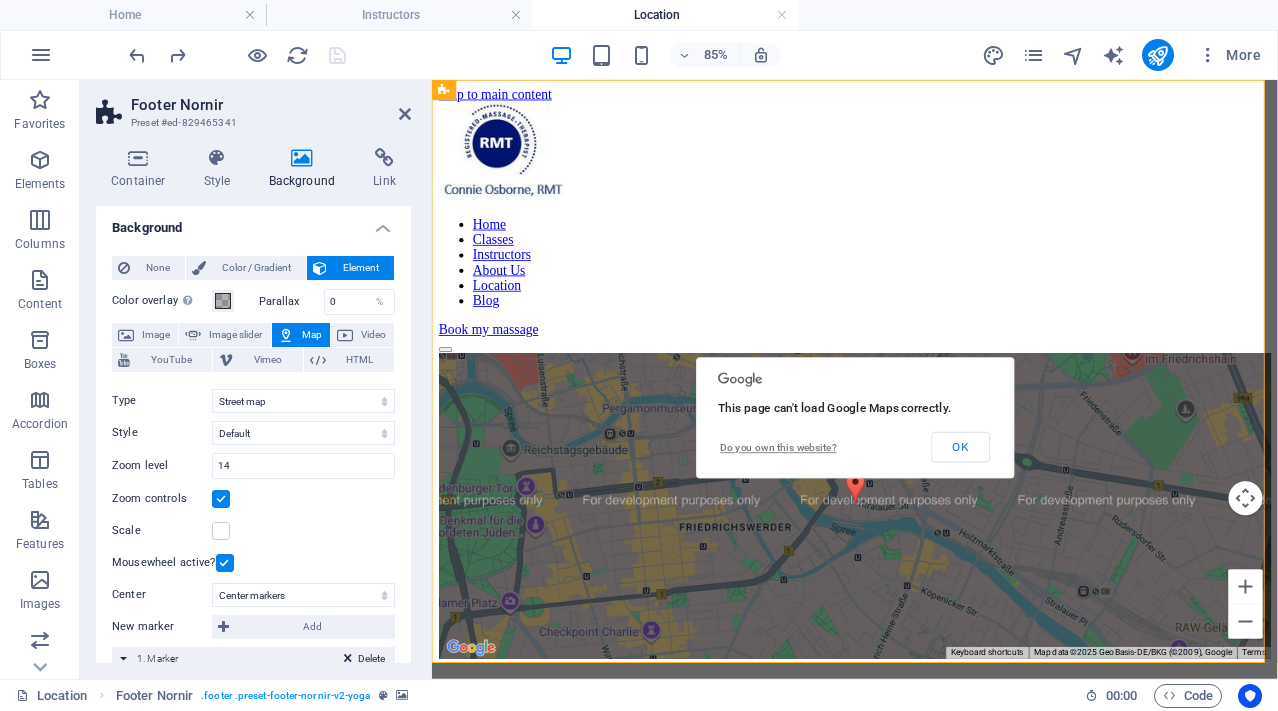 scroll, scrollTop: 0, scrollLeft: 0, axis: both 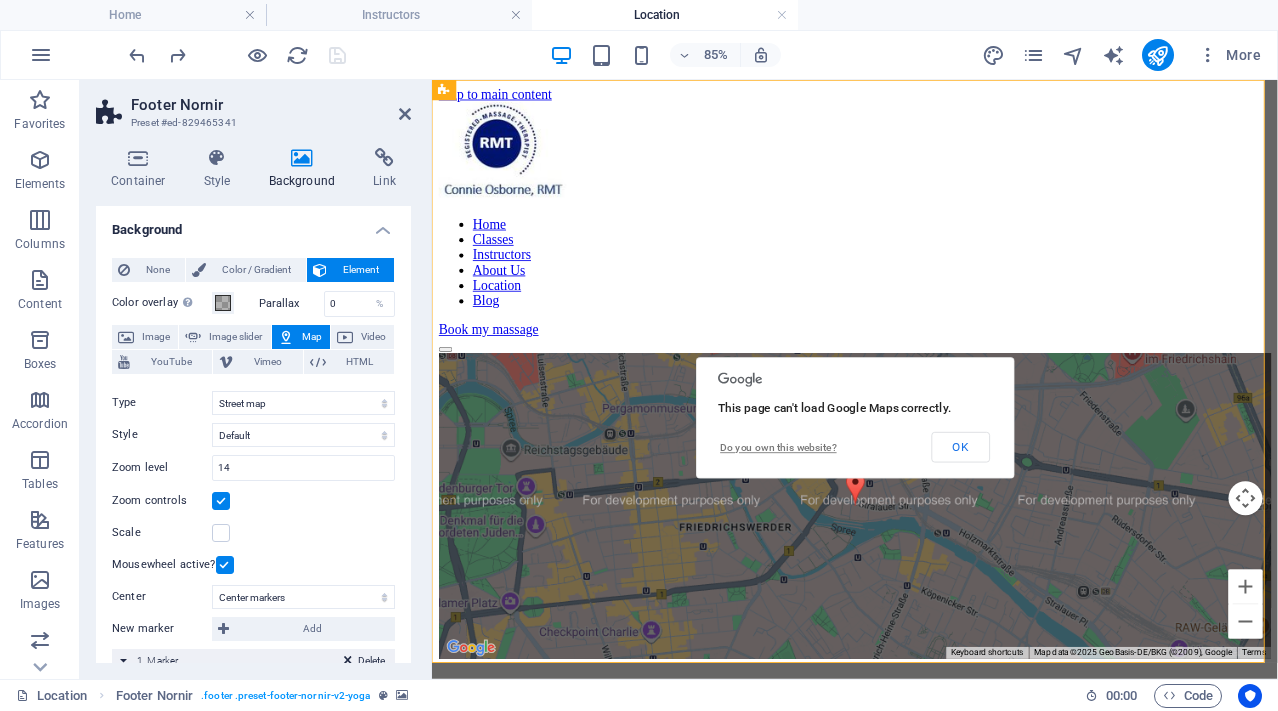 click on "Map" at bounding box center (312, 337) 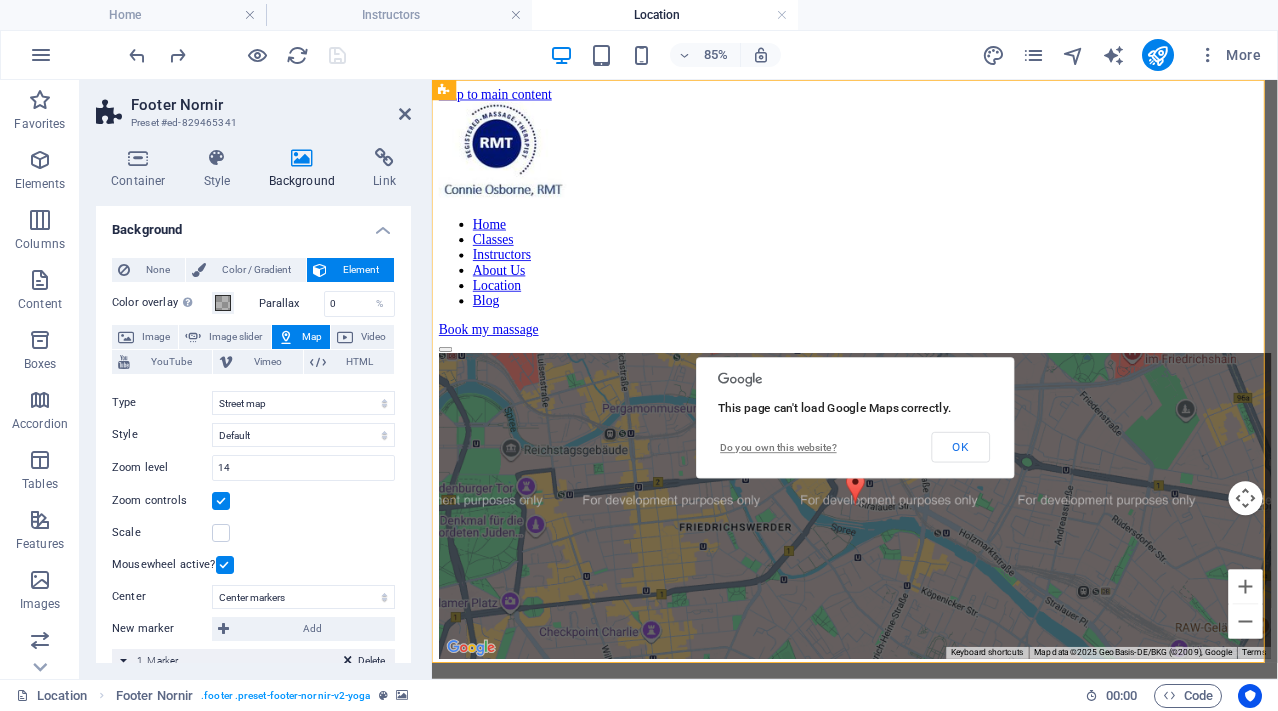 click on "Map Data Map data ©2025 GeoBasis-DE/BKG (©2009), Google Map data ©2025 GeoBasis-DE/BKG (©2009), Google 200 m  Click to toggle between metric and imperial units Terms Report a map error This page can't load Google Maps correctly. Do you own this website? OK" at bounding box center (929, 581) 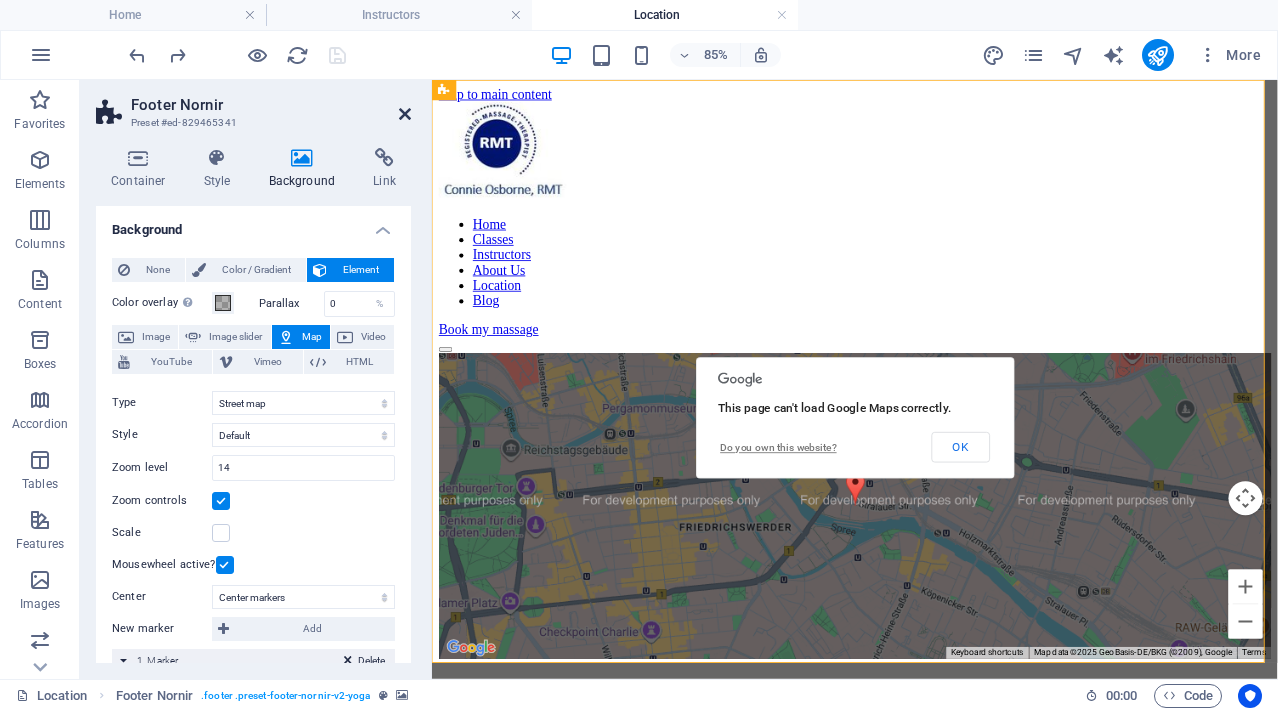 click at bounding box center [405, 114] 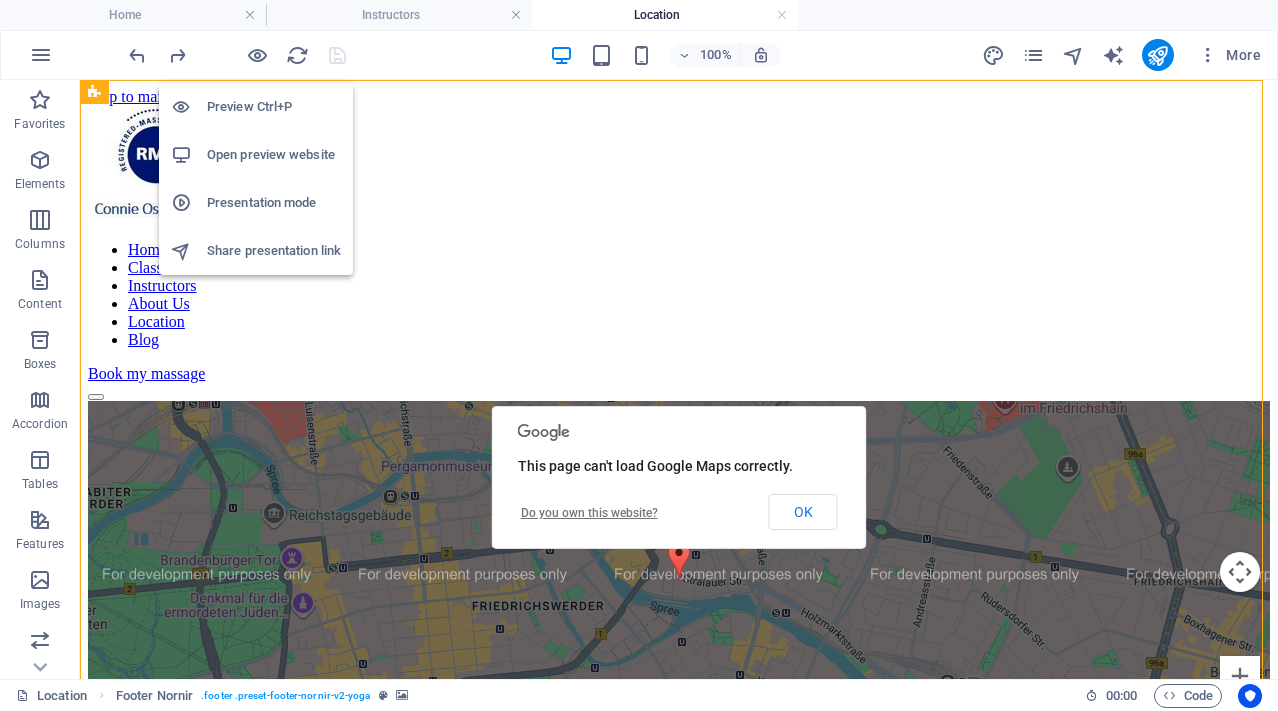 click on "Preview Ctrl+P" at bounding box center (274, 107) 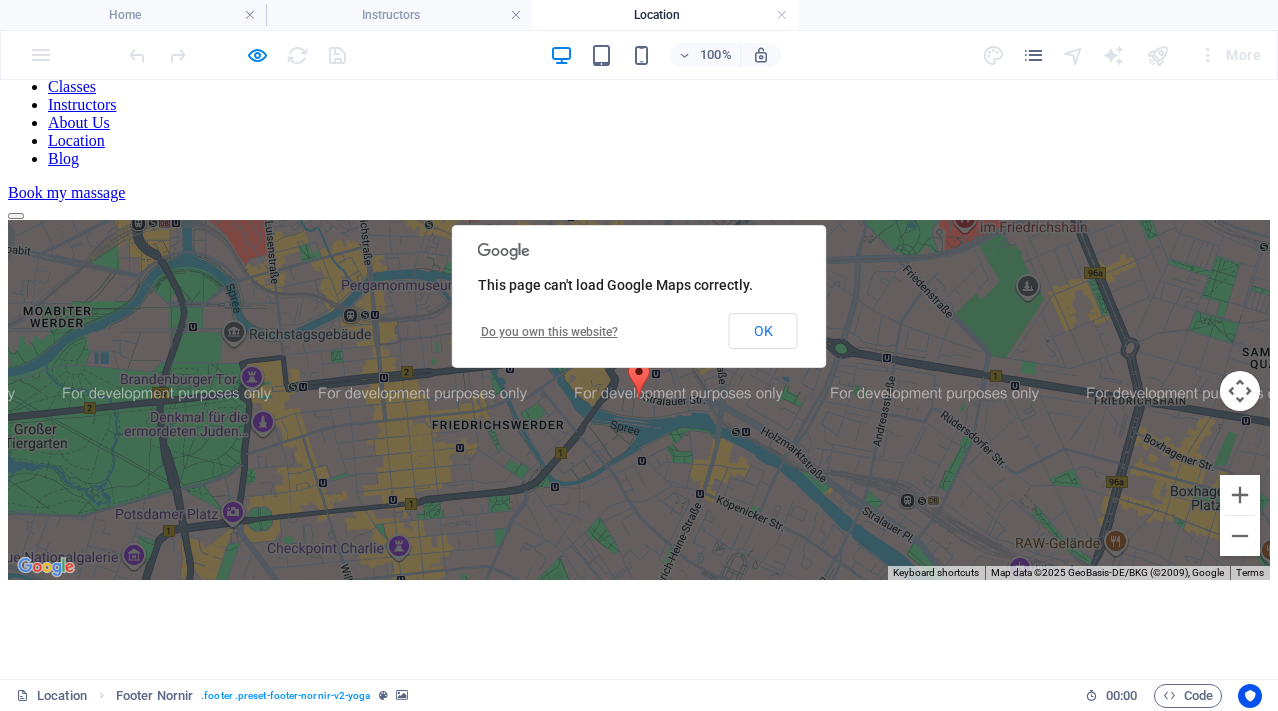 scroll, scrollTop: 191, scrollLeft: 0, axis: vertical 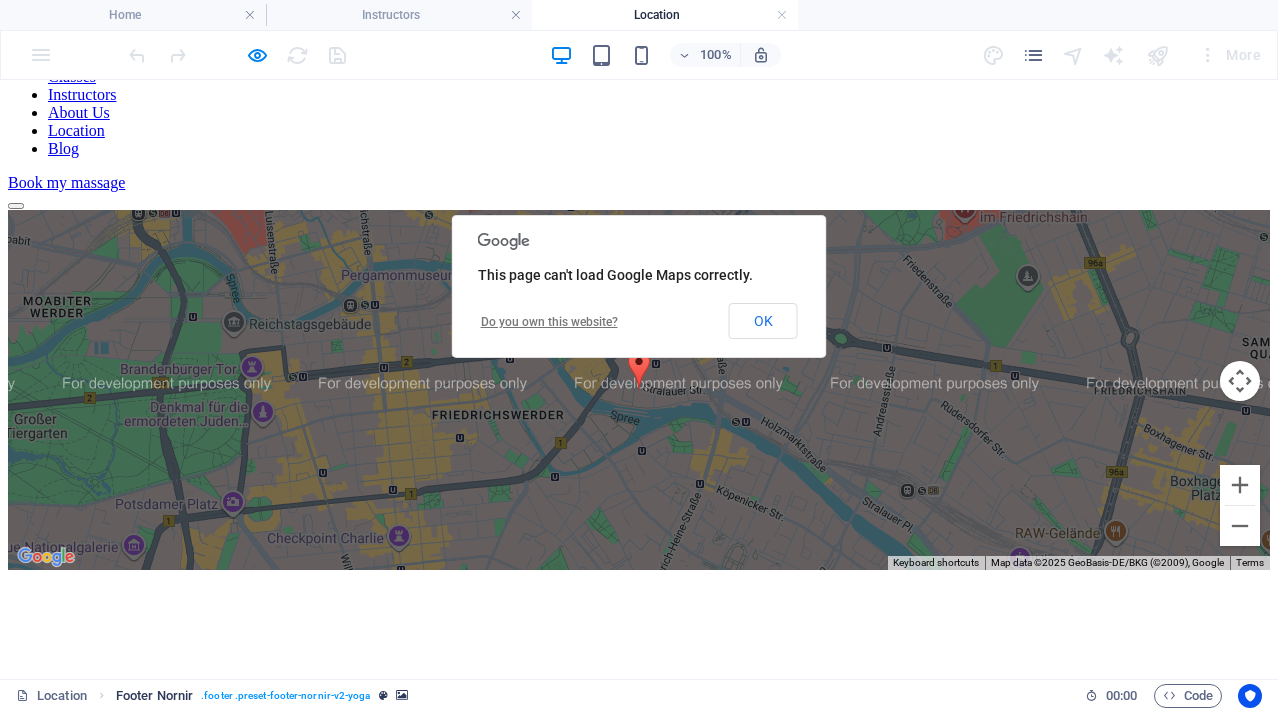 click on ". footer .preset-footer-nornir-v2-yoga" at bounding box center [285, 696] 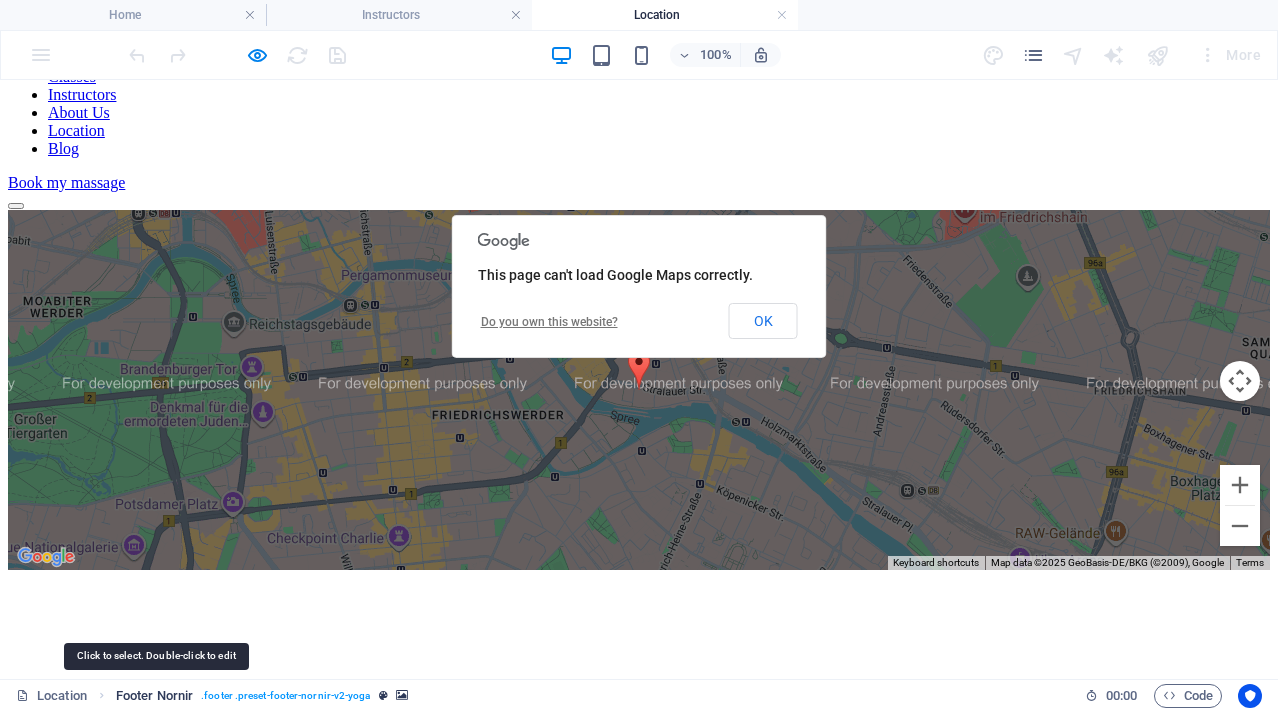 click on "Footer Nornir" at bounding box center (154, 696) 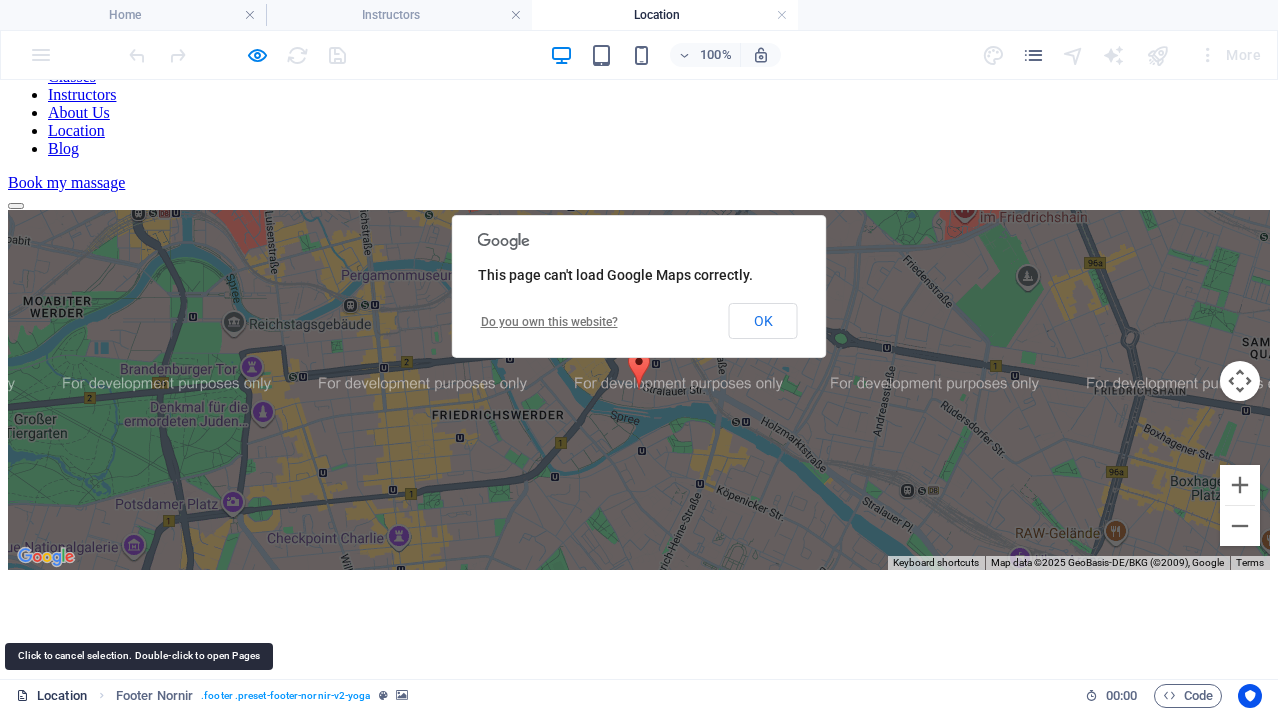 click on "Location" at bounding box center (51, 696) 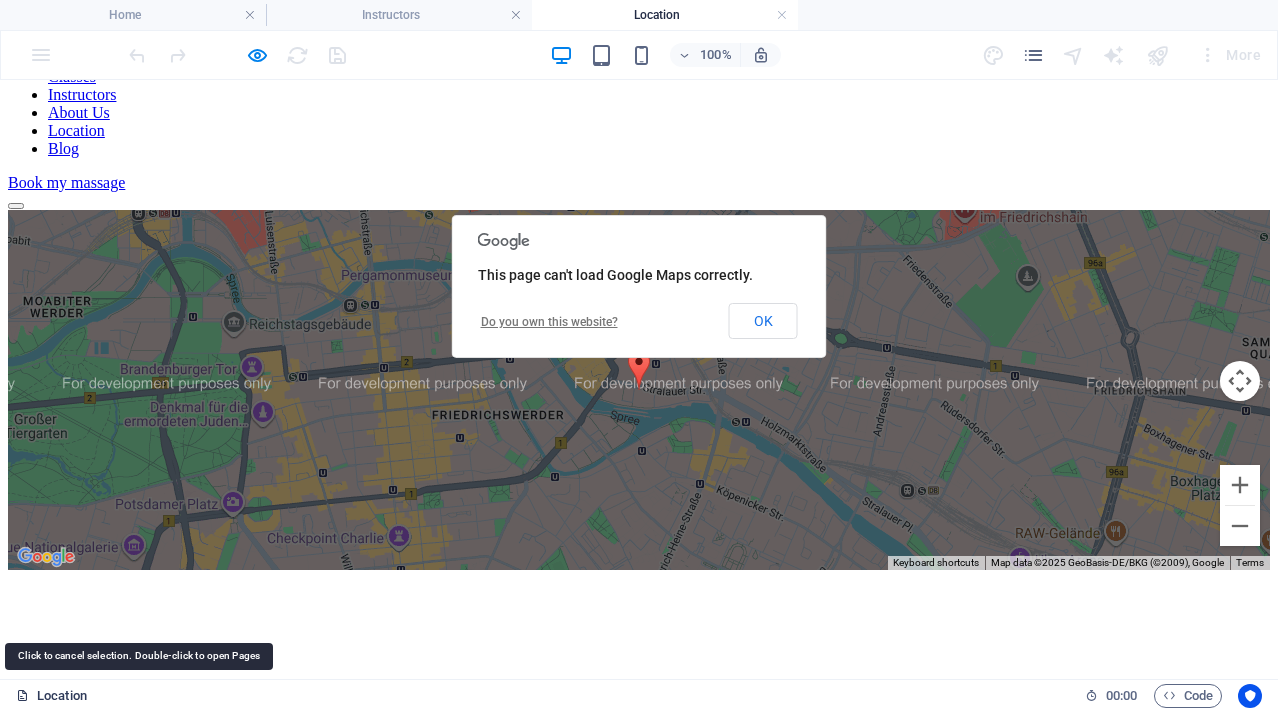 click on "Location" at bounding box center (51, 696) 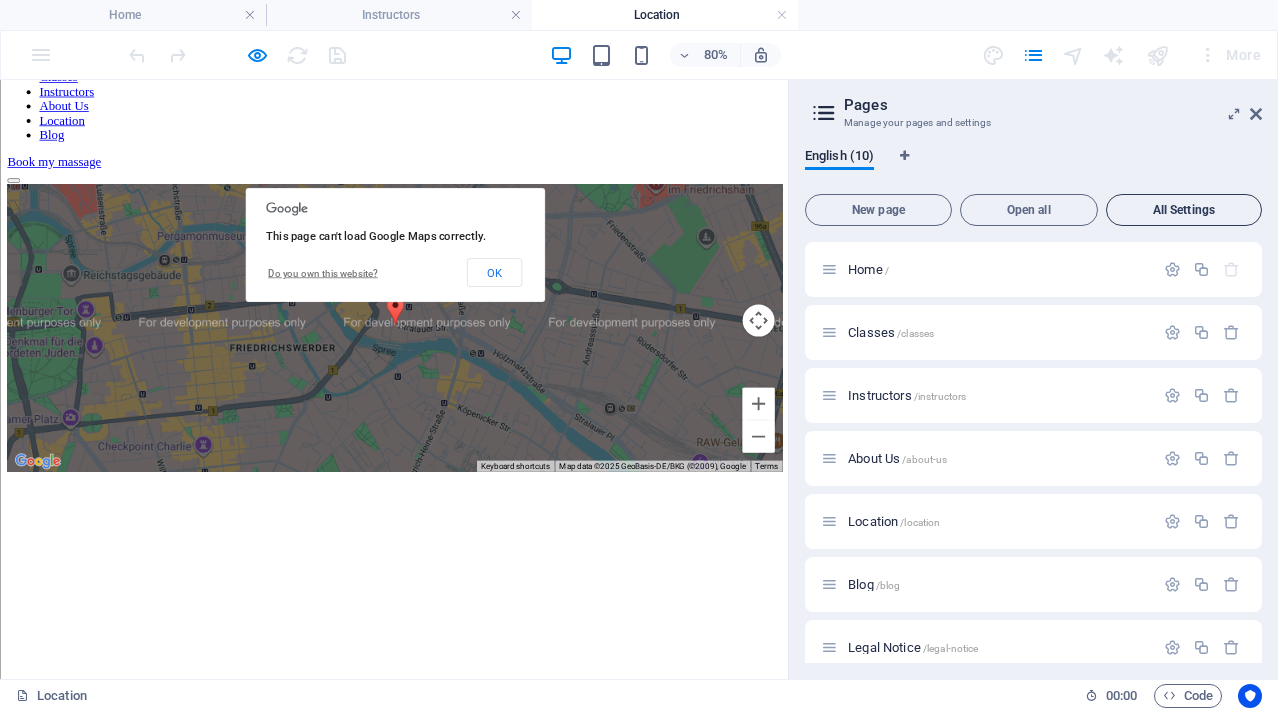 click on "All Settings" at bounding box center (1184, 210) 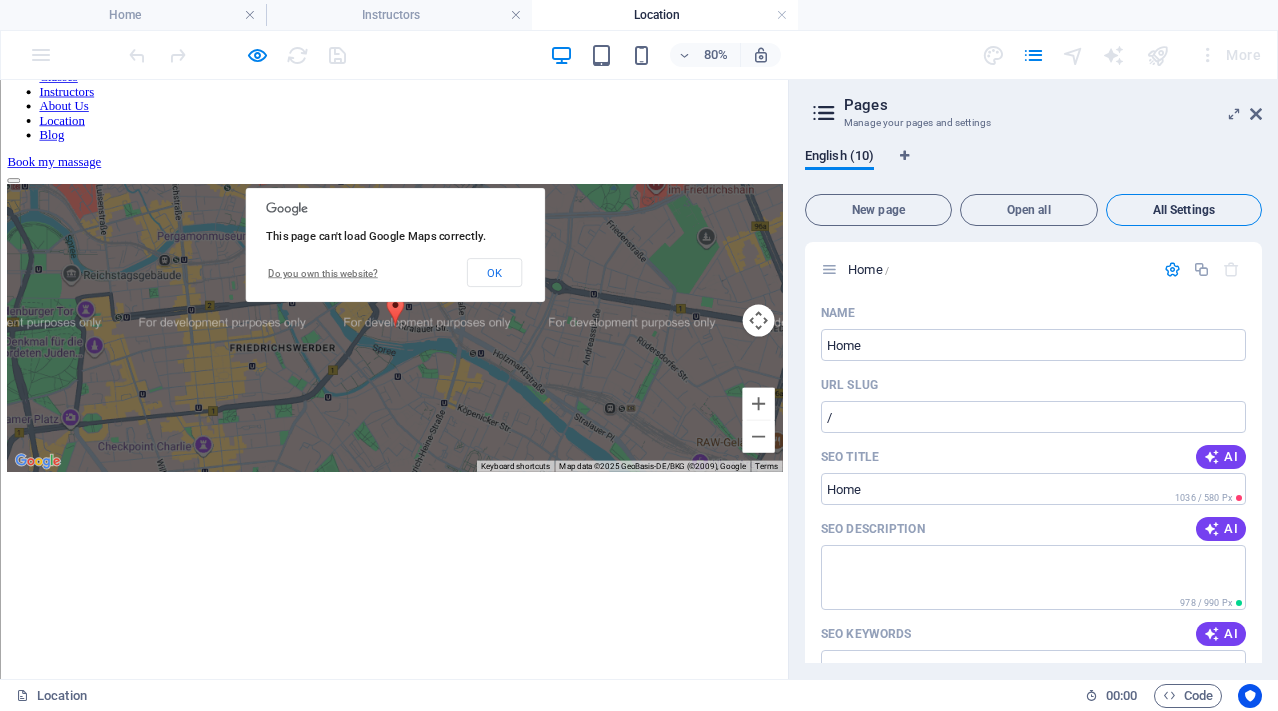 scroll, scrollTop: 7177, scrollLeft: 0, axis: vertical 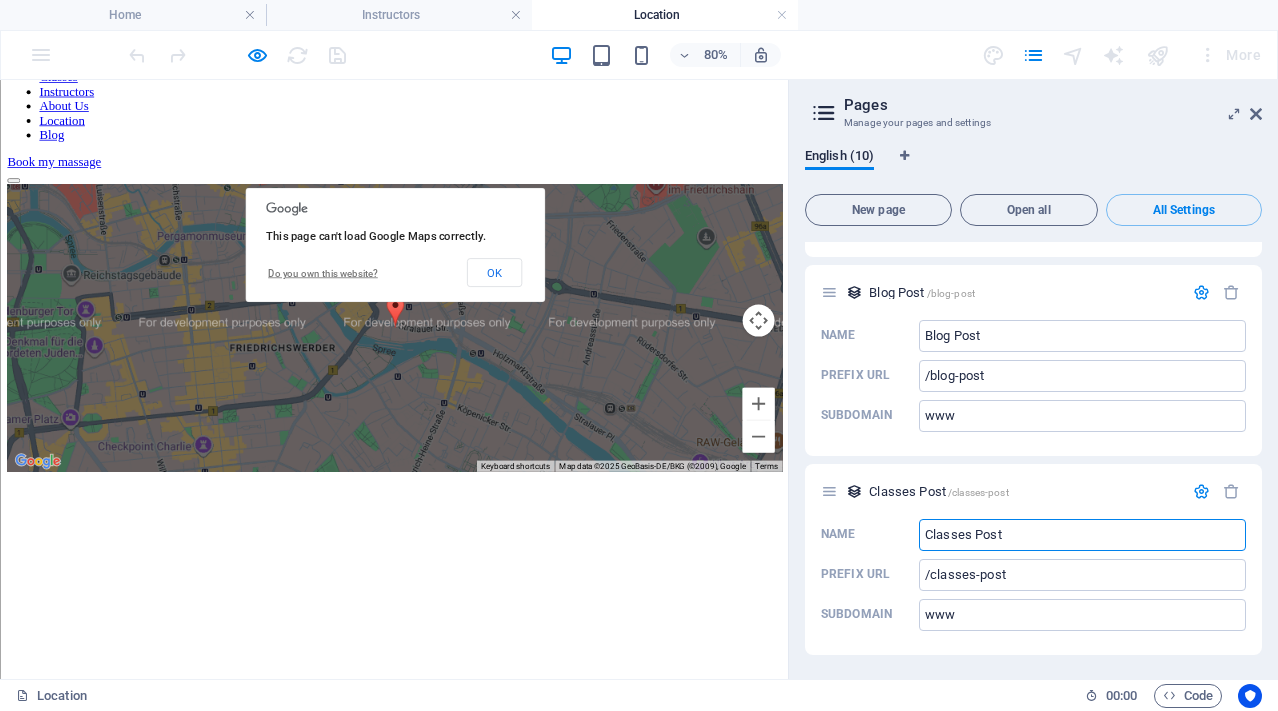 click on "Home Classes Instructors About Us Location     Blog Book my massage" at bounding box center (492, 62) 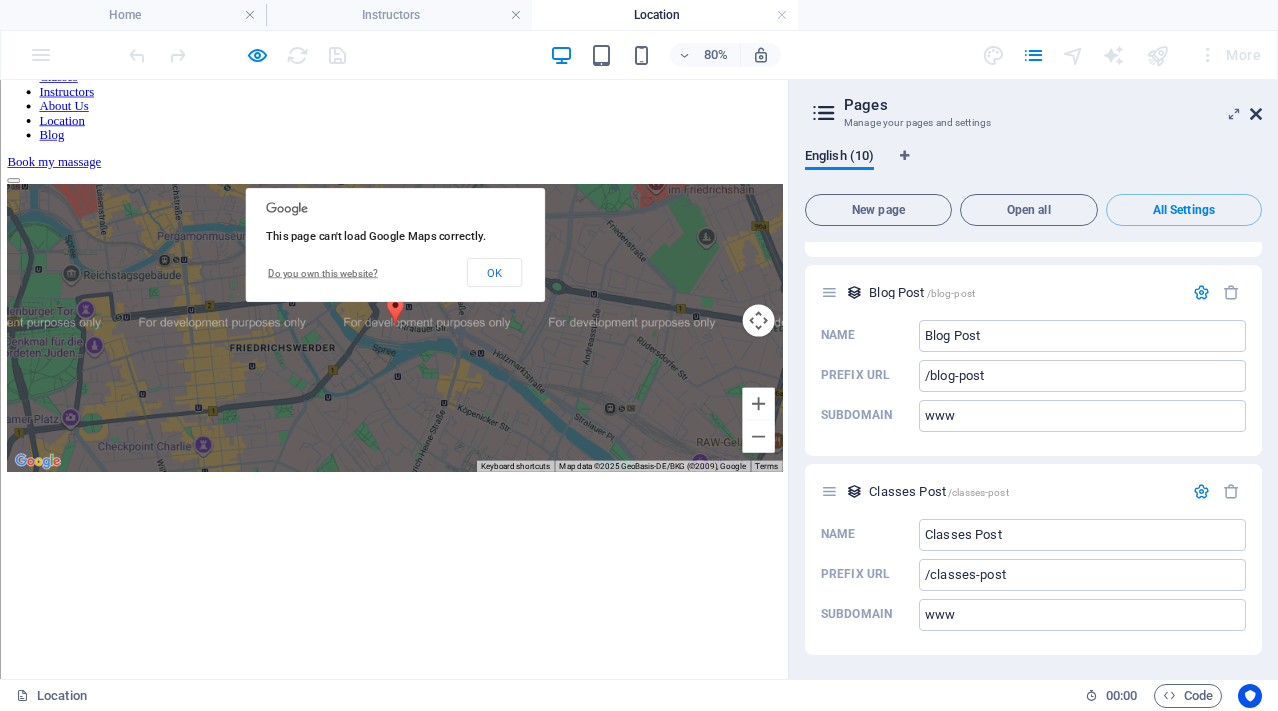 drag, startPoint x: 1259, startPoint y: 114, endPoint x: 1259, endPoint y: 35, distance: 79 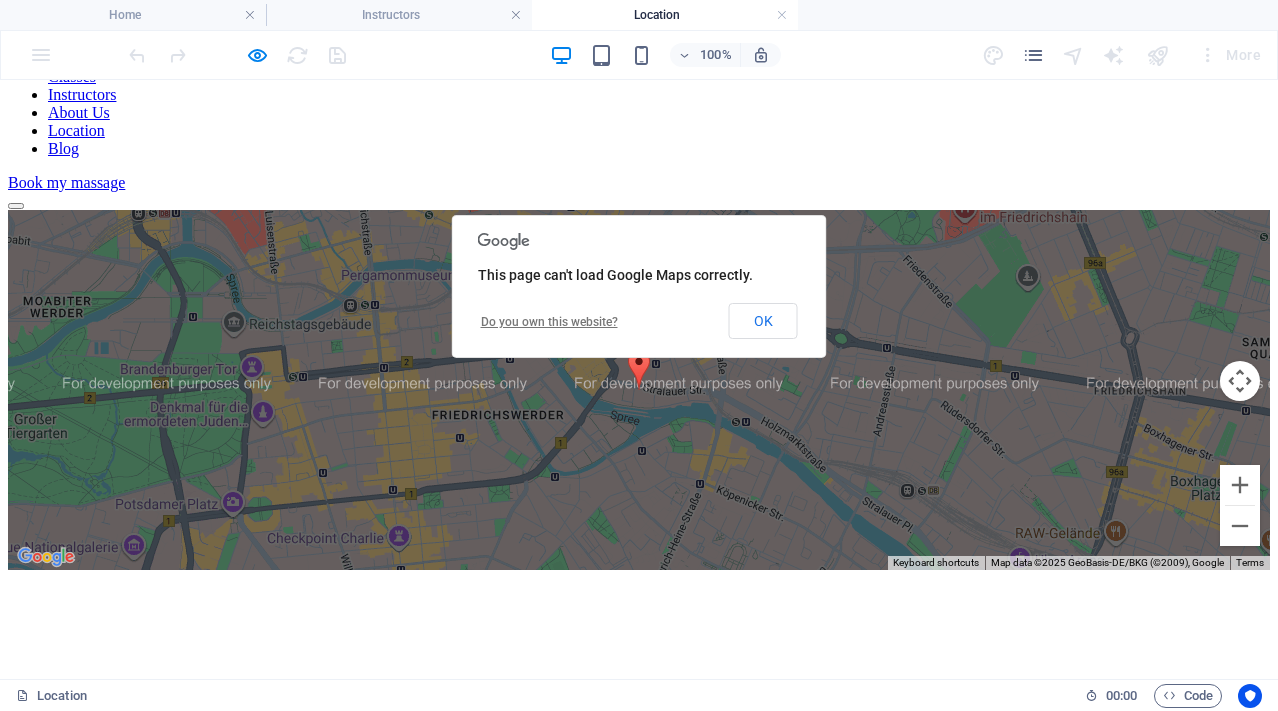 click on "Home Classes Instructors About Us Location     Blog Book my massage" at bounding box center (639, 62) 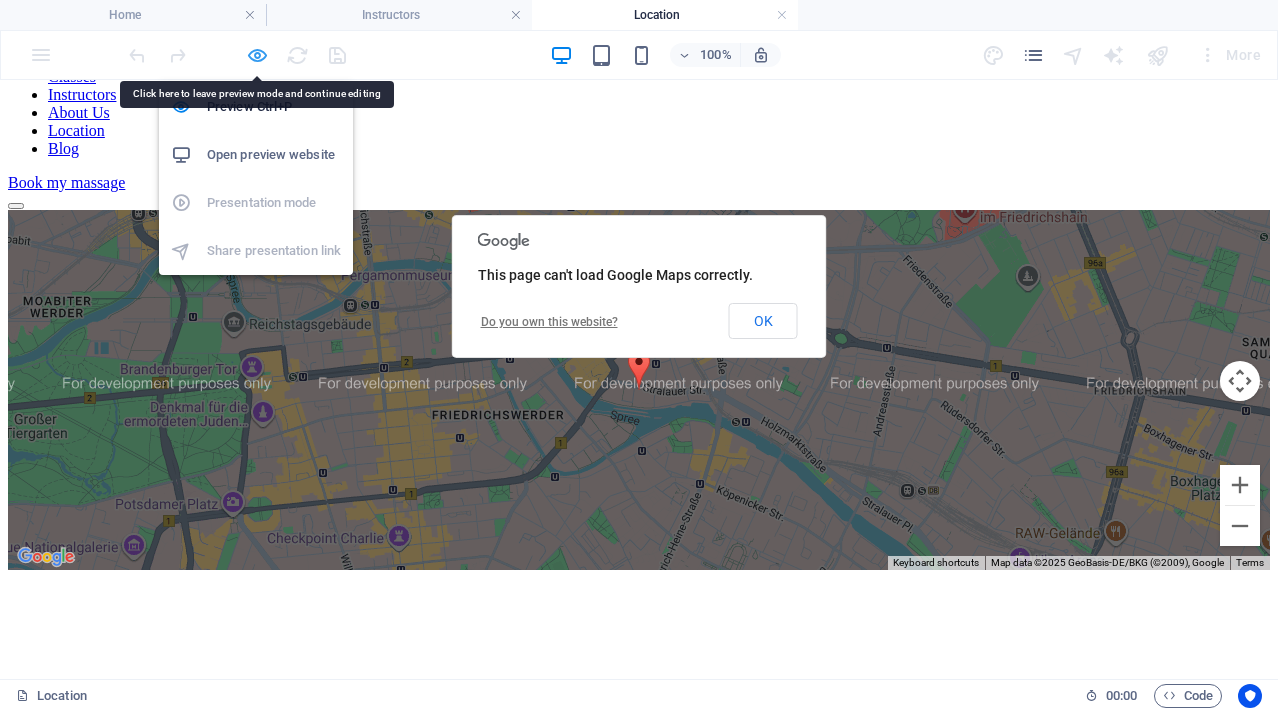 click at bounding box center (257, 55) 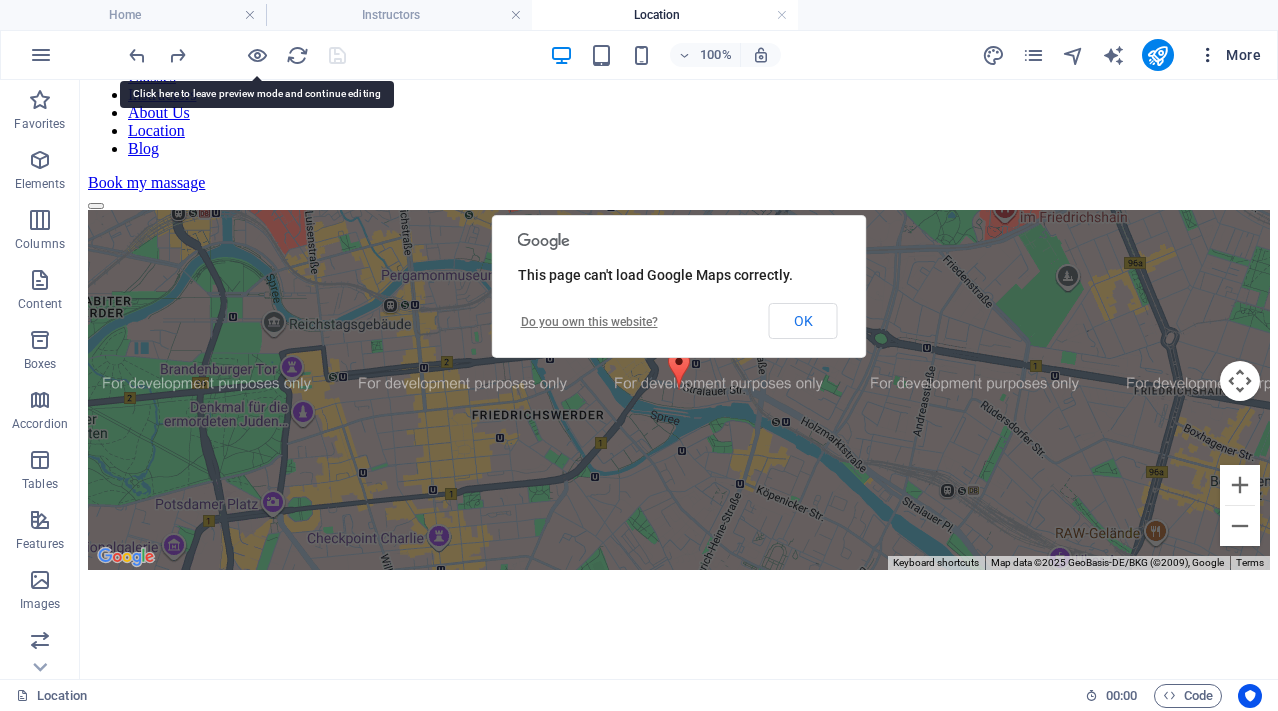 click on "More" at bounding box center (1229, 55) 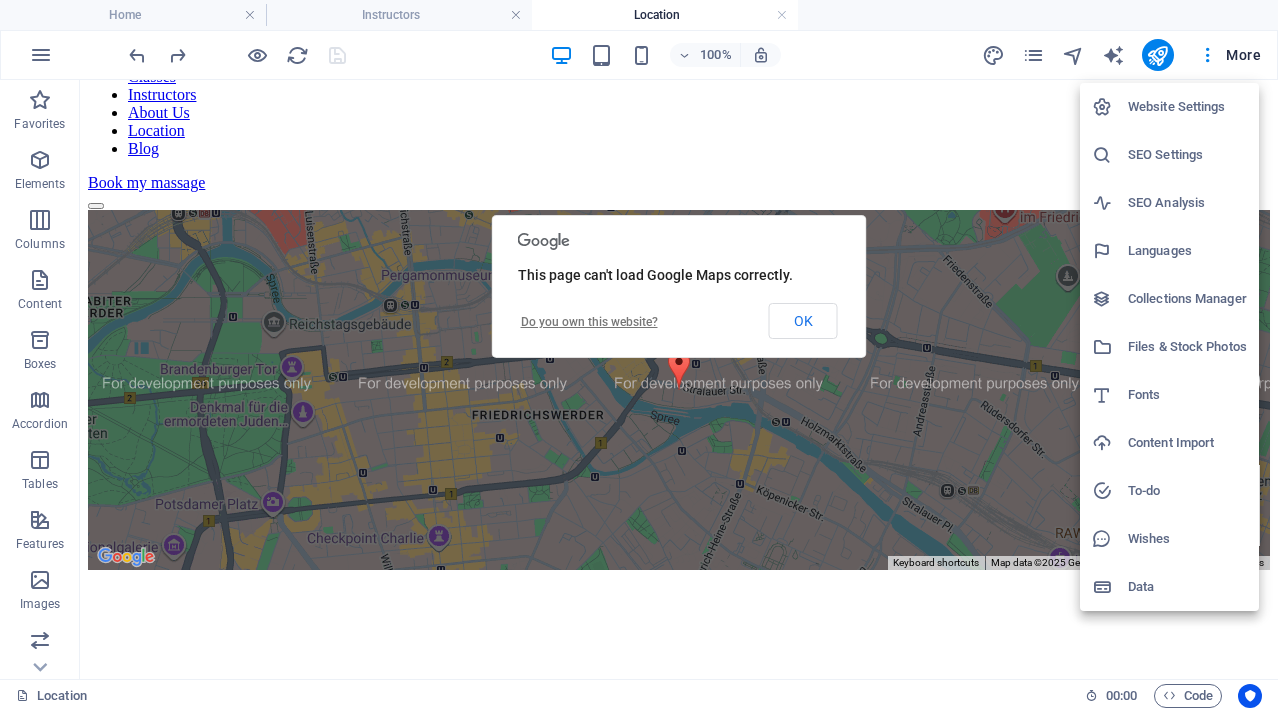 click on "Data" at bounding box center [1187, 587] 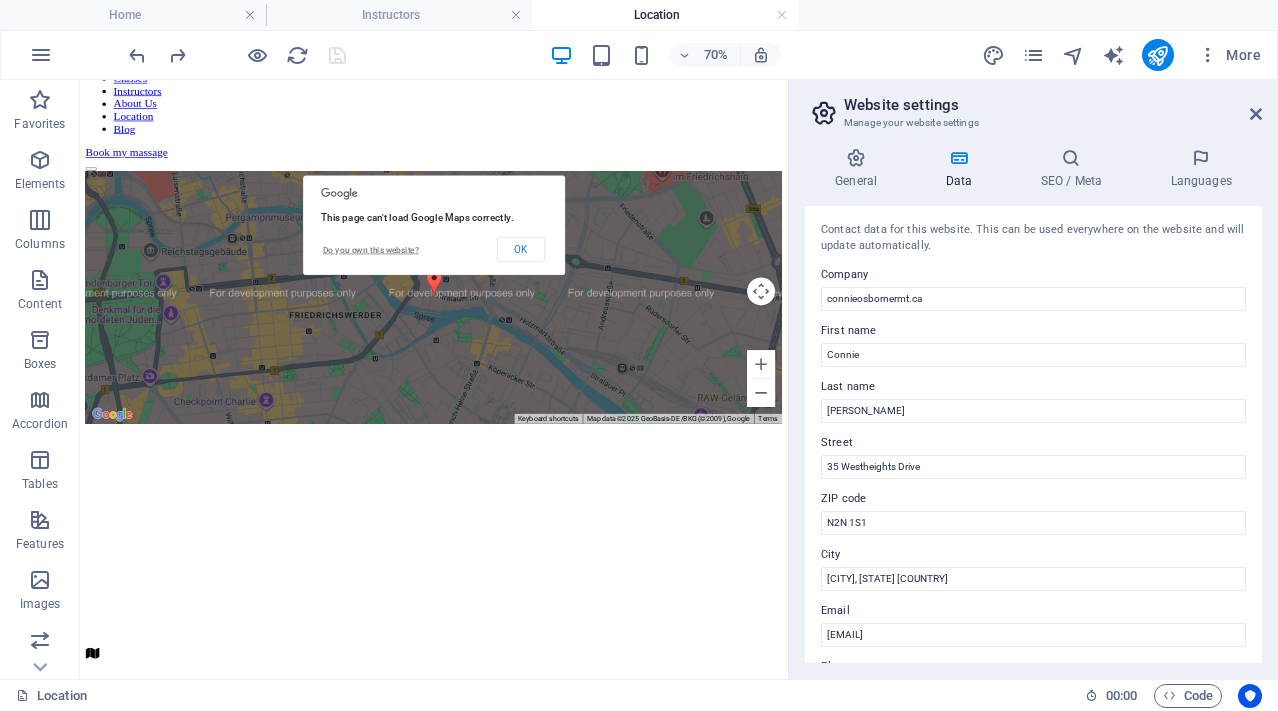 drag, startPoint x: 1257, startPoint y: 404, endPoint x: 1252, endPoint y: 496, distance: 92.13577 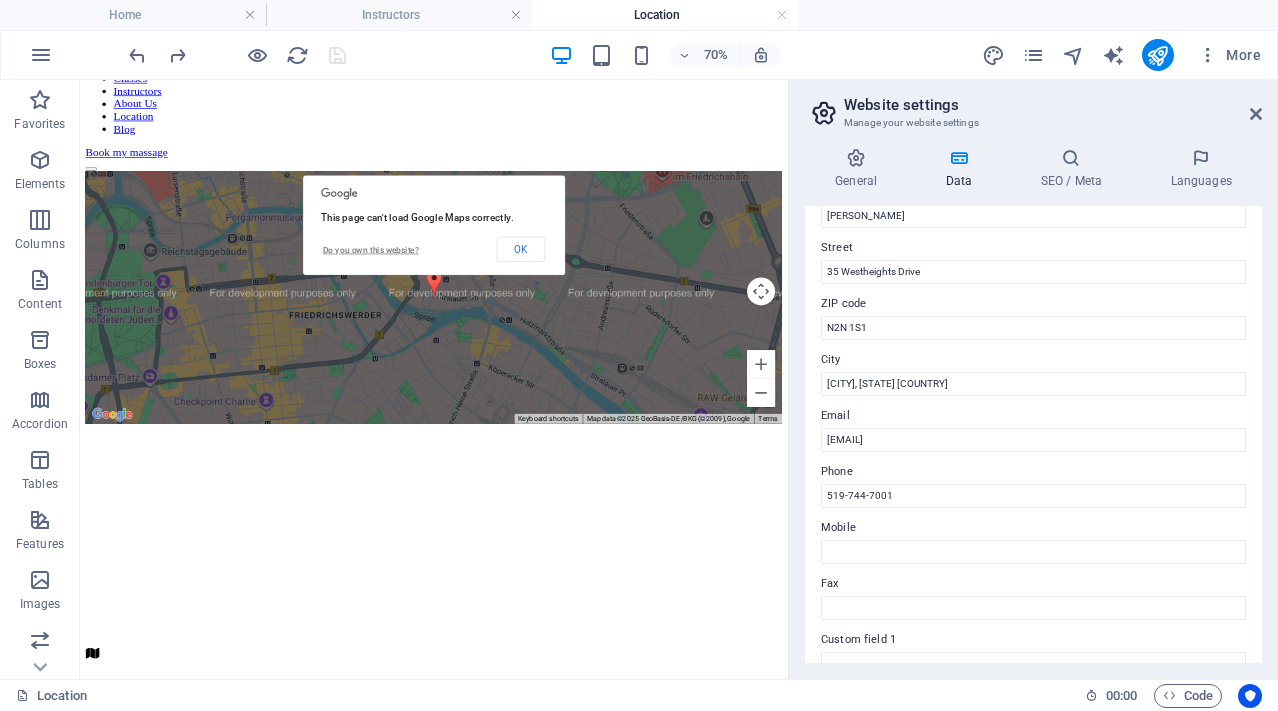 scroll, scrollTop: 0, scrollLeft: 0, axis: both 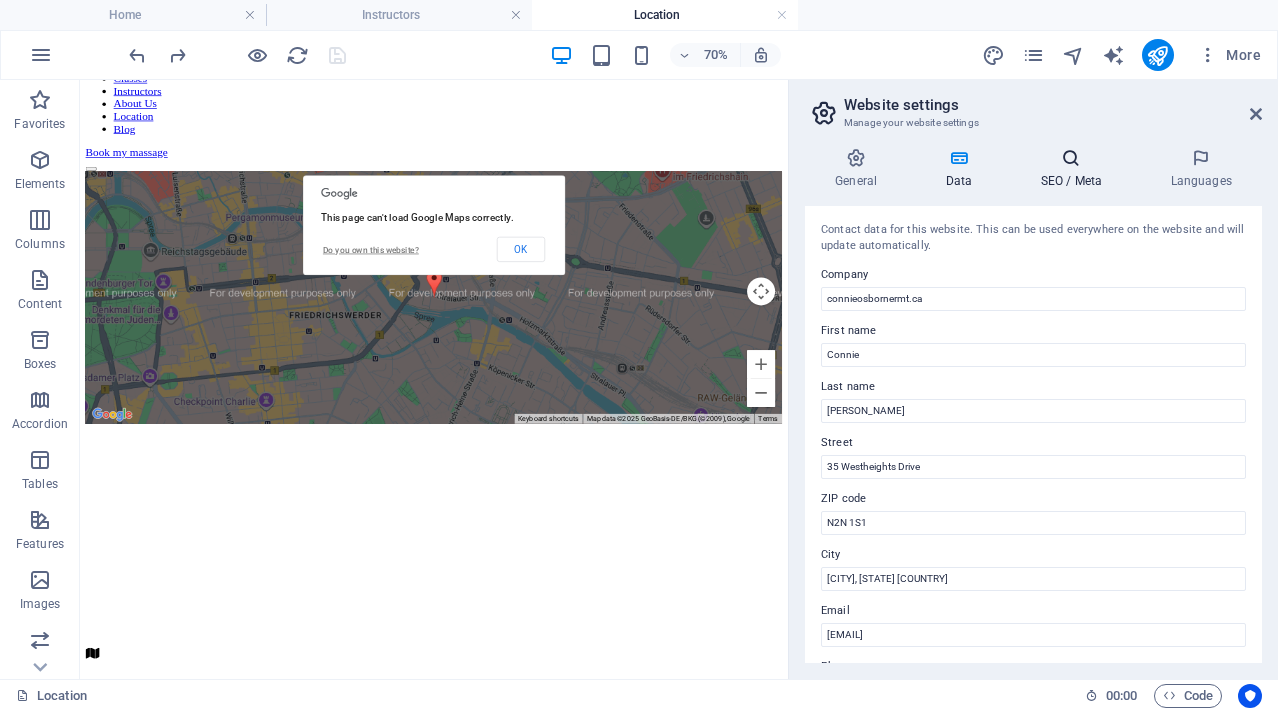 click on "SEO / Meta" at bounding box center [1075, 169] 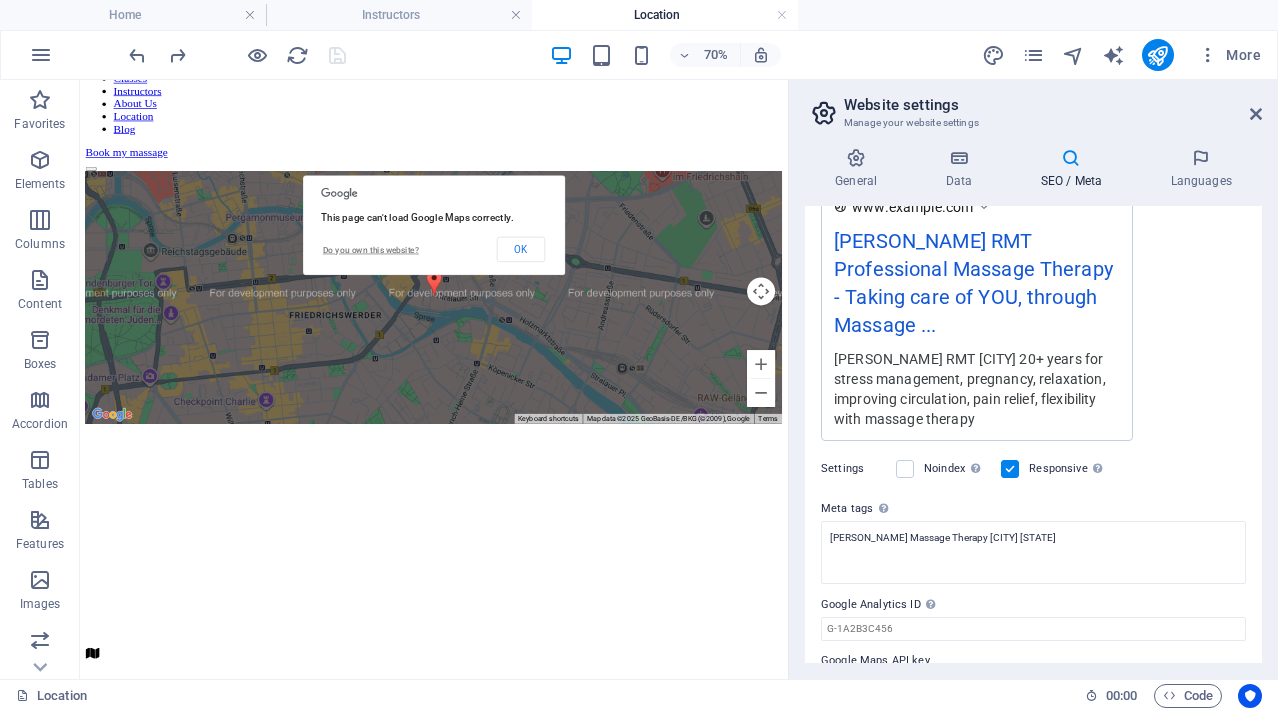 scroll, scrollTop: 423, scrollLeft: 0, axis: vertical 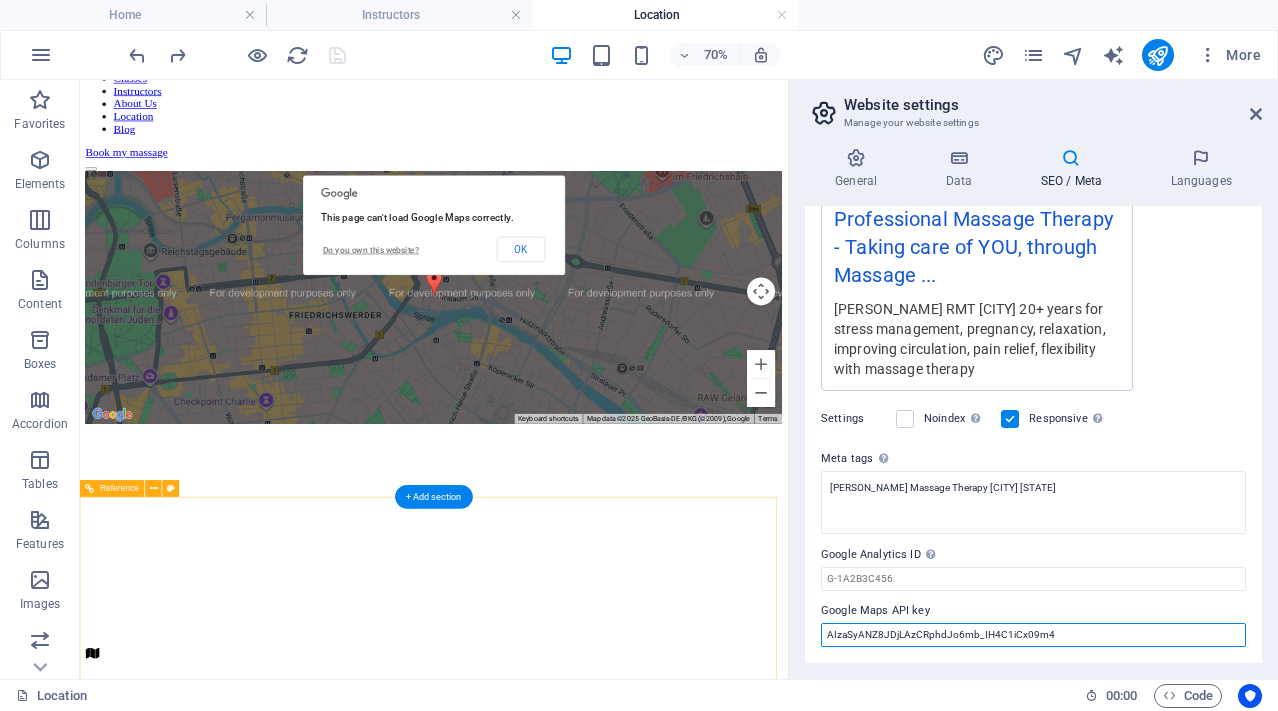 drag, startPoint x: 1209, startPoint y: 715, endPoint x: 962, endPoint y: 848, distance: 280.53165 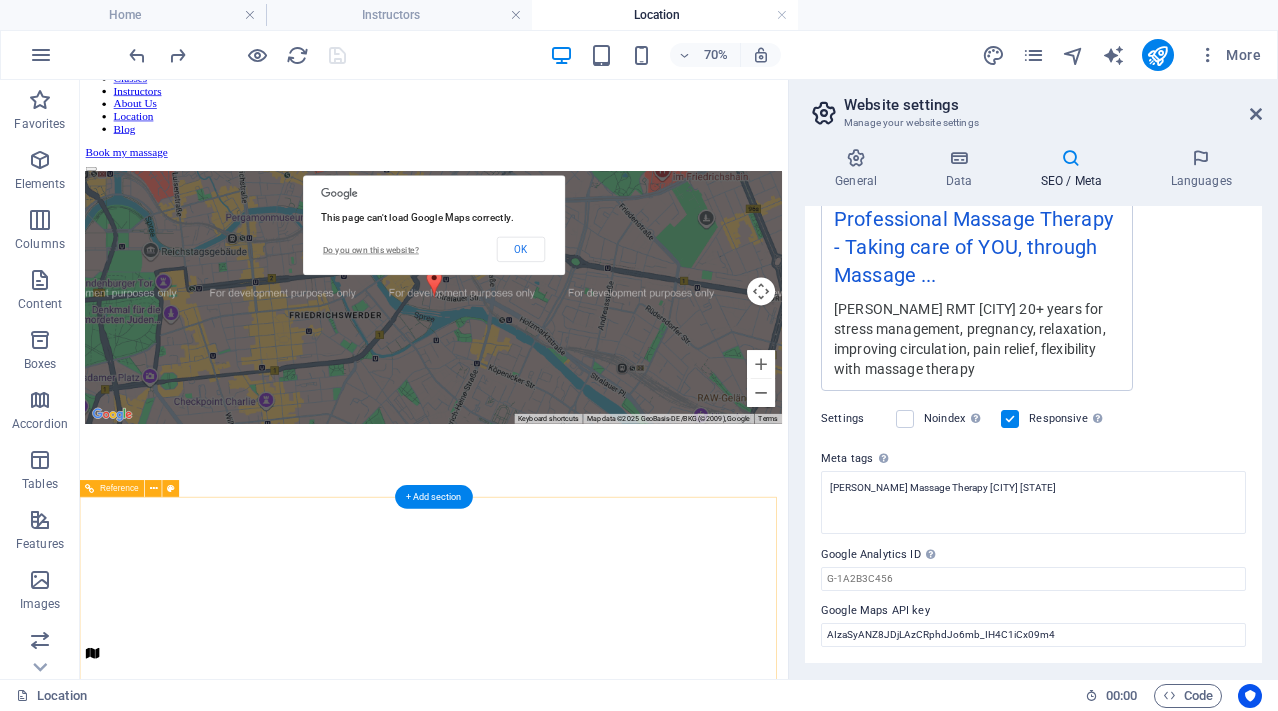 type 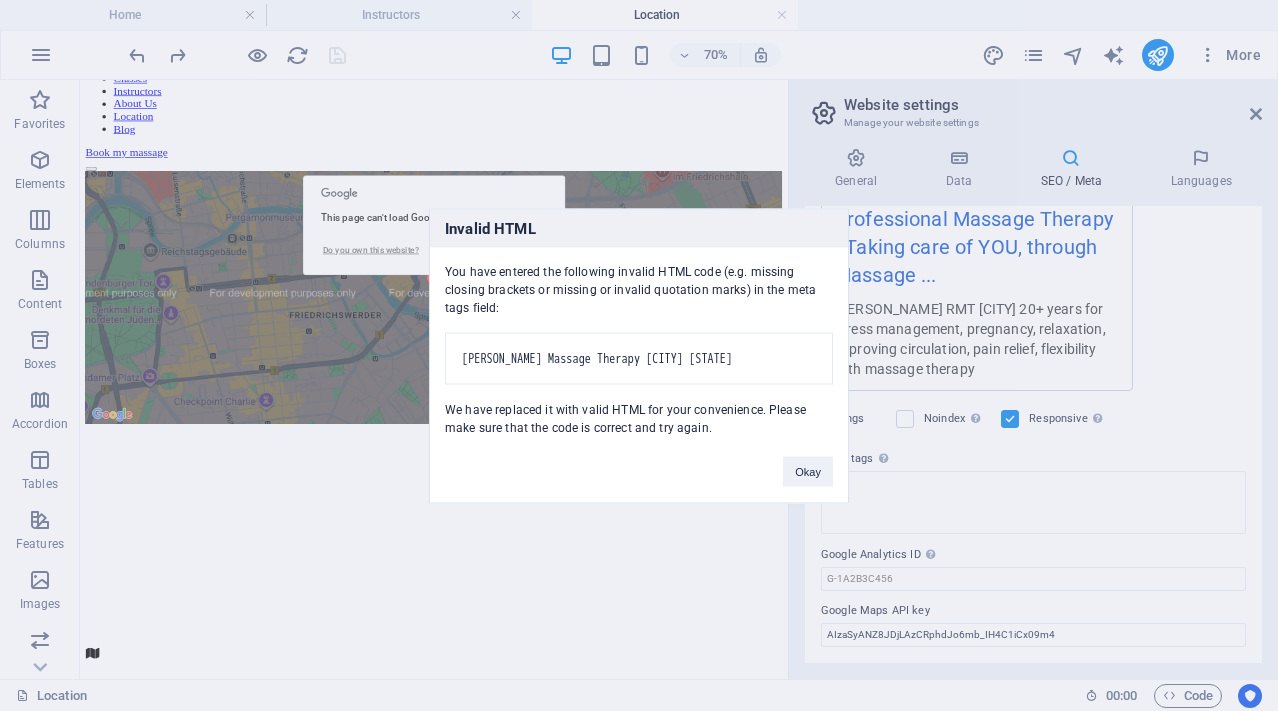 click on "Invalid HTML
You have entered the following invalid HTML code (e.g. missing closing brackets or missing or invalid quotation marks) in the meta tags field:
[PERSON] [BUSINESS] [CITY] [STATE]
We have replaced it with valid HTML for your convenience. Please make sure that the code is correct and try again.
Okay" at bounding box center [639, 355] 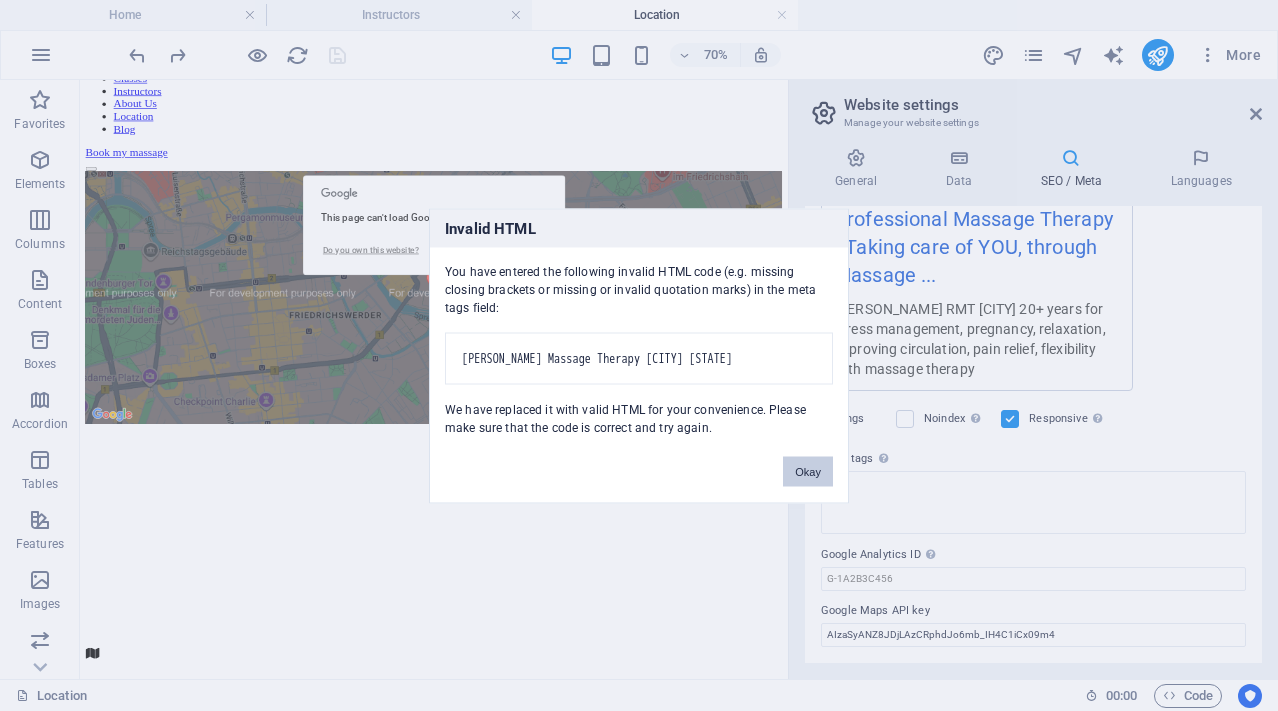click on "Okay" at bounding box center (808, 471) 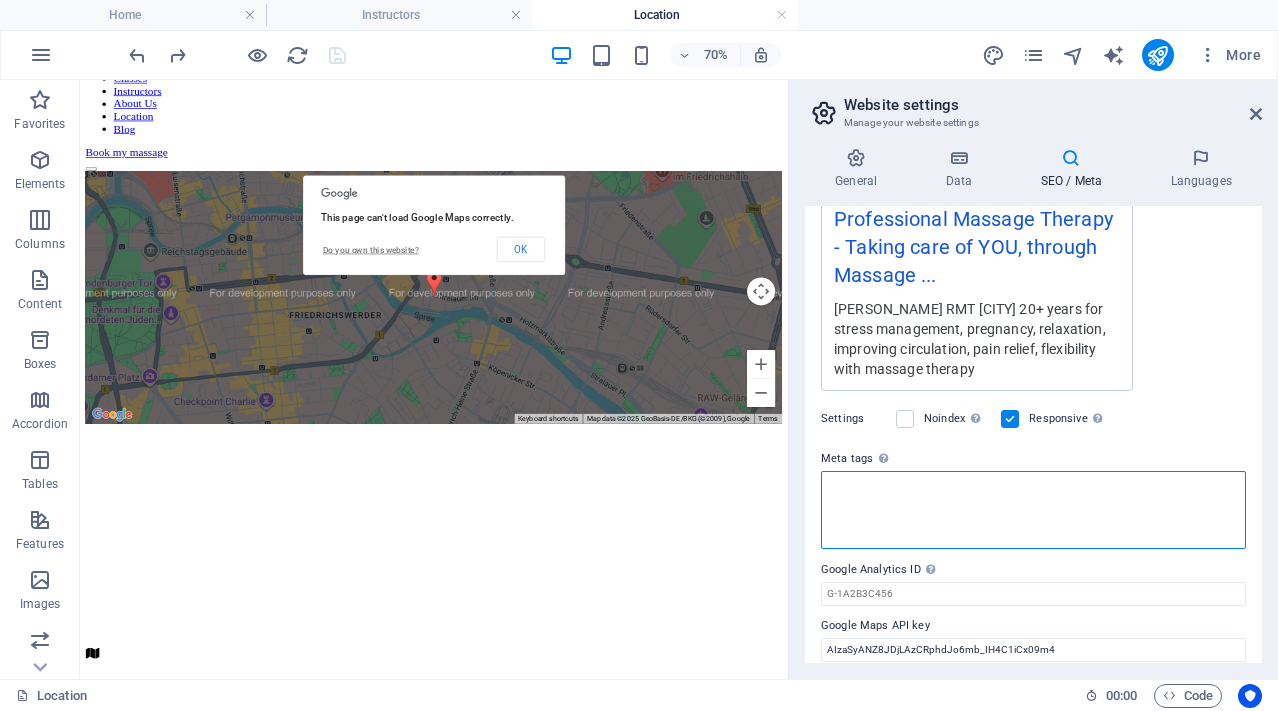 scroll, scrollTop: 438, scrollLeft: 0, axis: vertical 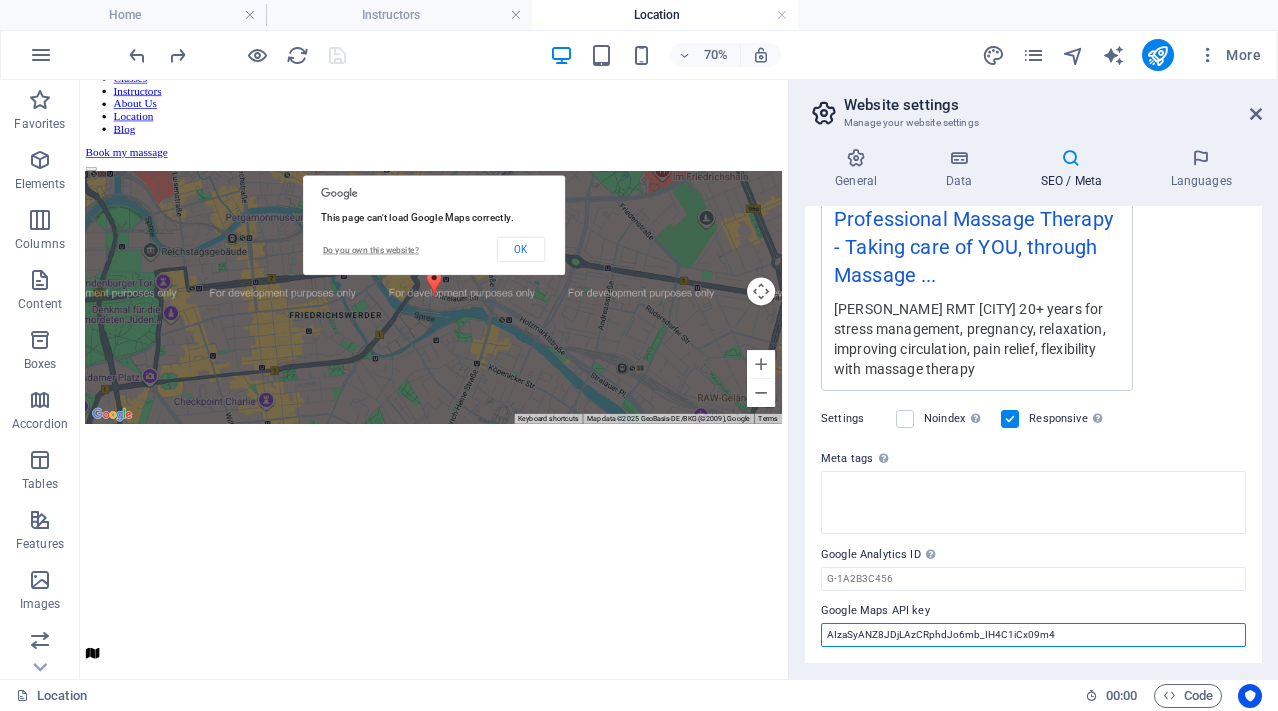 drag, startPoint x: 1059, startPoint y: 638, endPoint x: 817, endPoint y: 624, distance: 242.40462 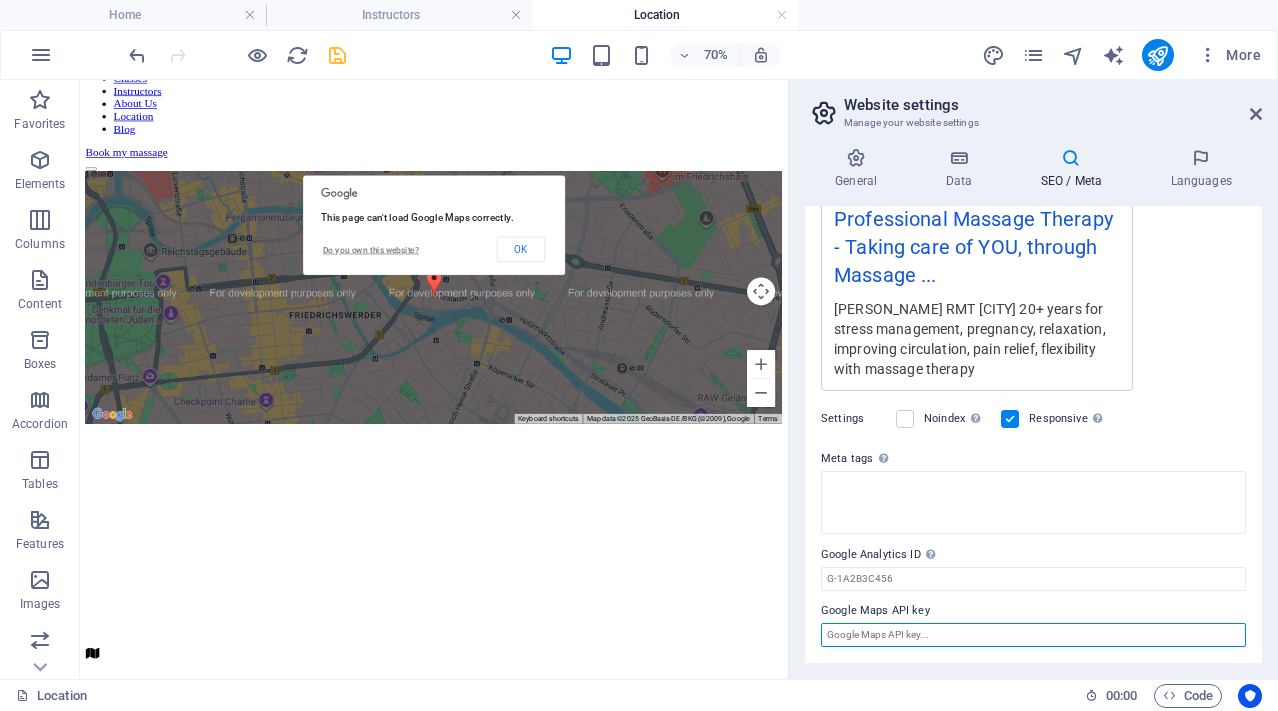 paste on "AIzaSyANZ8JDjLAzCRphdJo6mb_IH4C1iCx09m4" 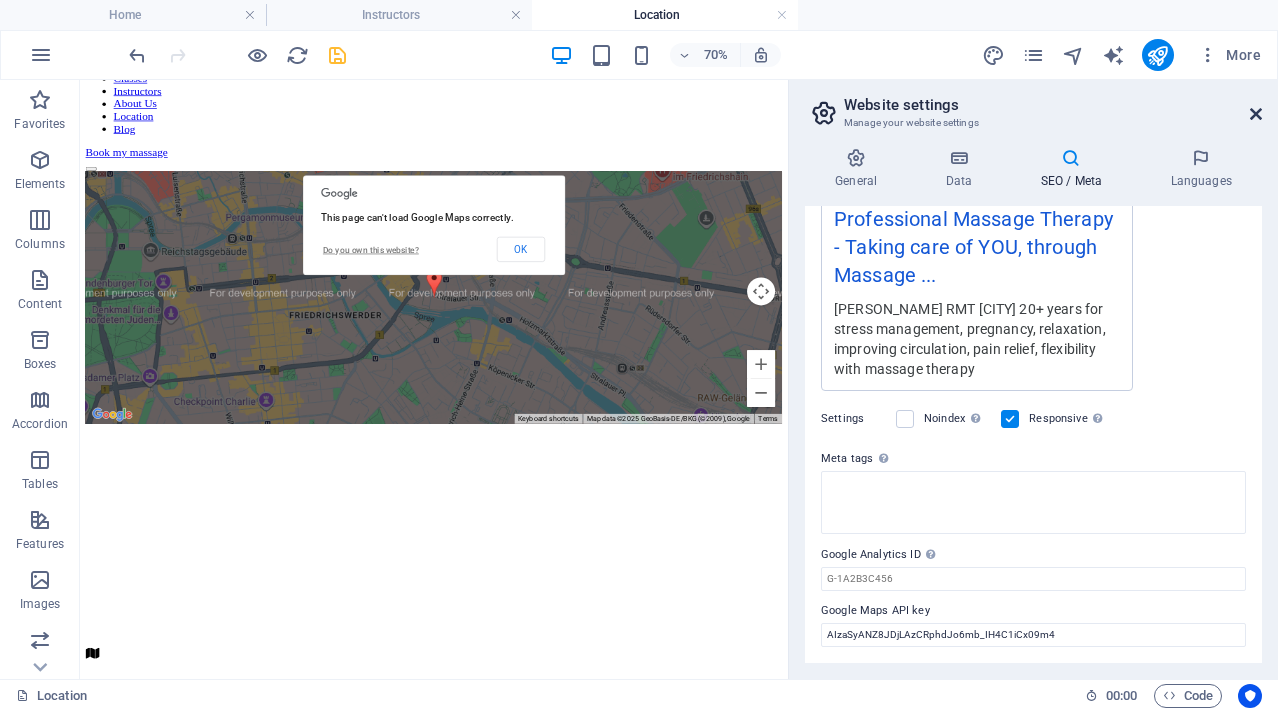 click at bounding box center (1256, 114) 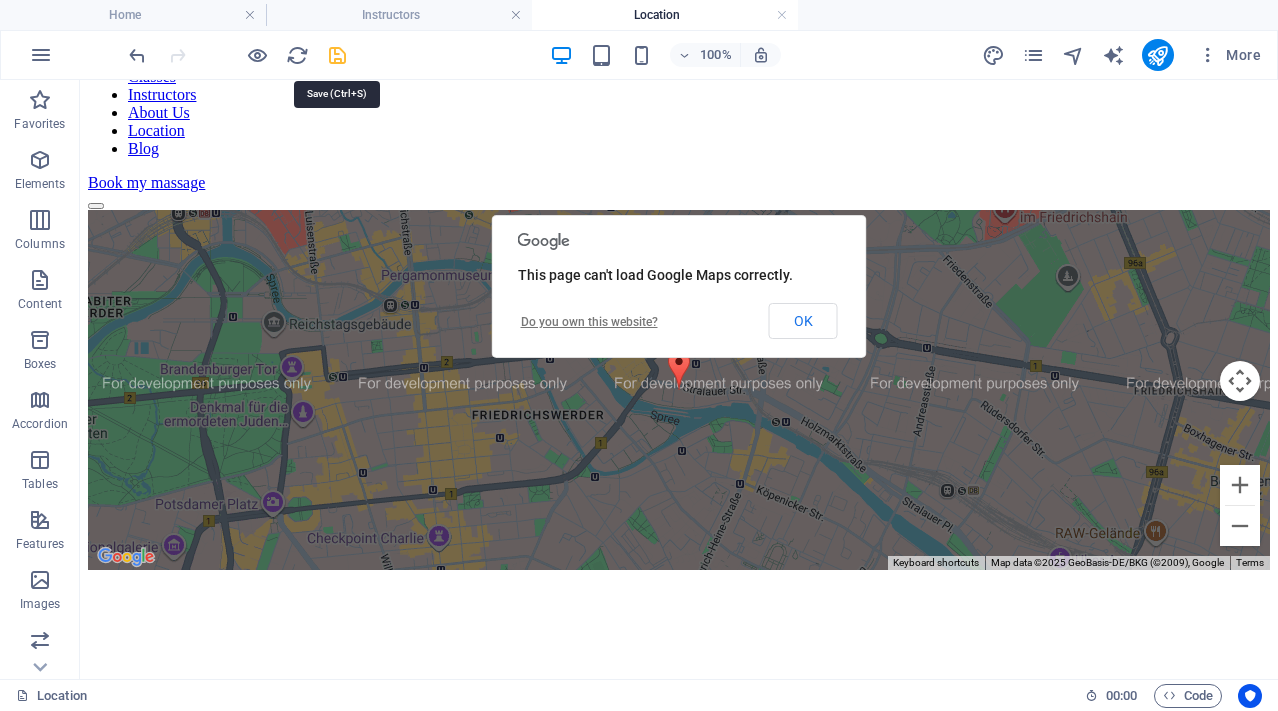 click at bounding box center [337, 55] 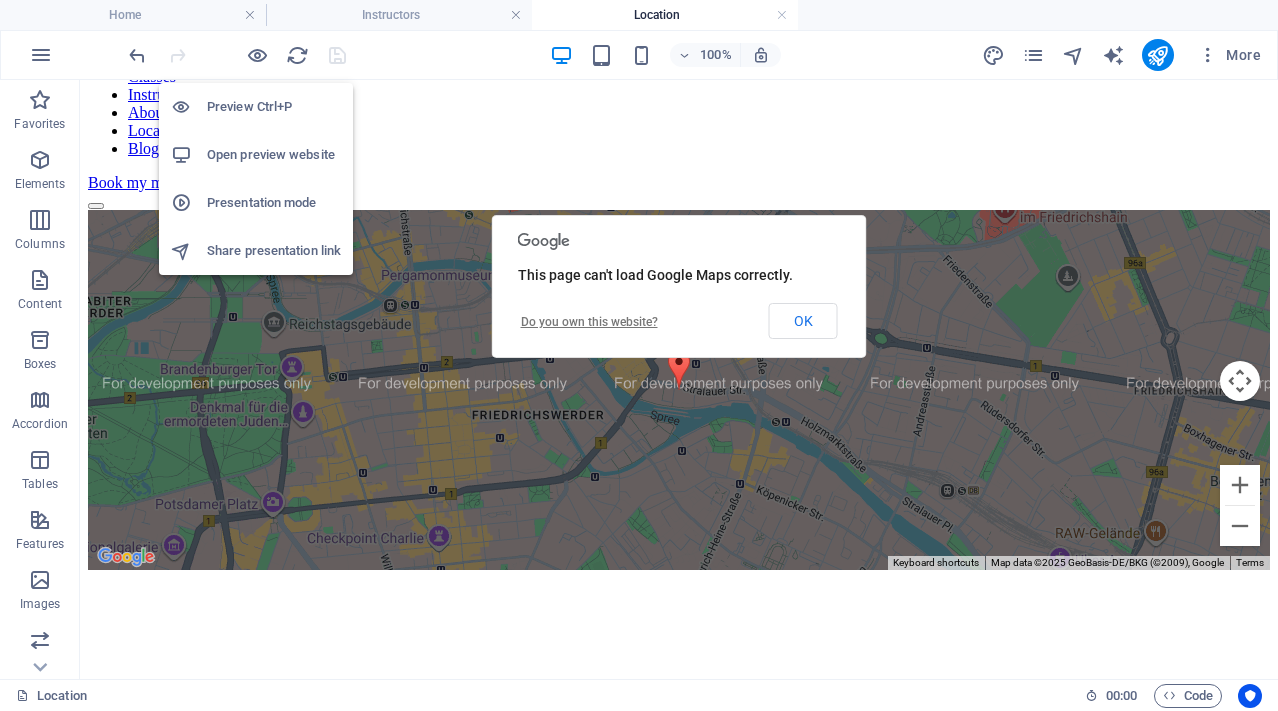click on "Preview Ctrl+P" at bounding box center (274, 107) 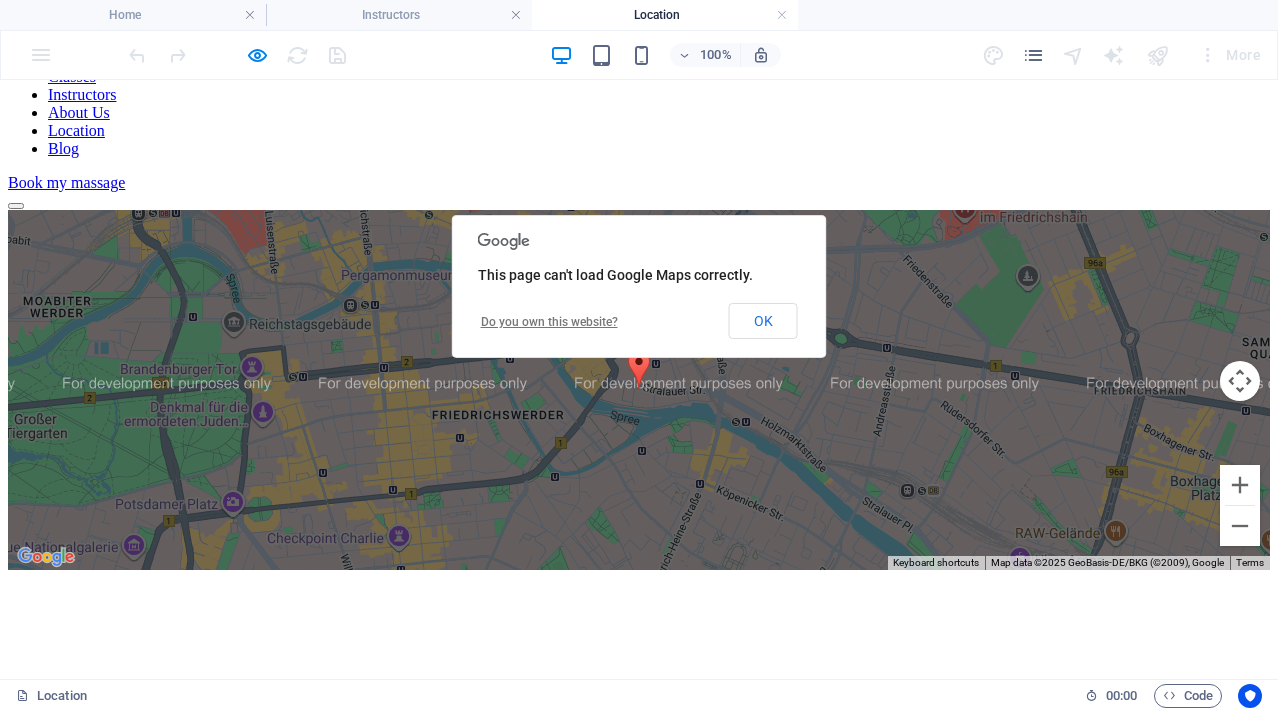 click on "Map data ©2025 GeoBasis-DE/BKG (©2009), Google" at bounding box center [1107, 562] 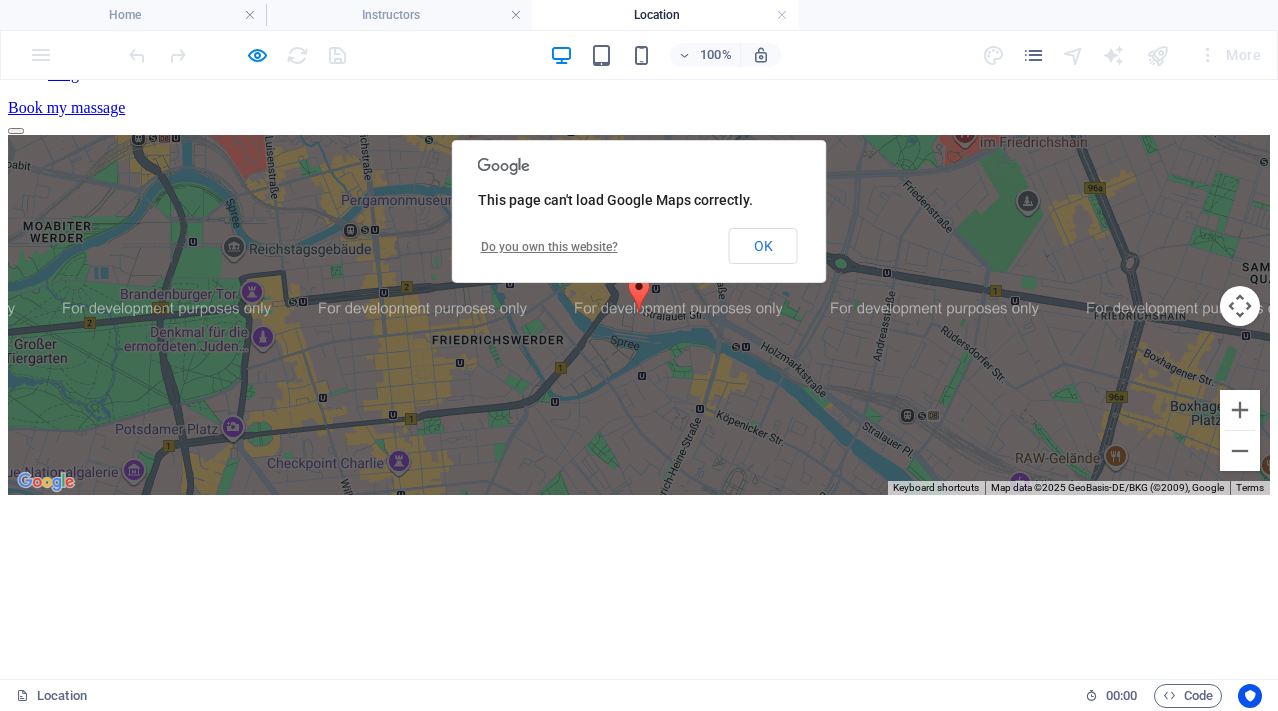 scroll, scrollTop: 197, scrollLeft: 0, axis: vertical 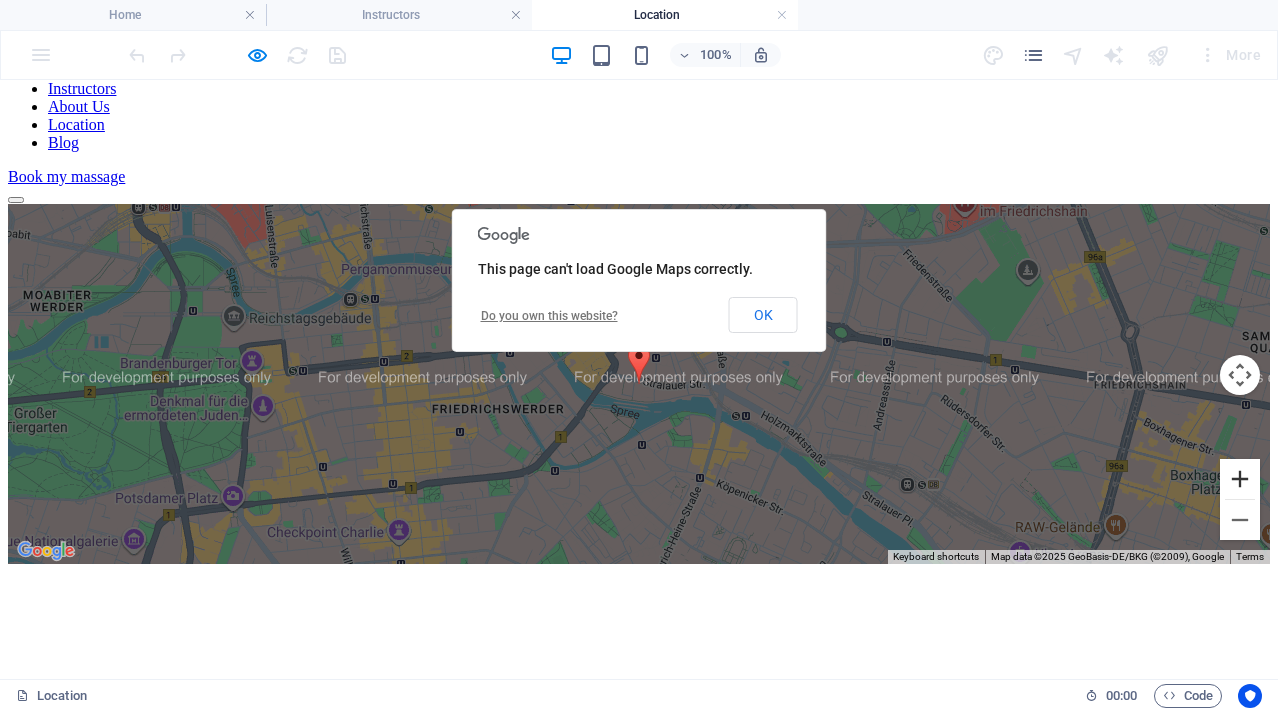 click at bounding box center [1240, 479] 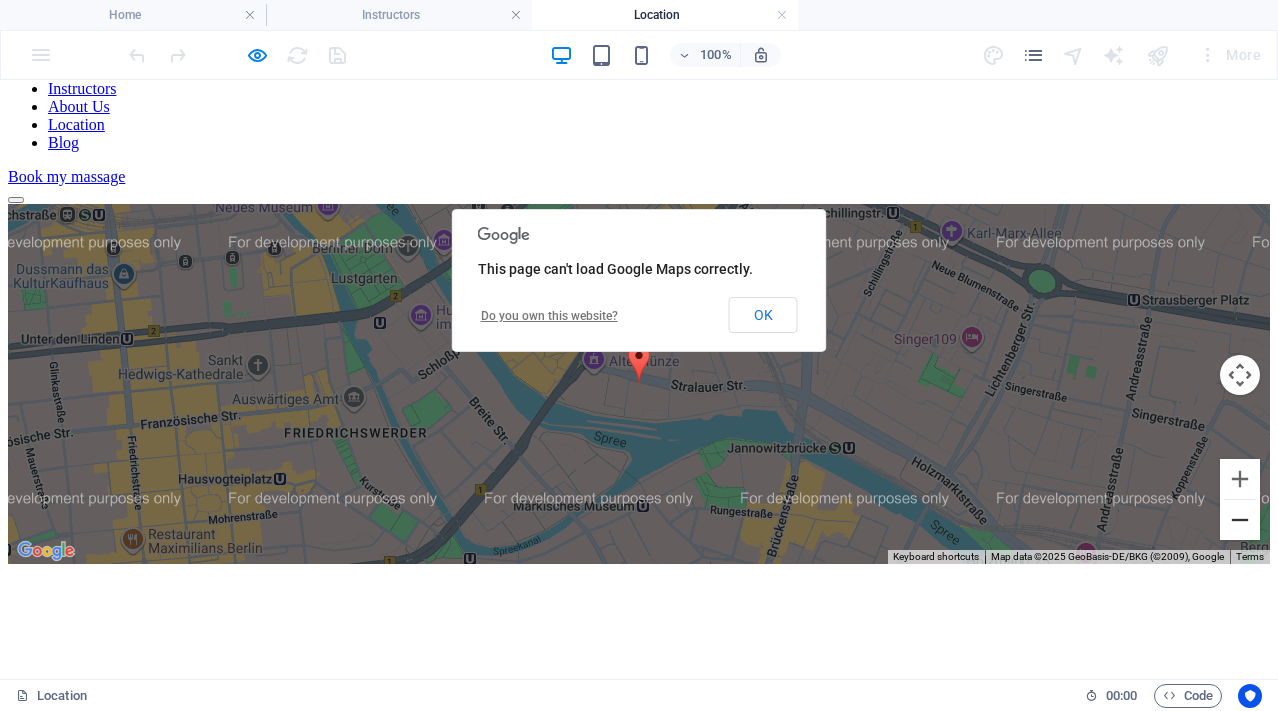 click at bounding box center (1240, 520) 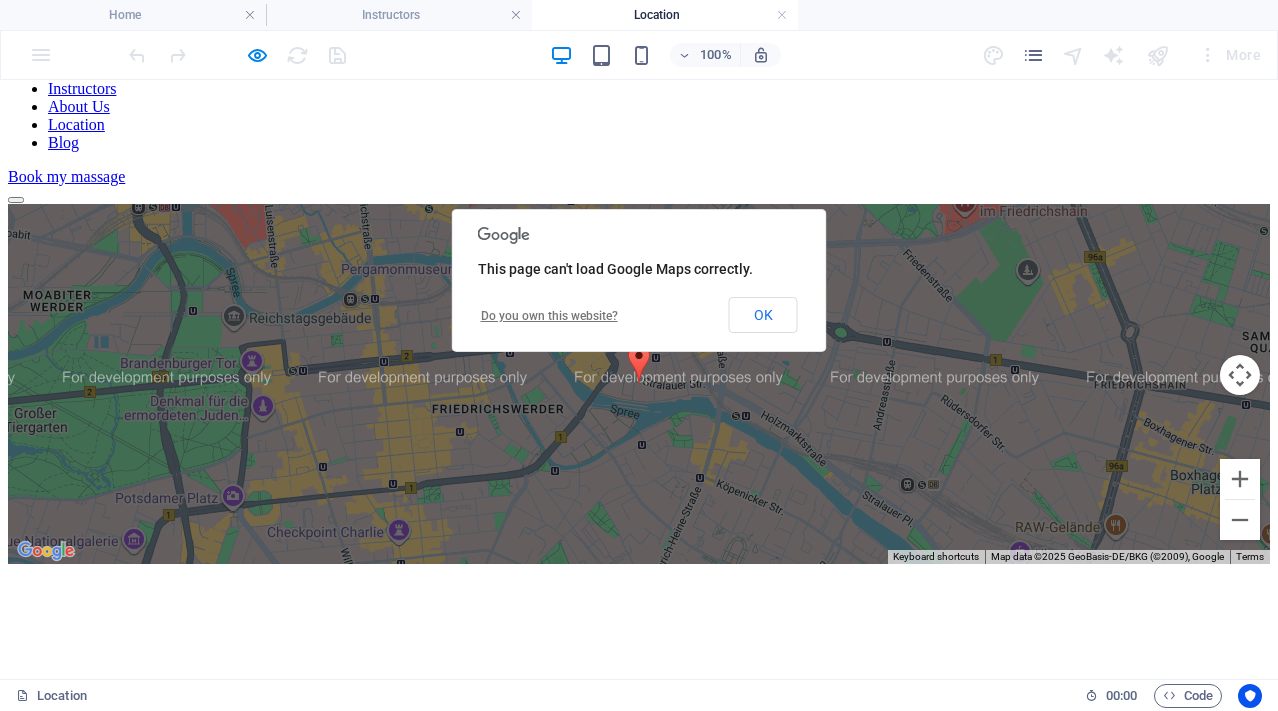 click on "100% More" at bounding box center (639, 55) 